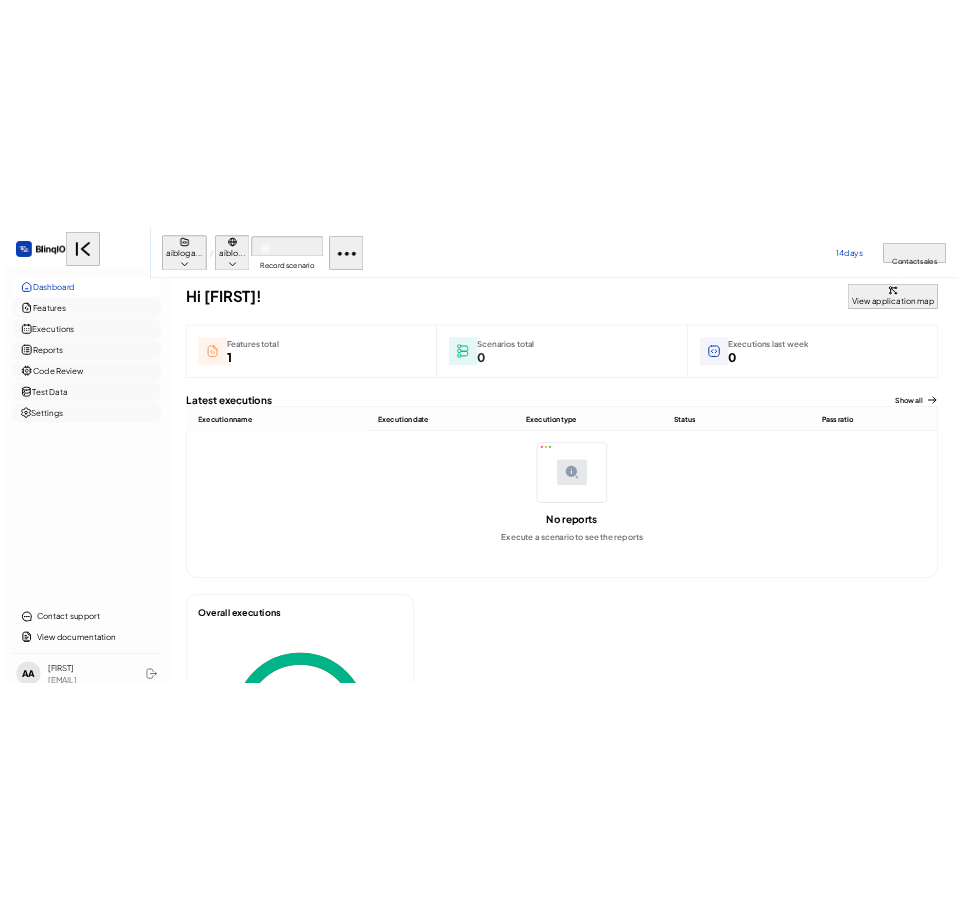 scroll, scrollTop: 0, scrollLeft: 0, axis: both 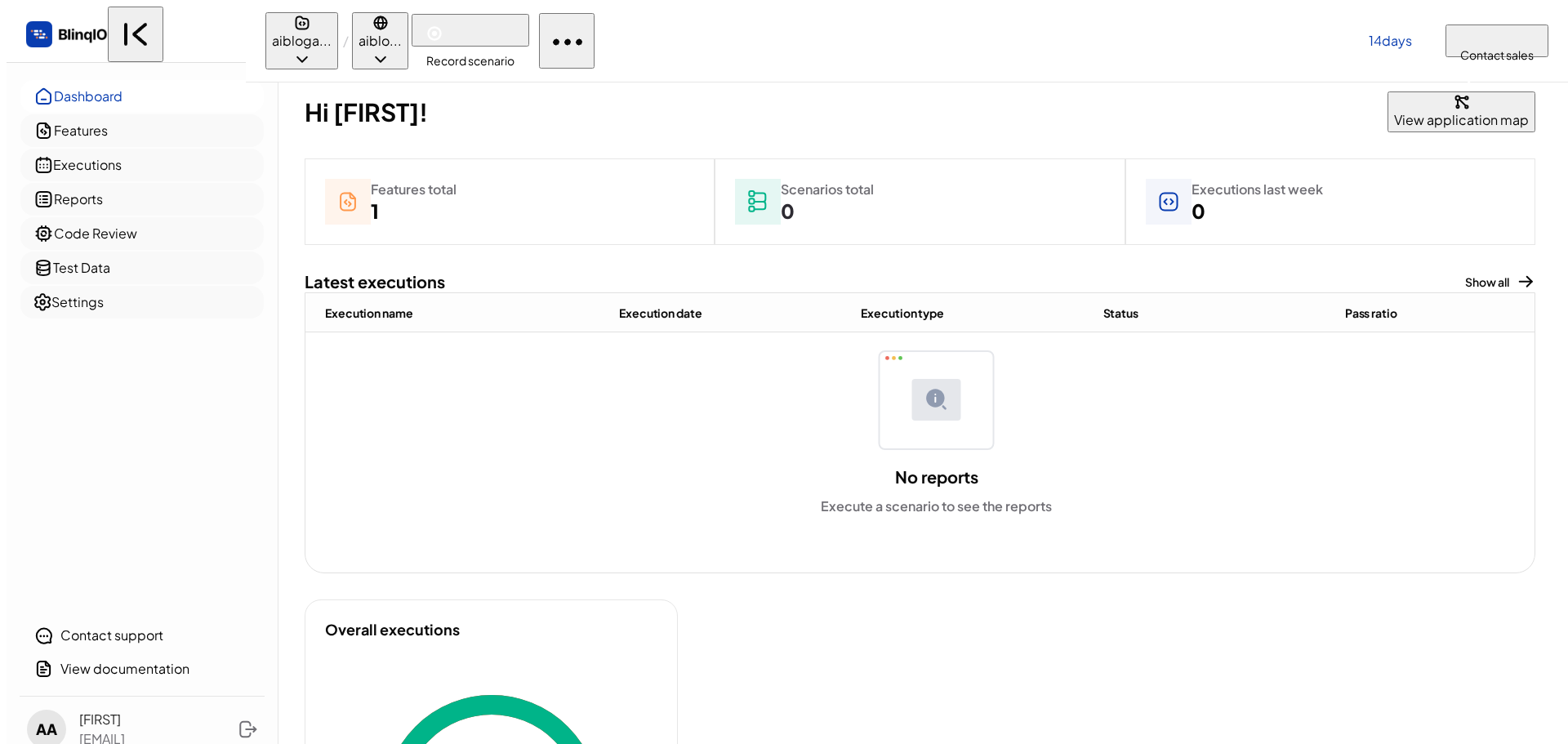 click on "aiblo..." at bounding box center (380, 41) 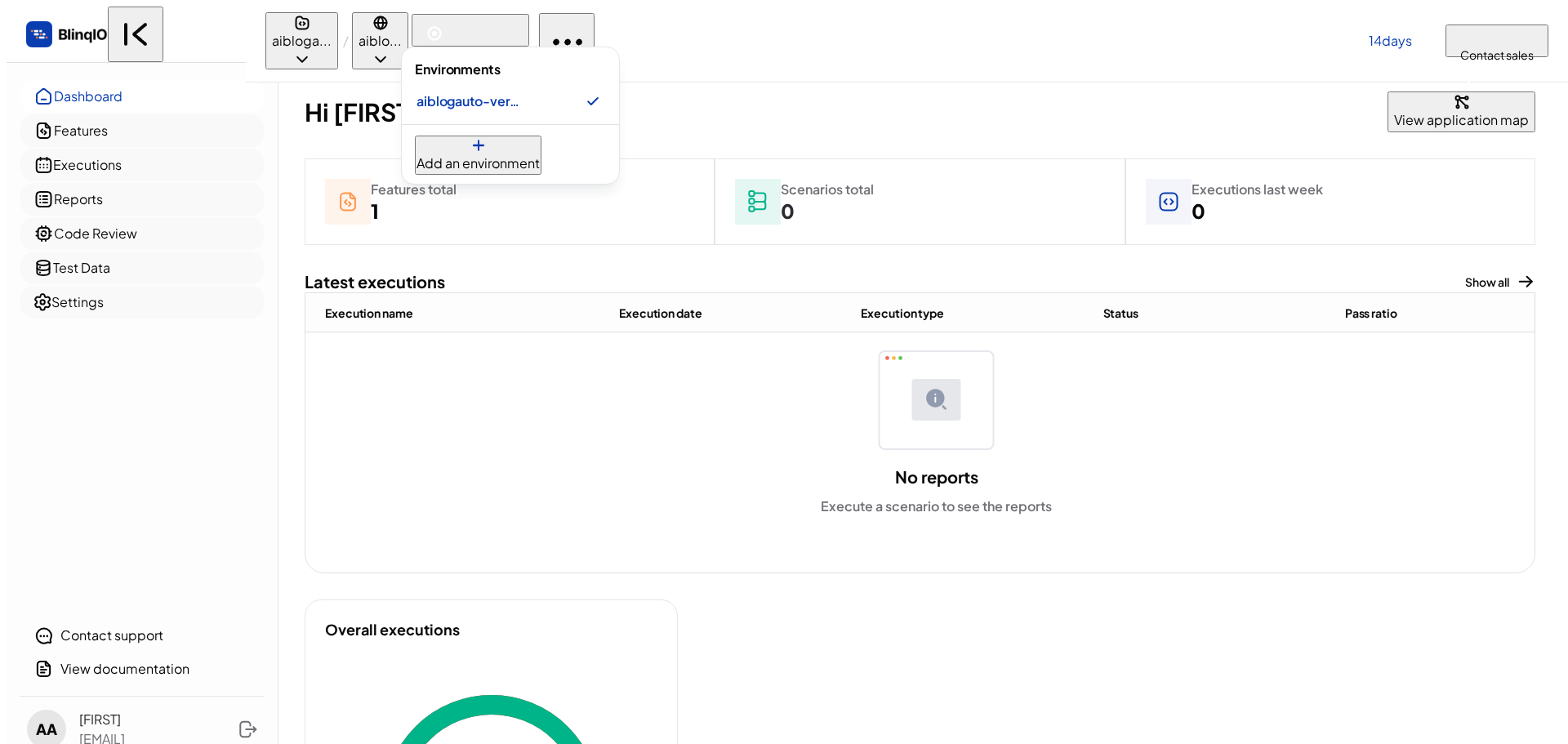 click on "Add an environment" at bounding box center (523, 151) 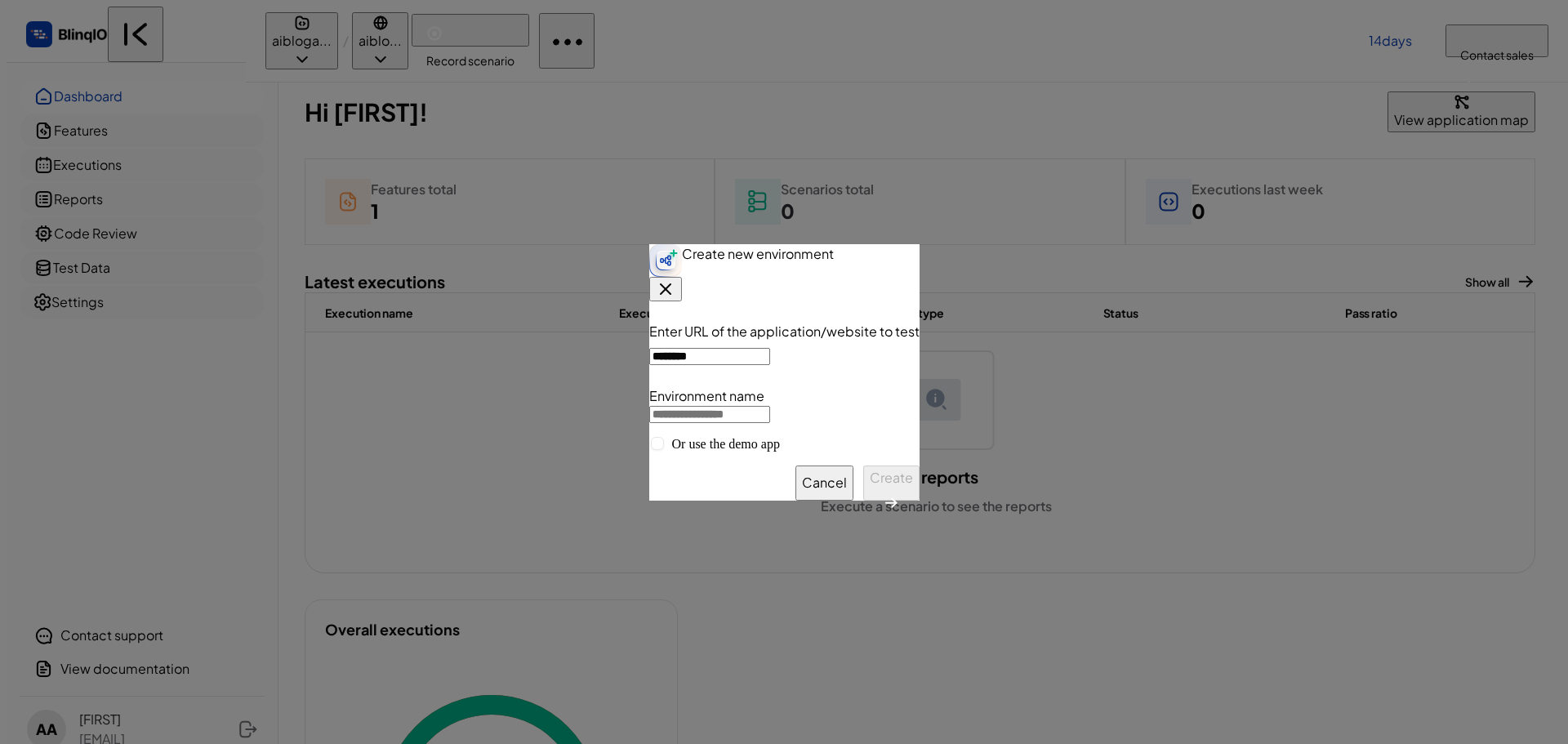click on "********" at bounding box center (710, 356) 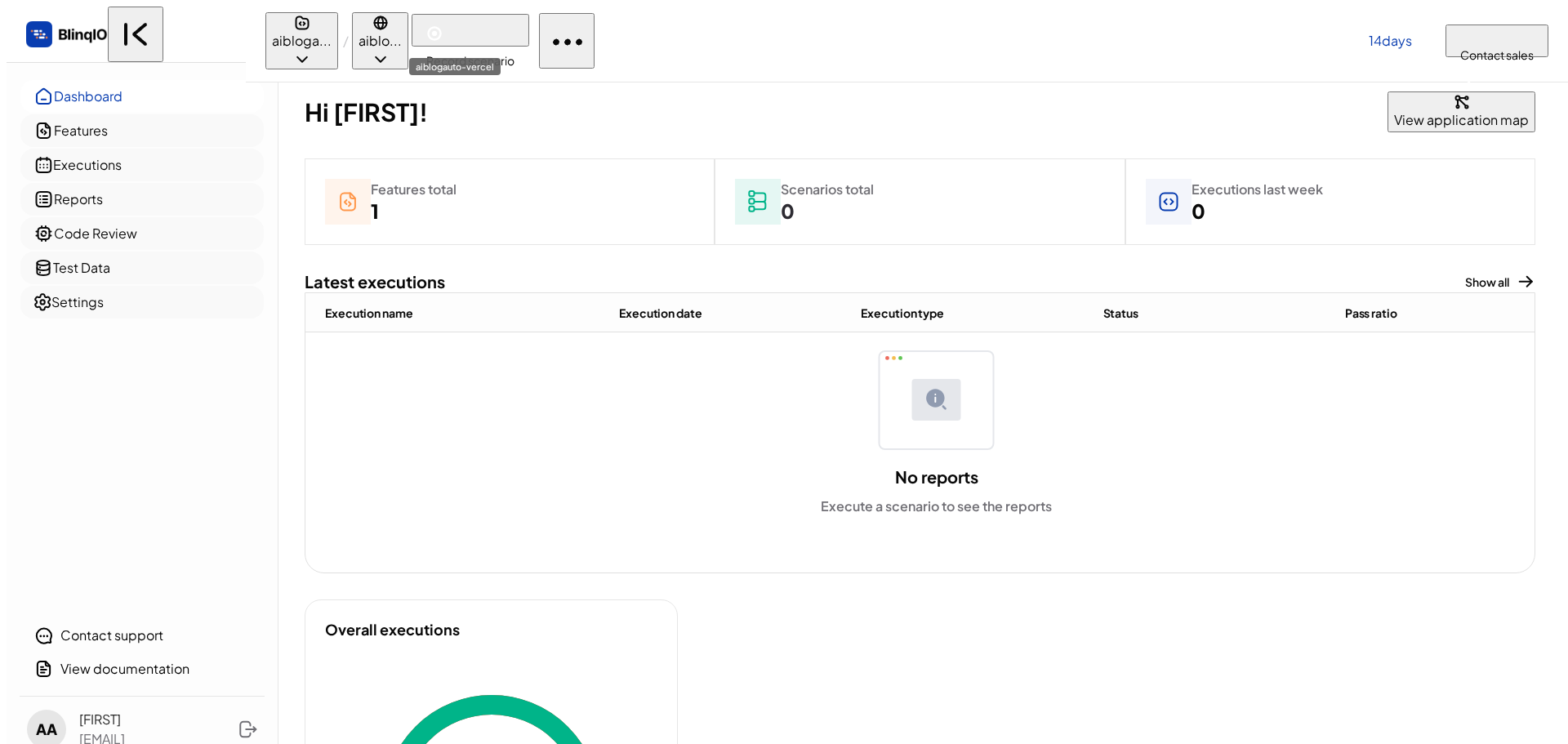 click on "aiblo..." at bounding box center (380, 41) 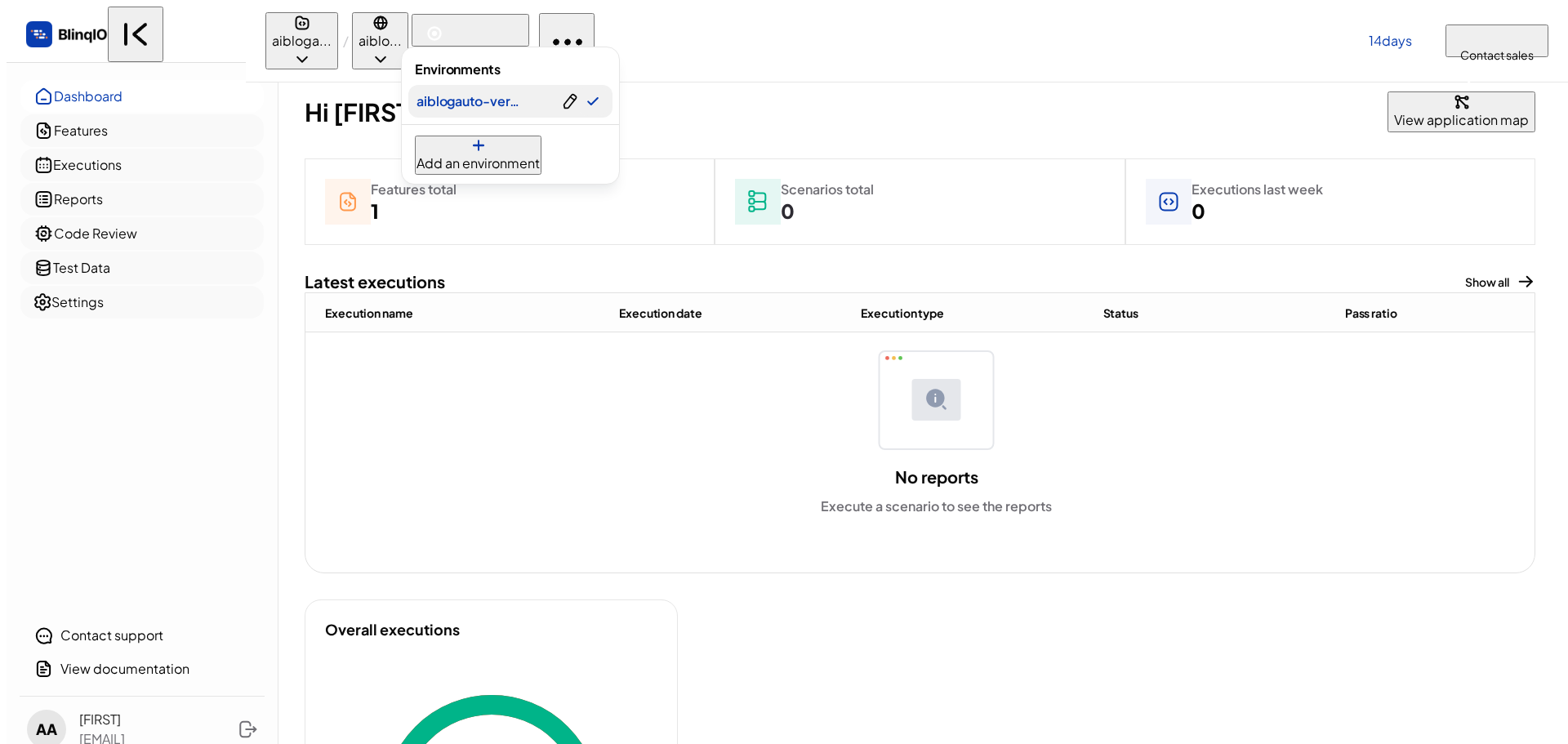 click at bounding box center [593, 101] 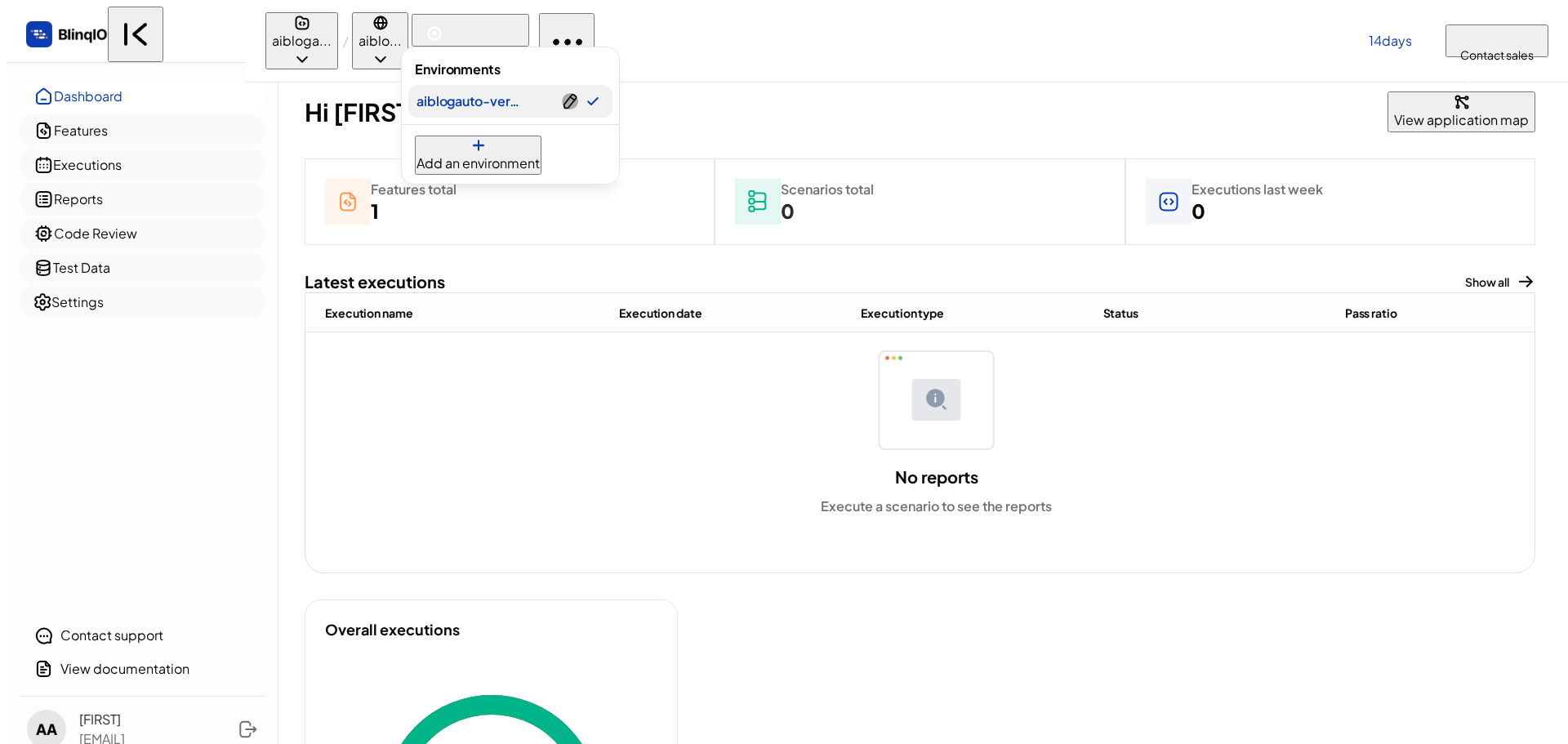 click at bounding box center (570, 101) 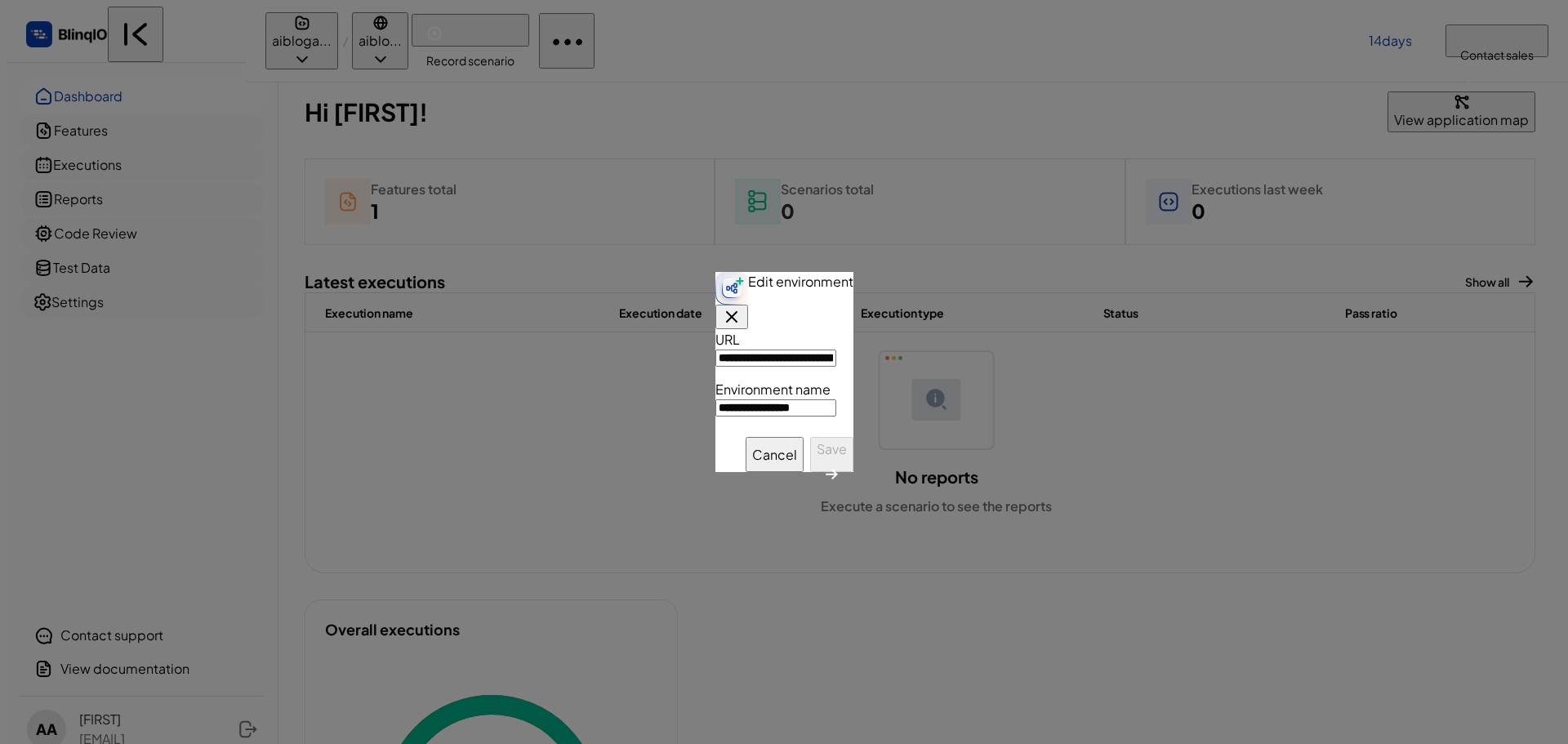 click on "**********" at bounding box center [784, 372] 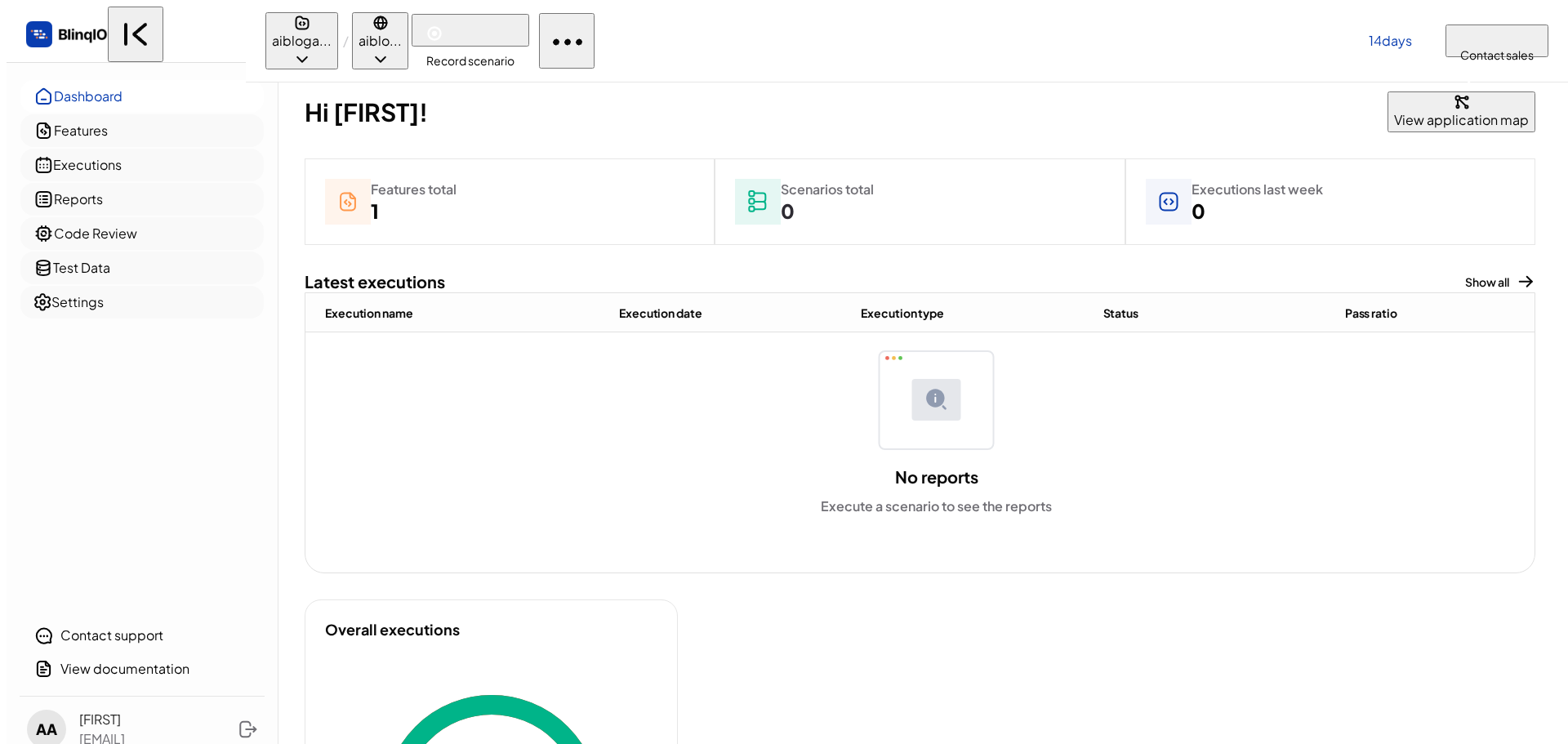 type 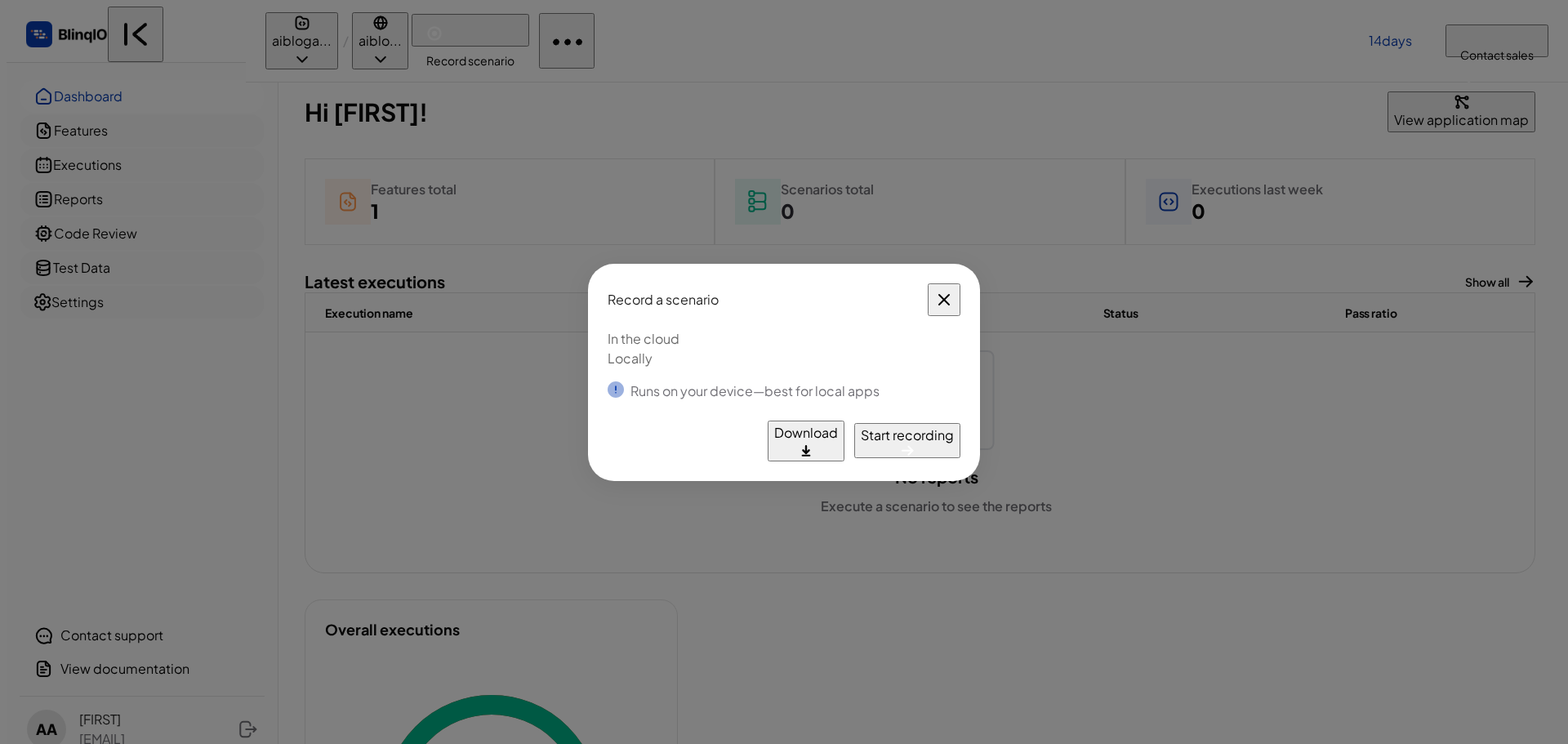 click on "Start recording" at bounding box center (907, 435) 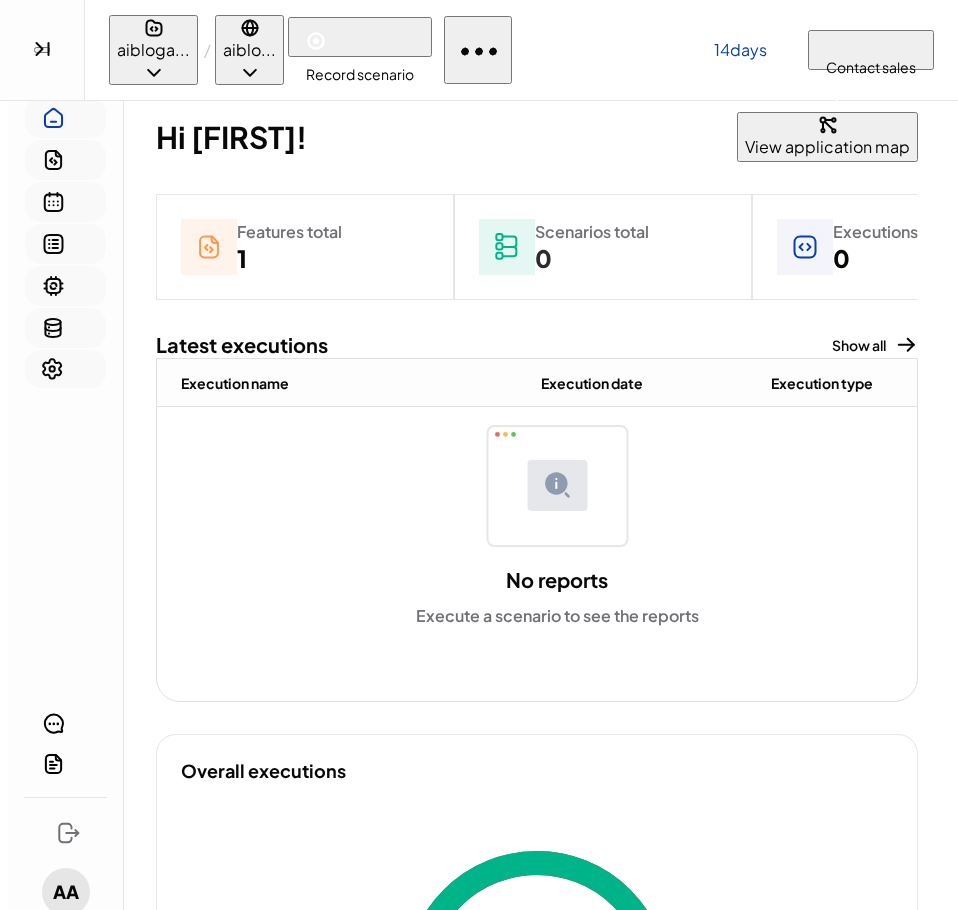 click on "Record scenario" at bounding box center [360, 37] 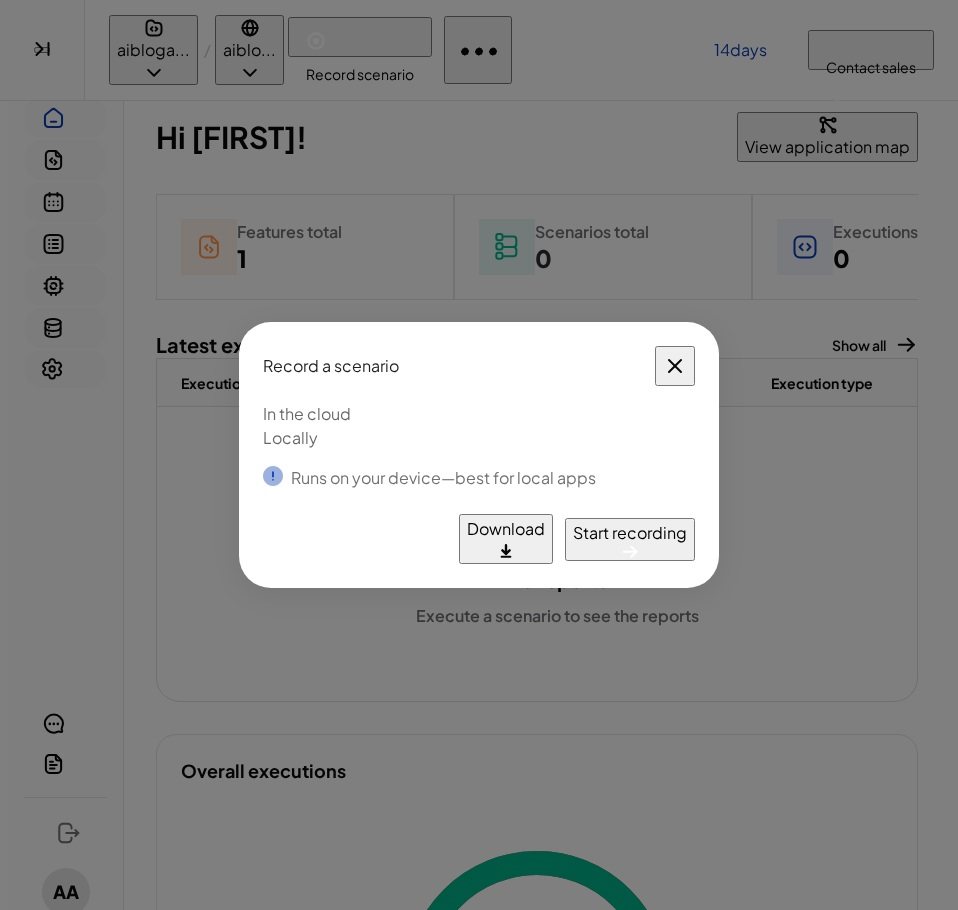 click on "Locally" at bounding box center (479, 438) 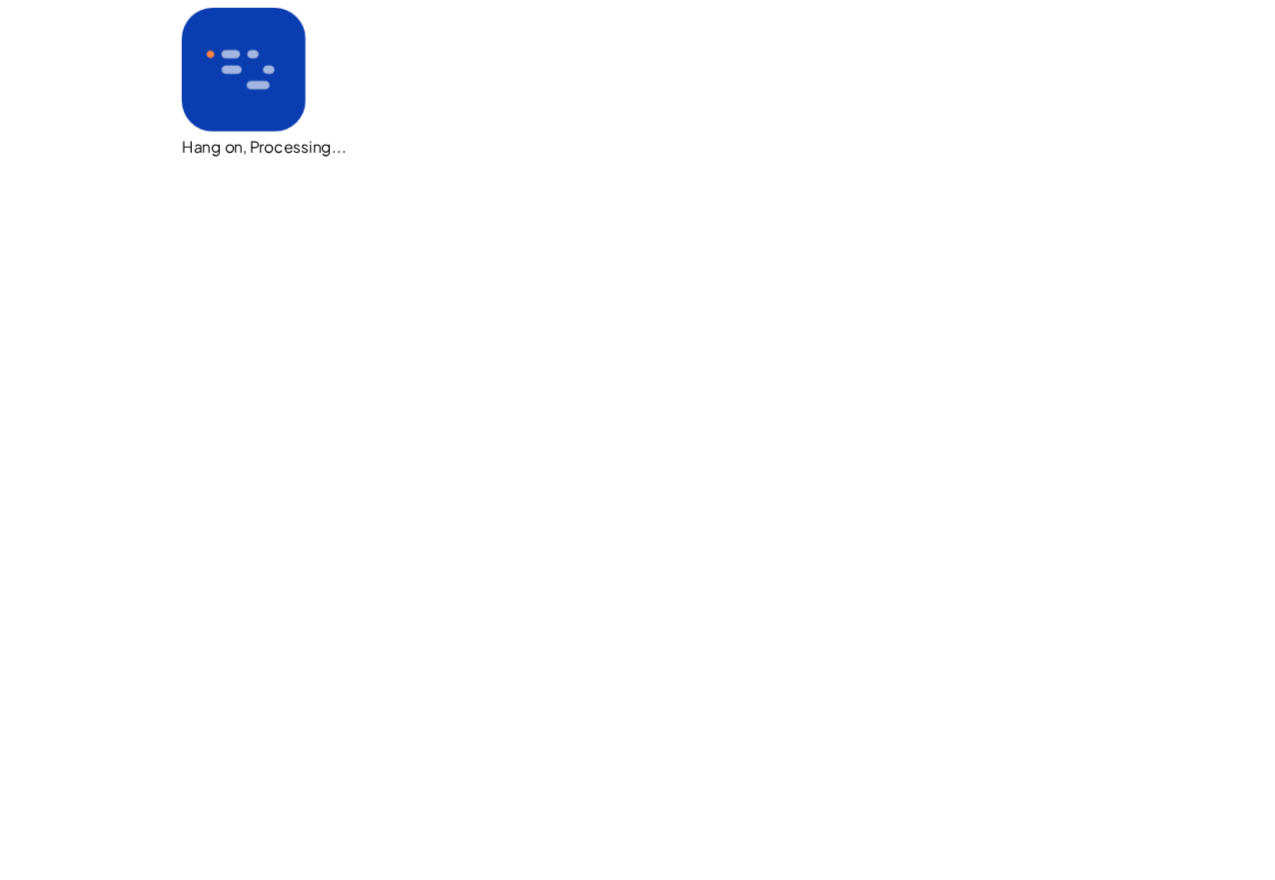 scroll, scrollTop: 0, scrollLeft: 0, axis: both 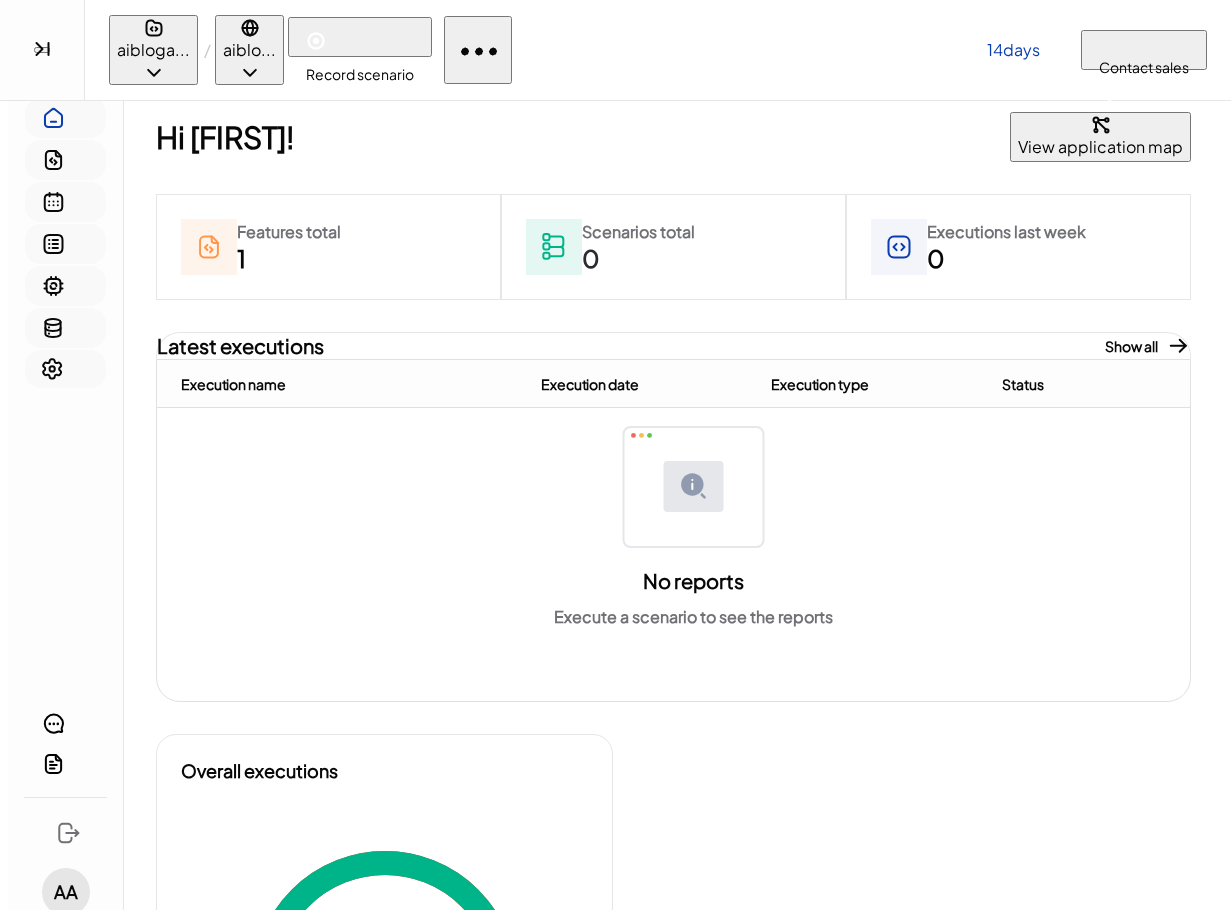click at bounding box center [316, 41] 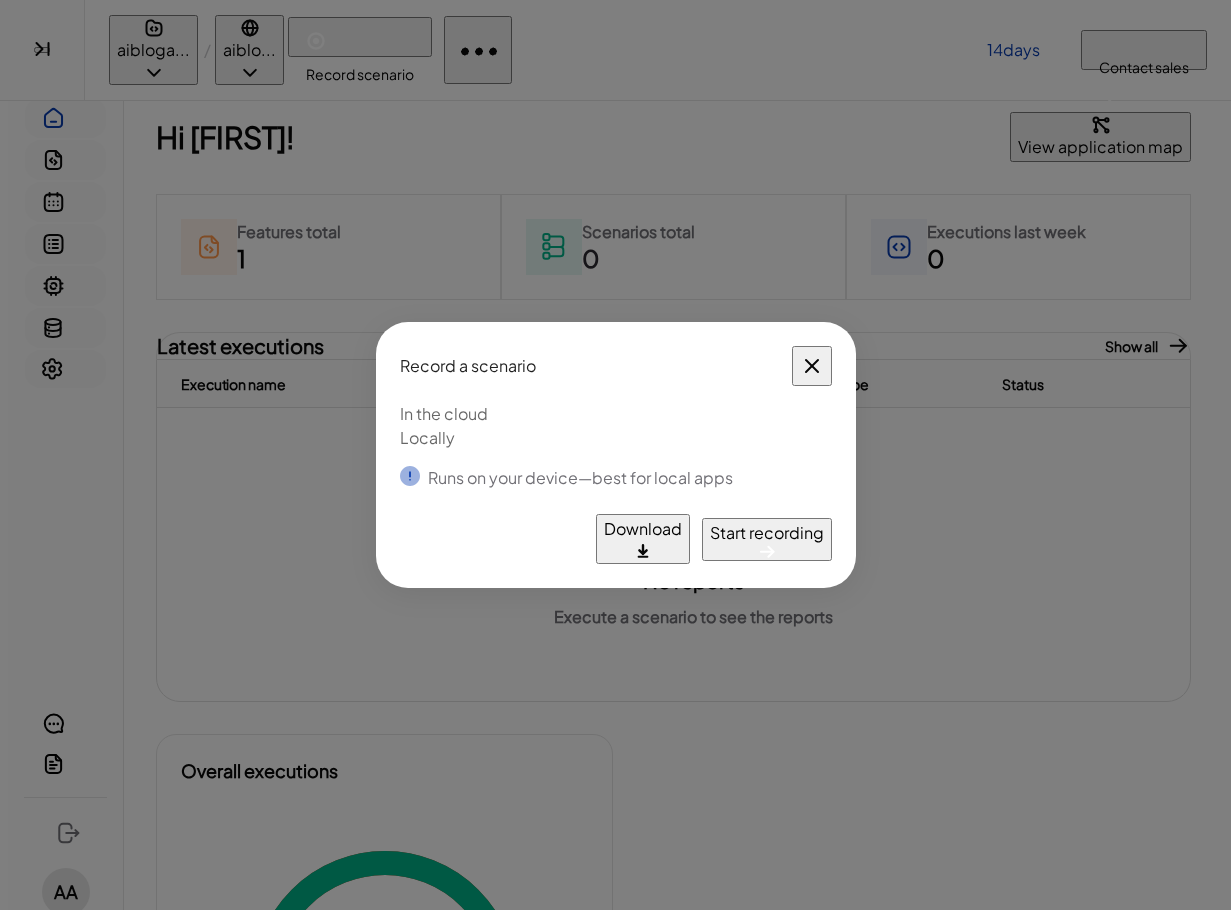 click on "Locally" at bounding box center (616, 438) 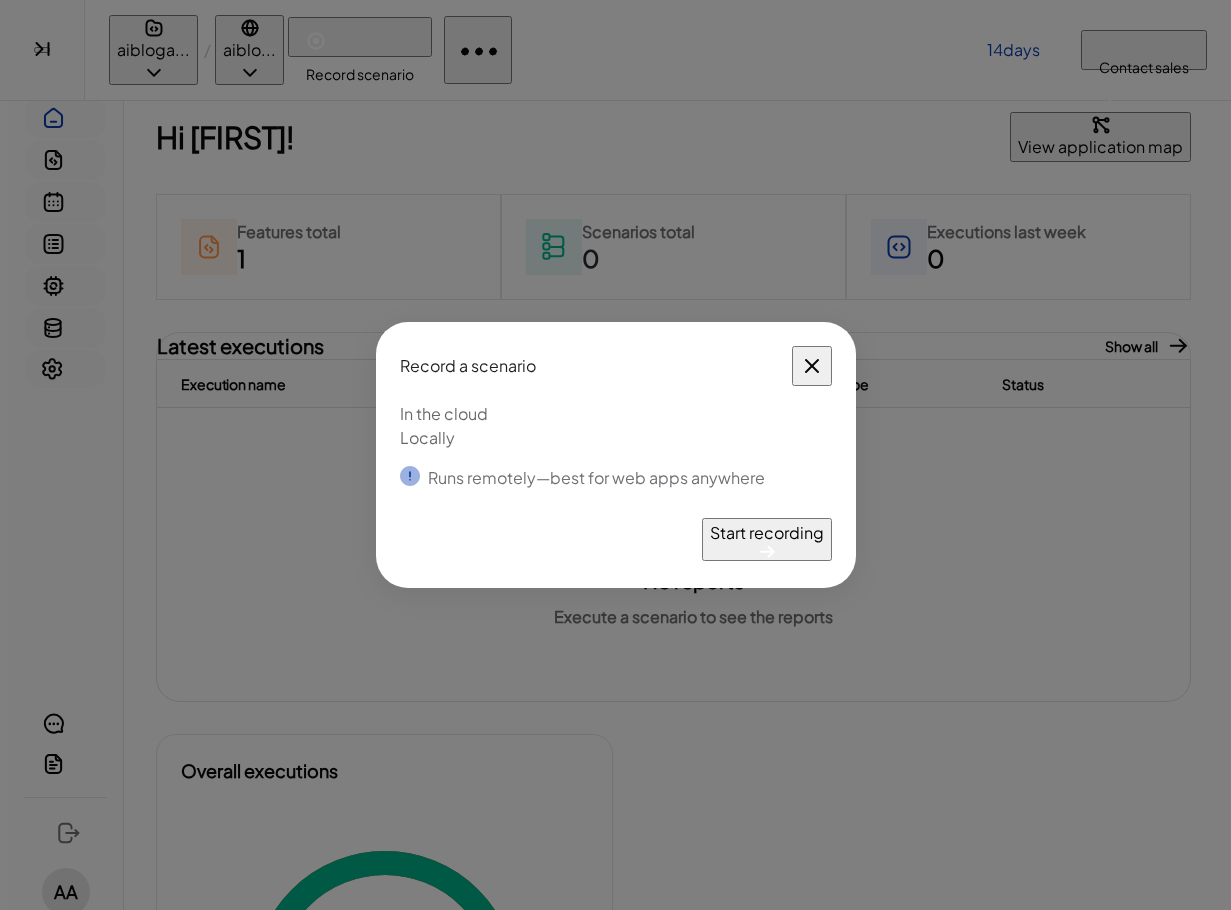 click on "Locally" at bounding box center [616, 438] 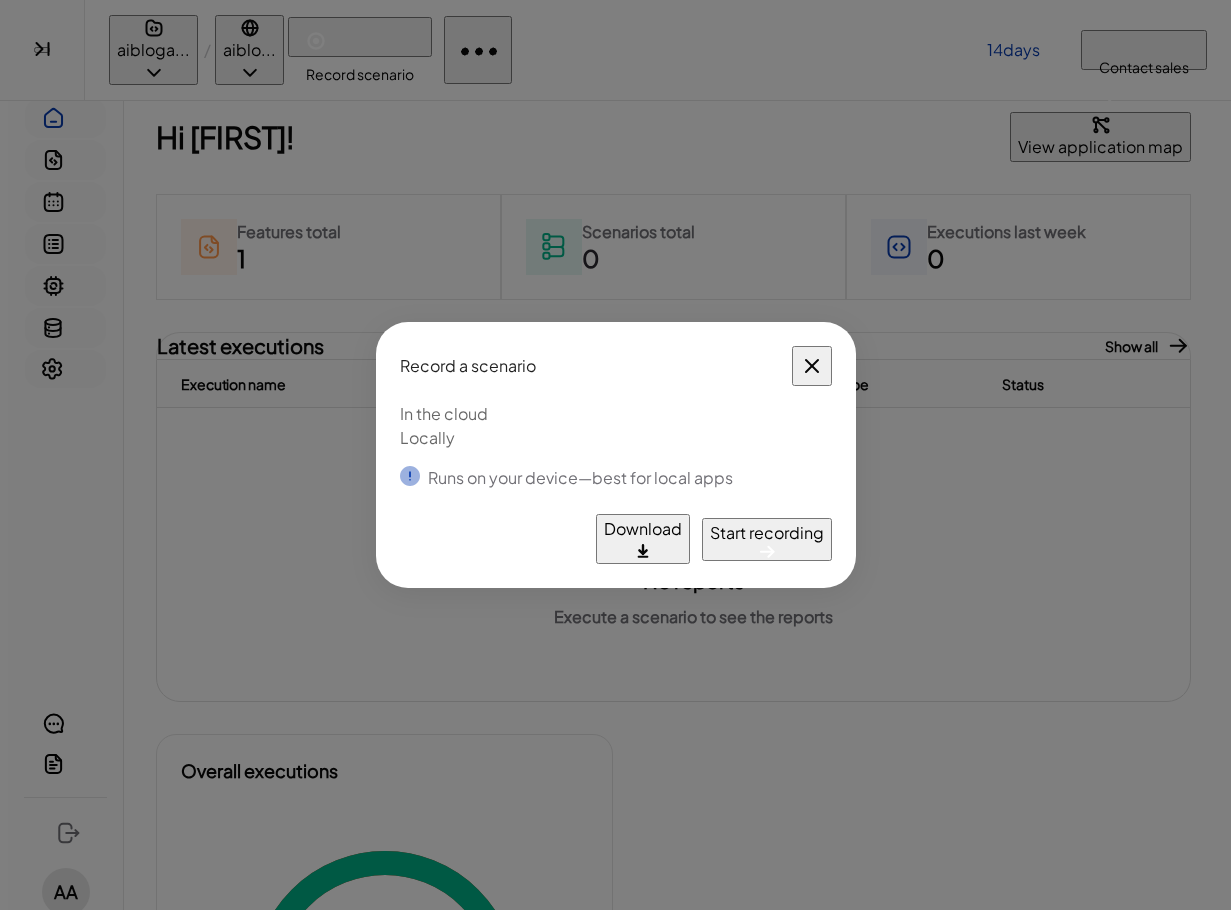 click on "Start recording" at bounding box center (767, 533) 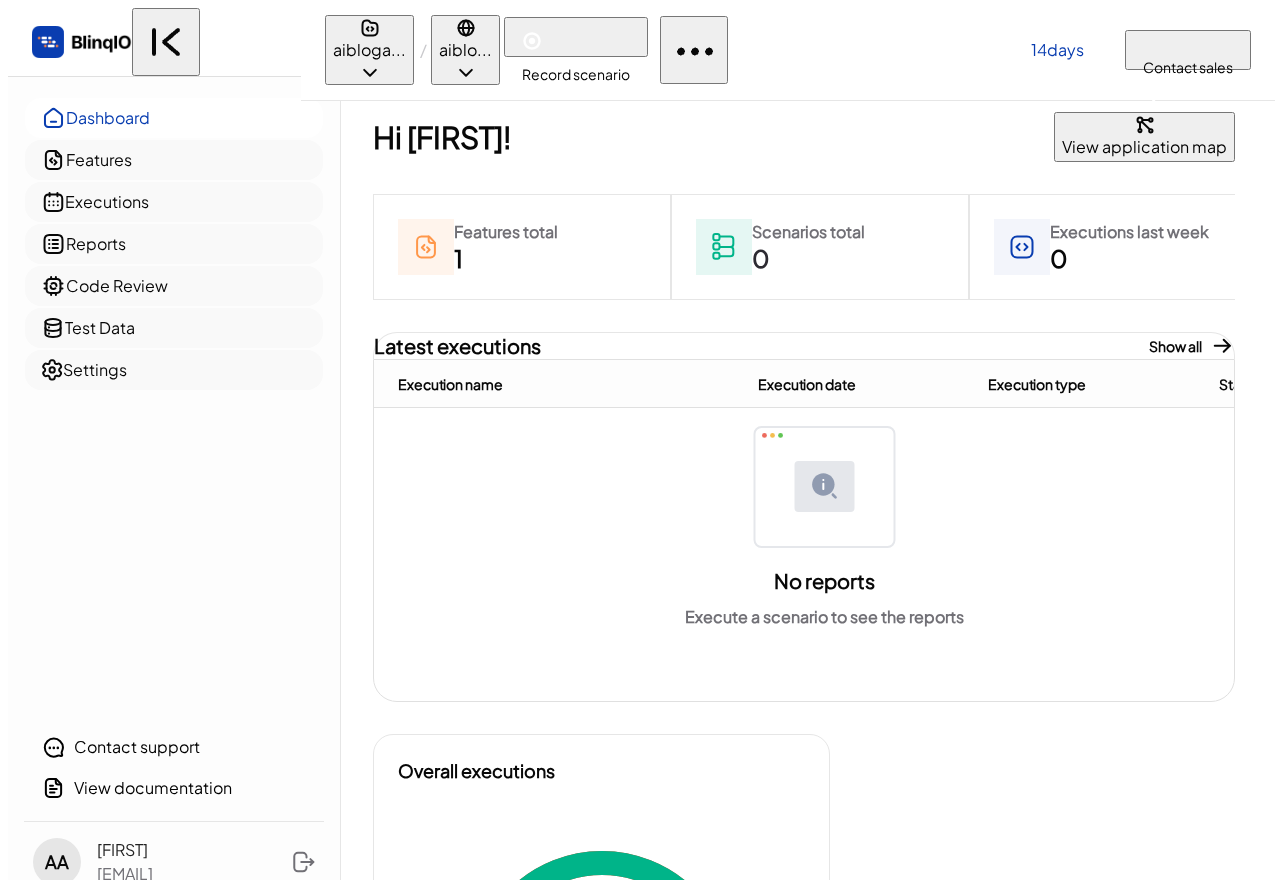 click on "aibloga..." at bounding box center (369, 50) 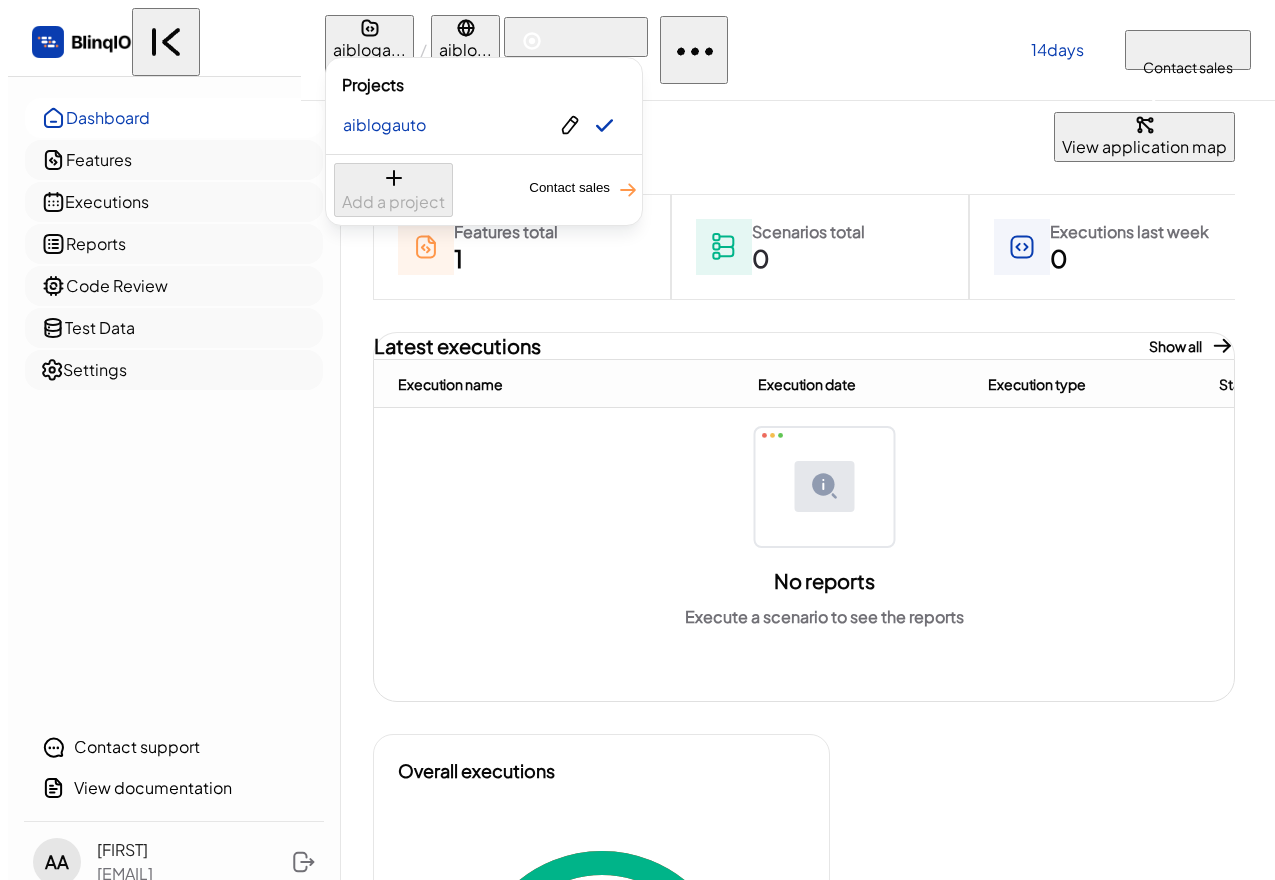 click at bounding box center (637, 440) 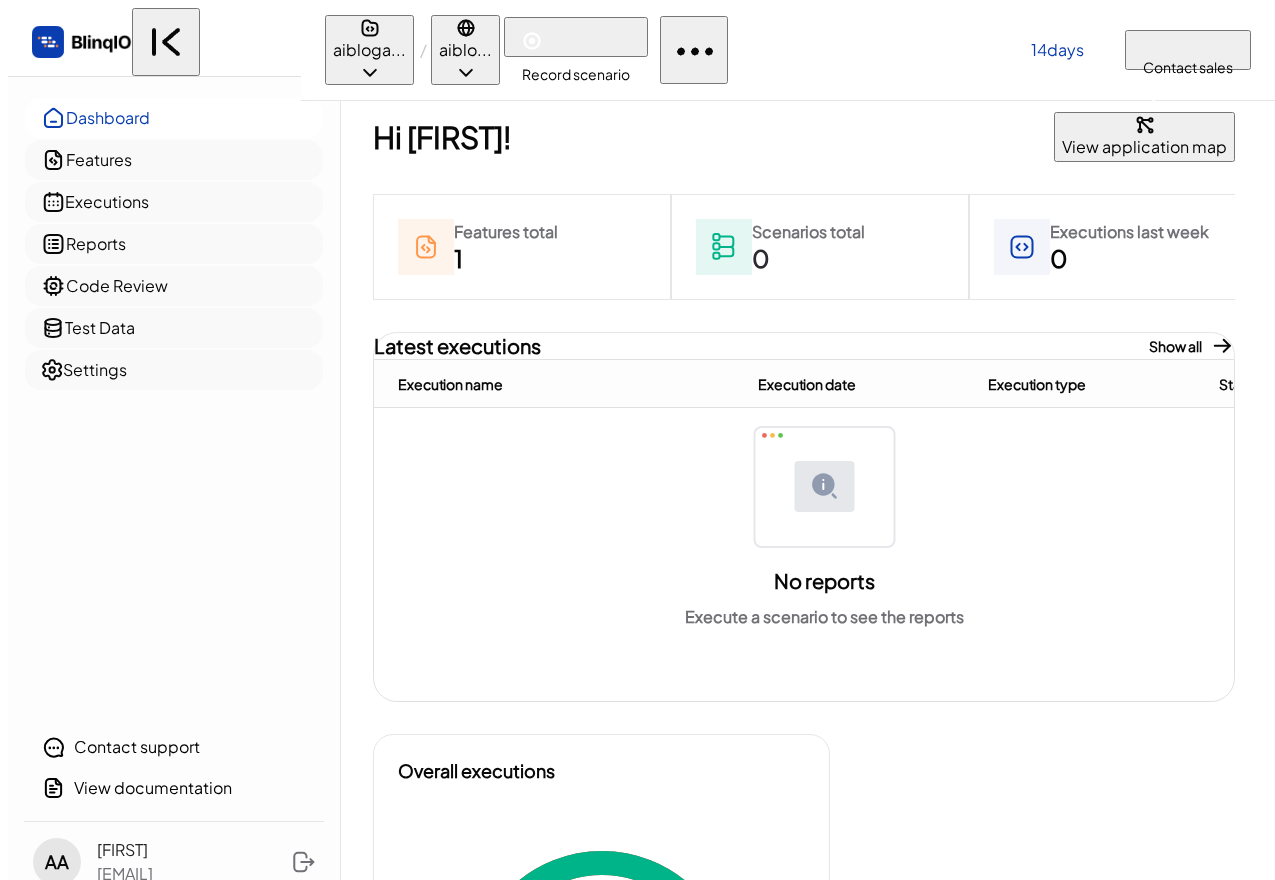 click at bounding box center (466, 28) 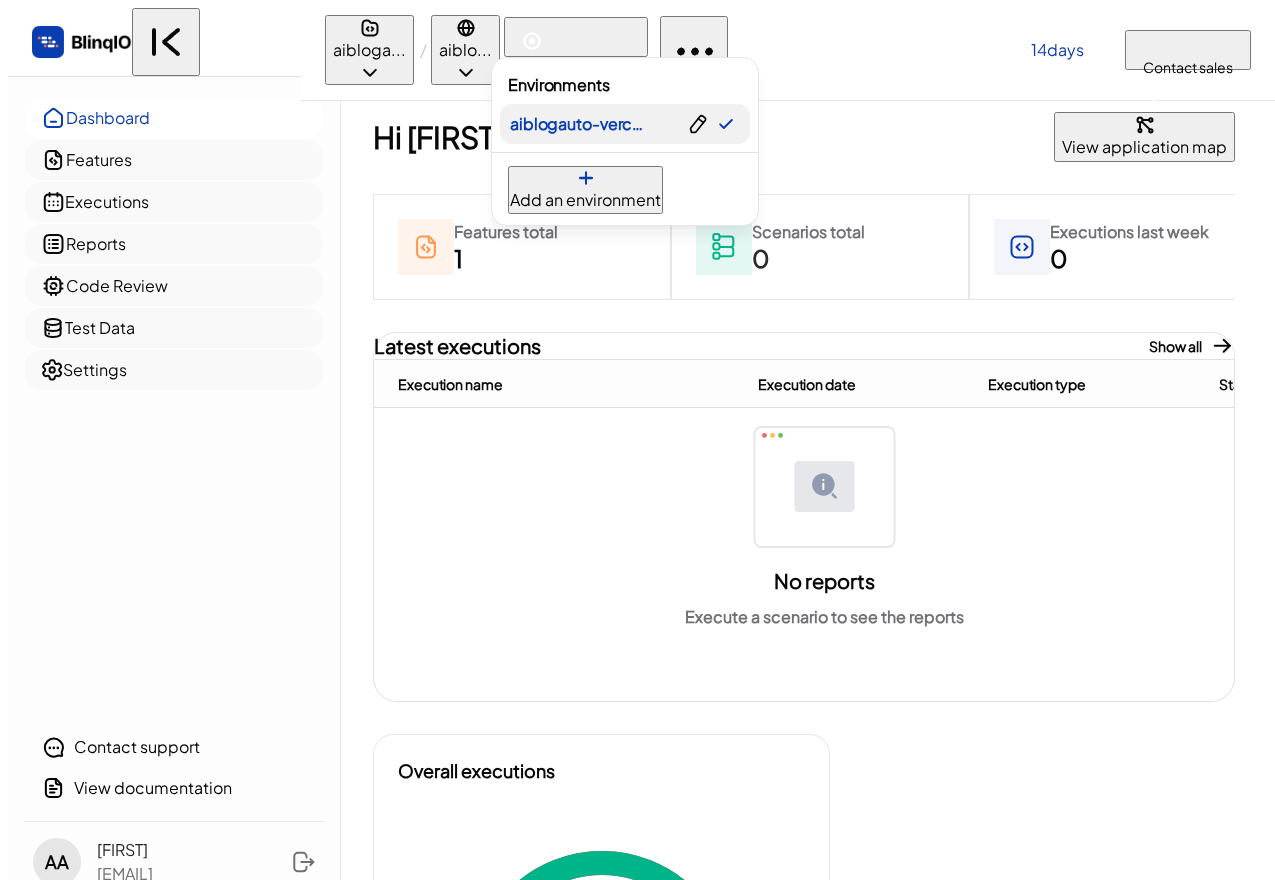 click on "aiblogauto-vercel" at bounding box center (575, 124) 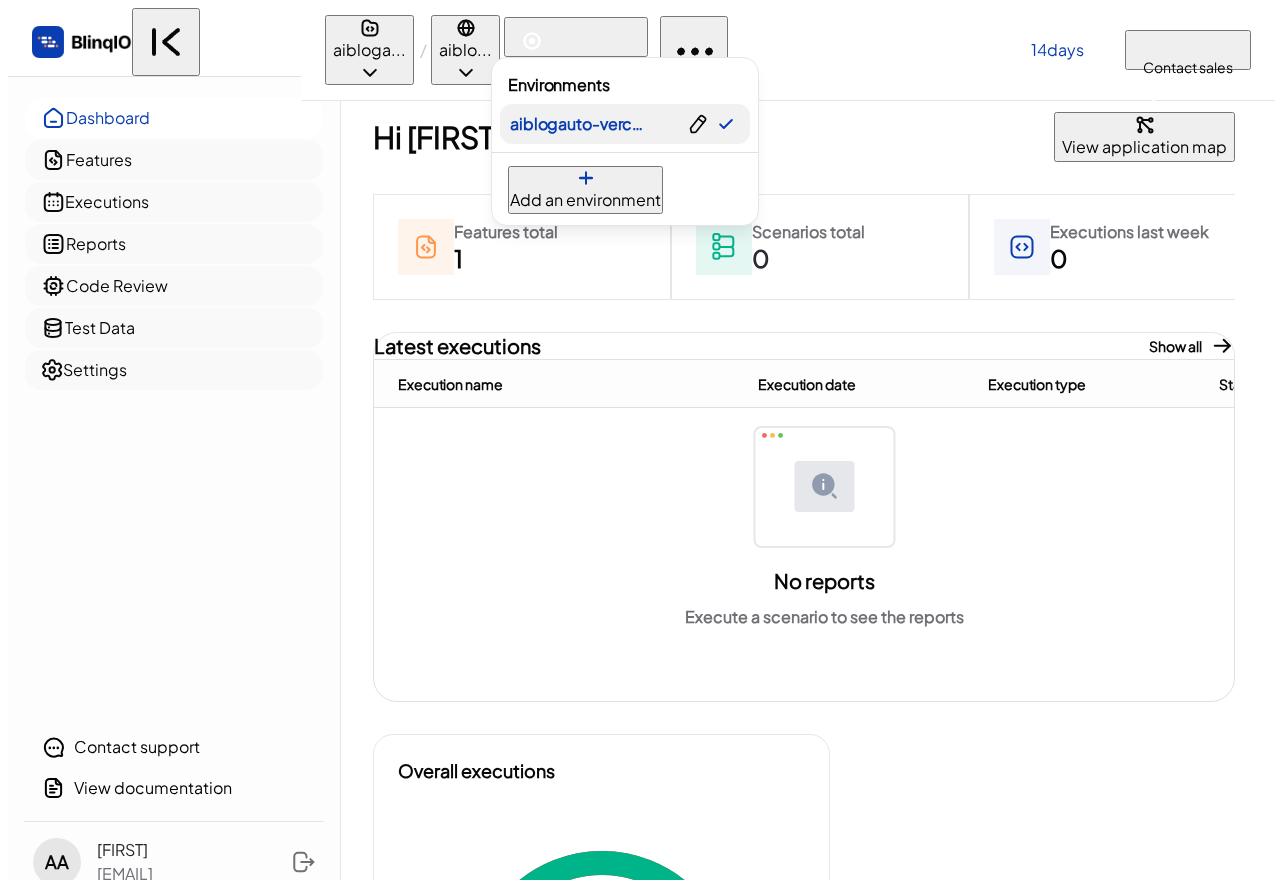 click at bounding box center (698, 124) 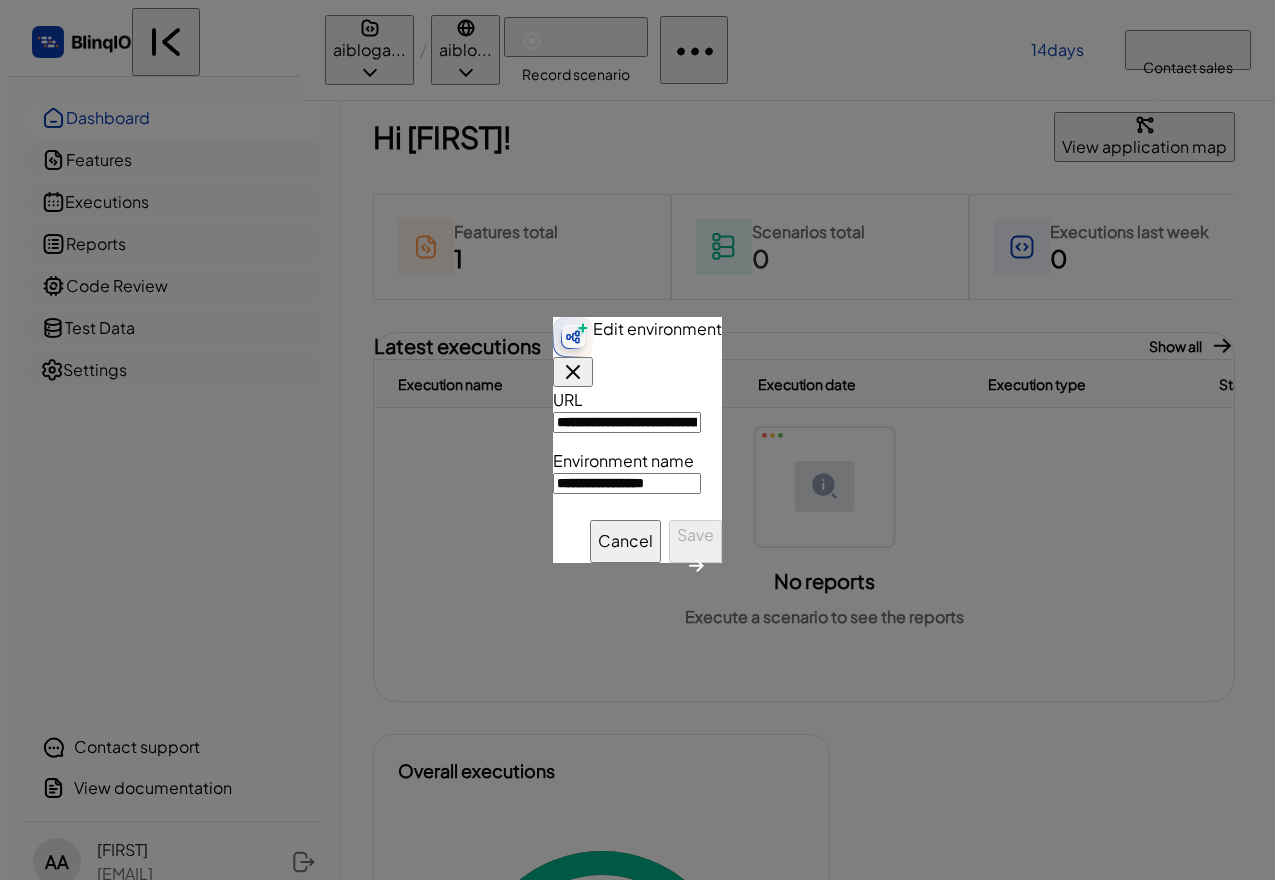 click on "**********" at bounding box center (627, 422) 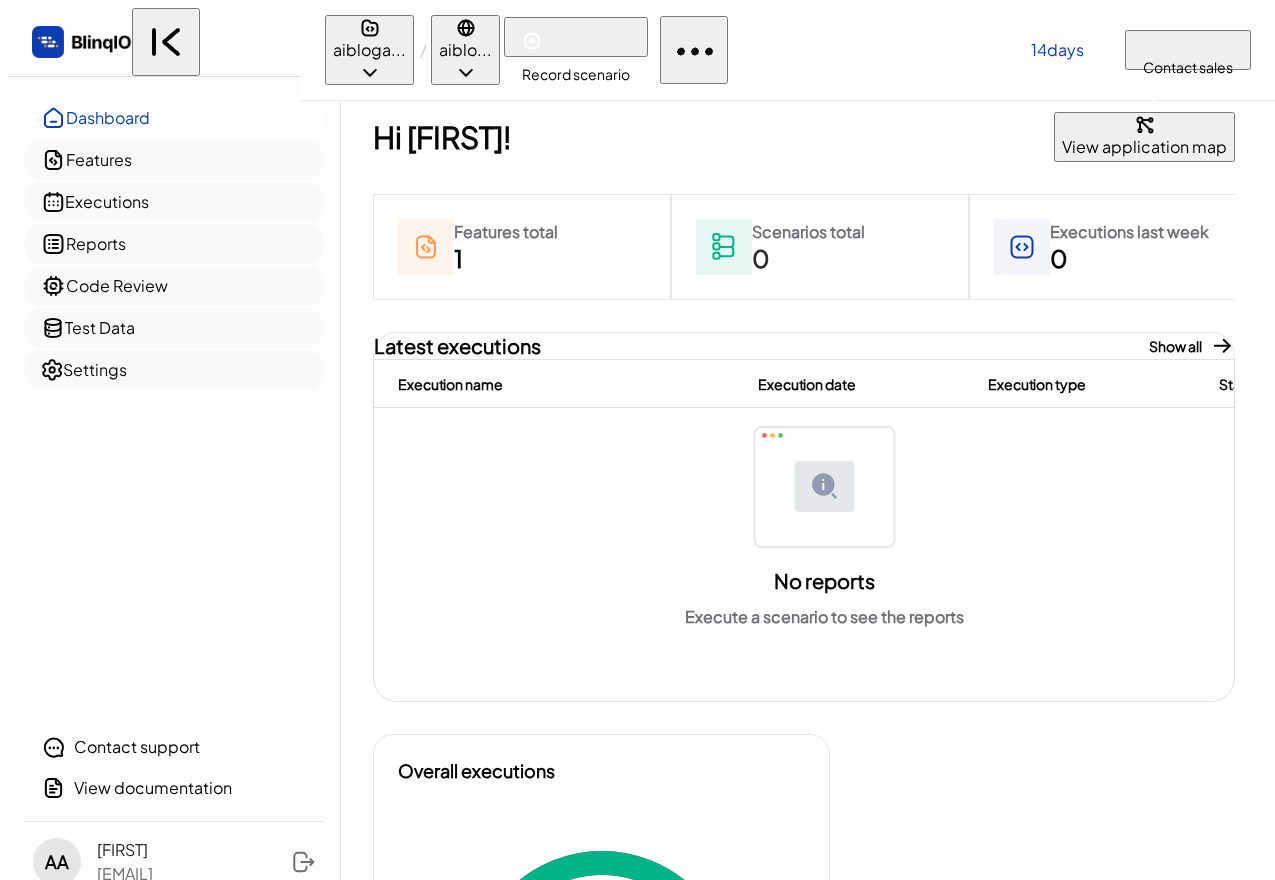 click on "aibloga..." at bounding box center (369, 50) 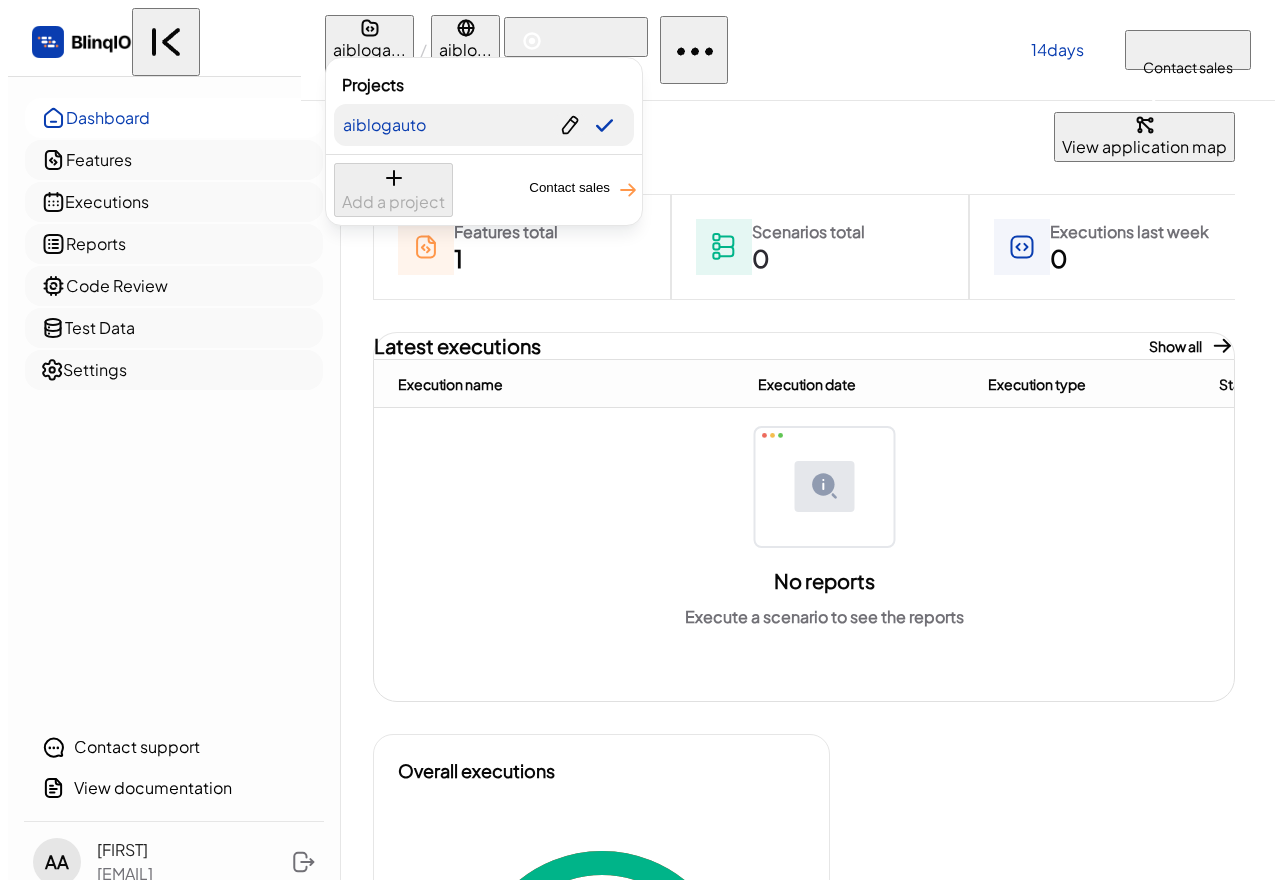 click at bounding box center [570, 125] 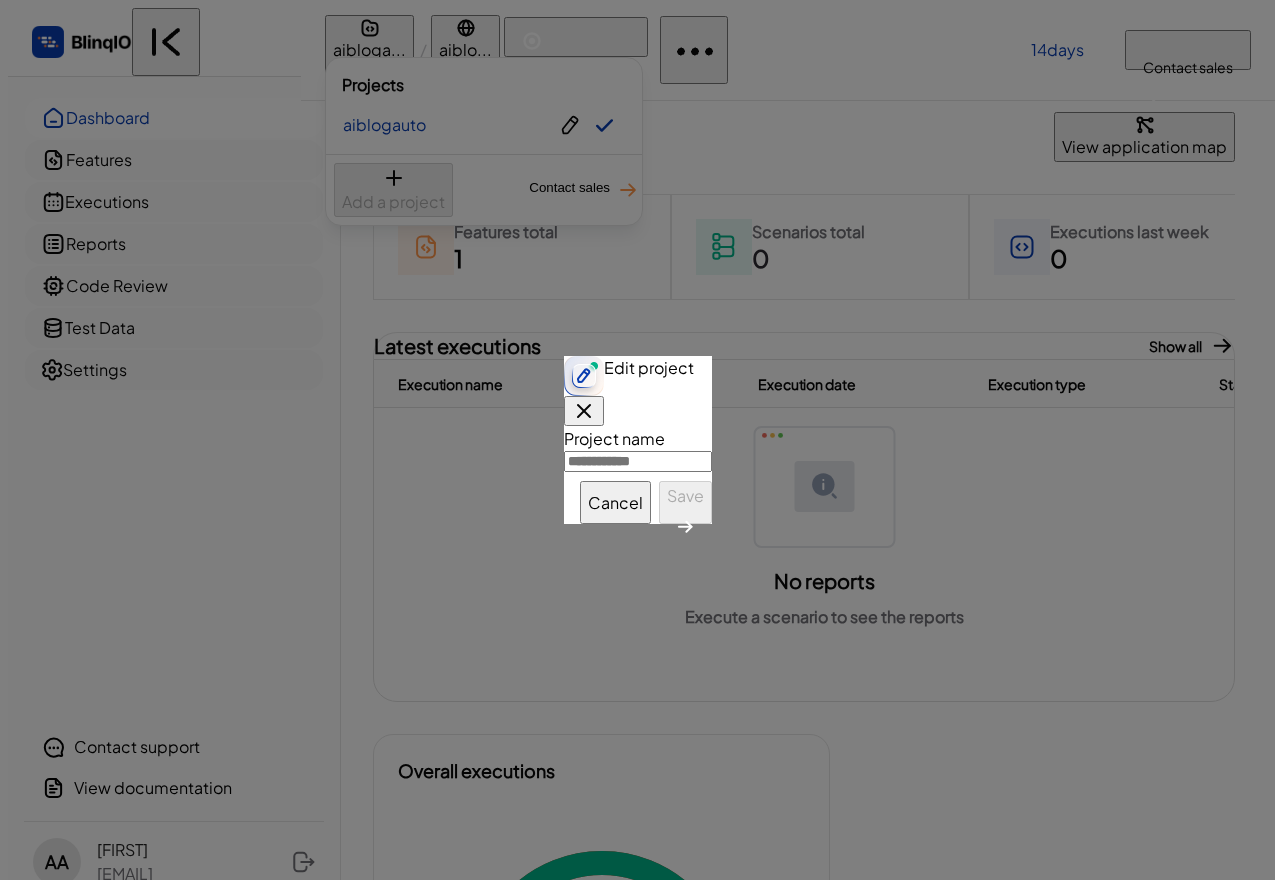 click at bounding box center (584, 411) 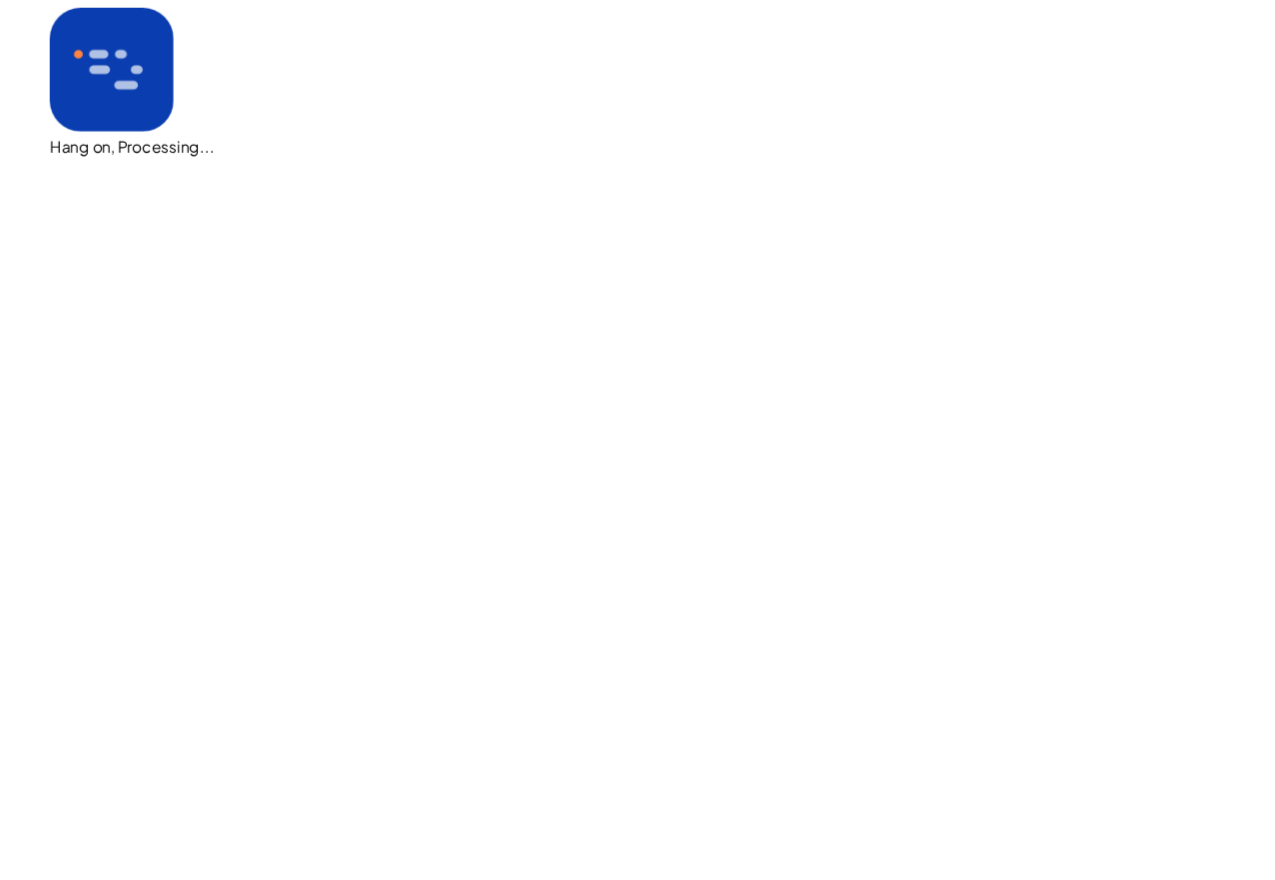 scroll, scrollTop: 0, scrollLeft: 0, axis: both 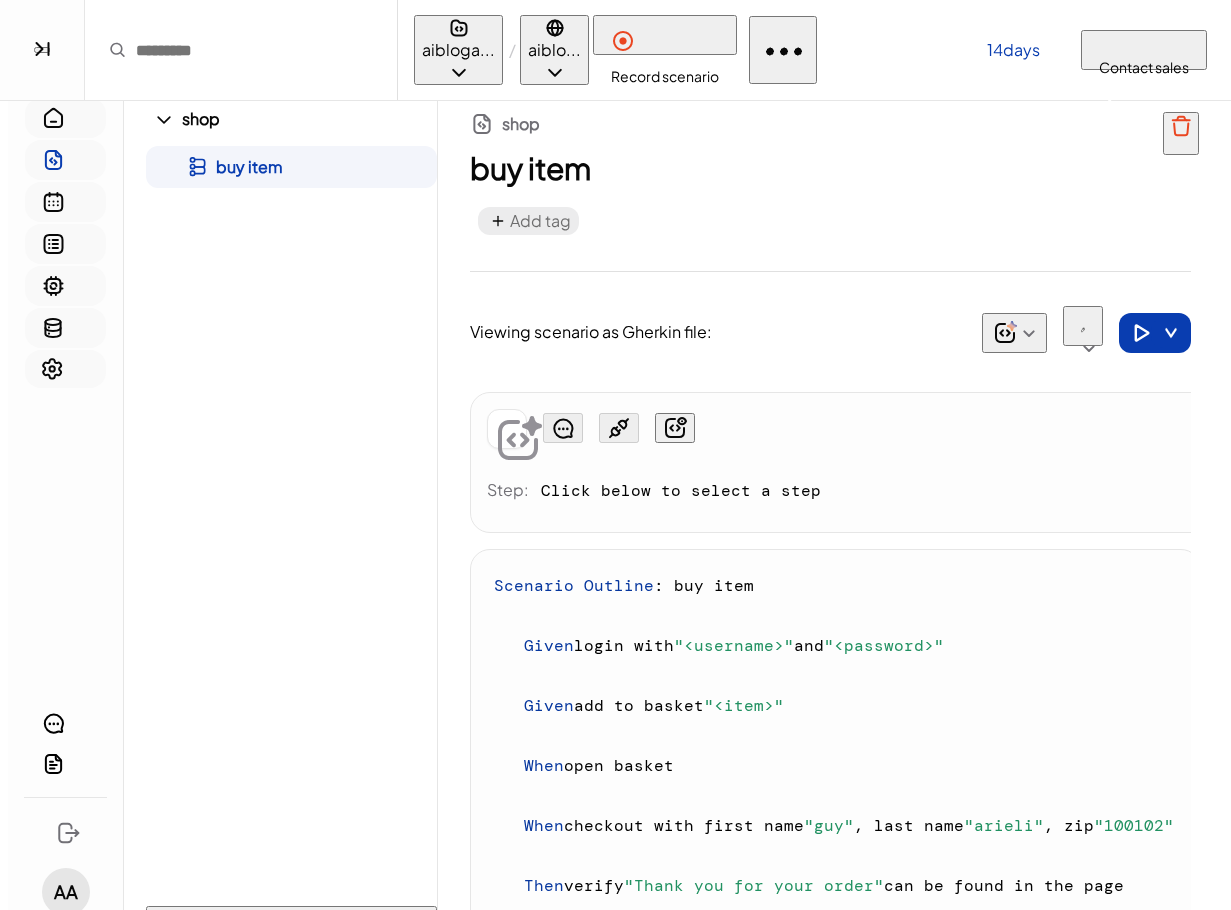 click at bounding box center (459, 72) 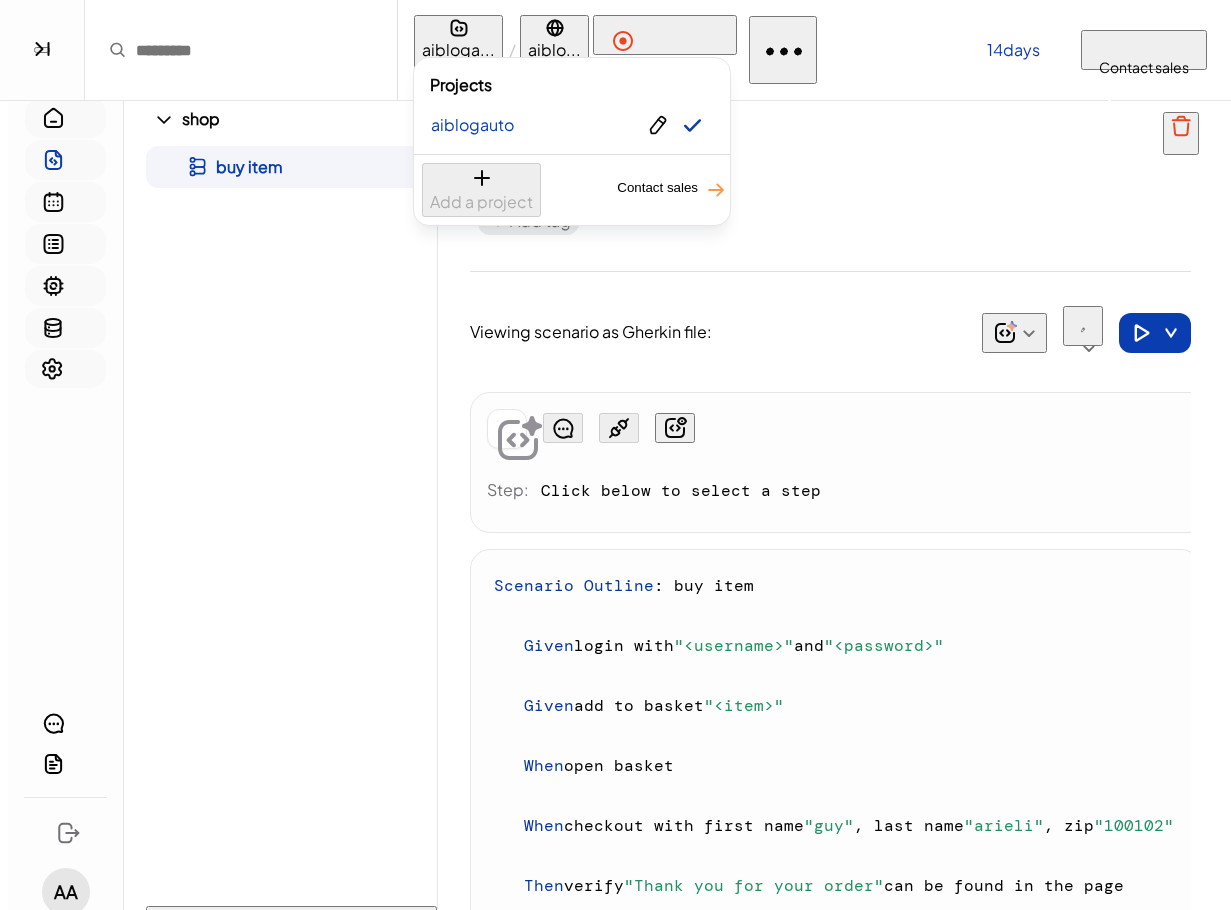 click at bounding box center (615, 455) 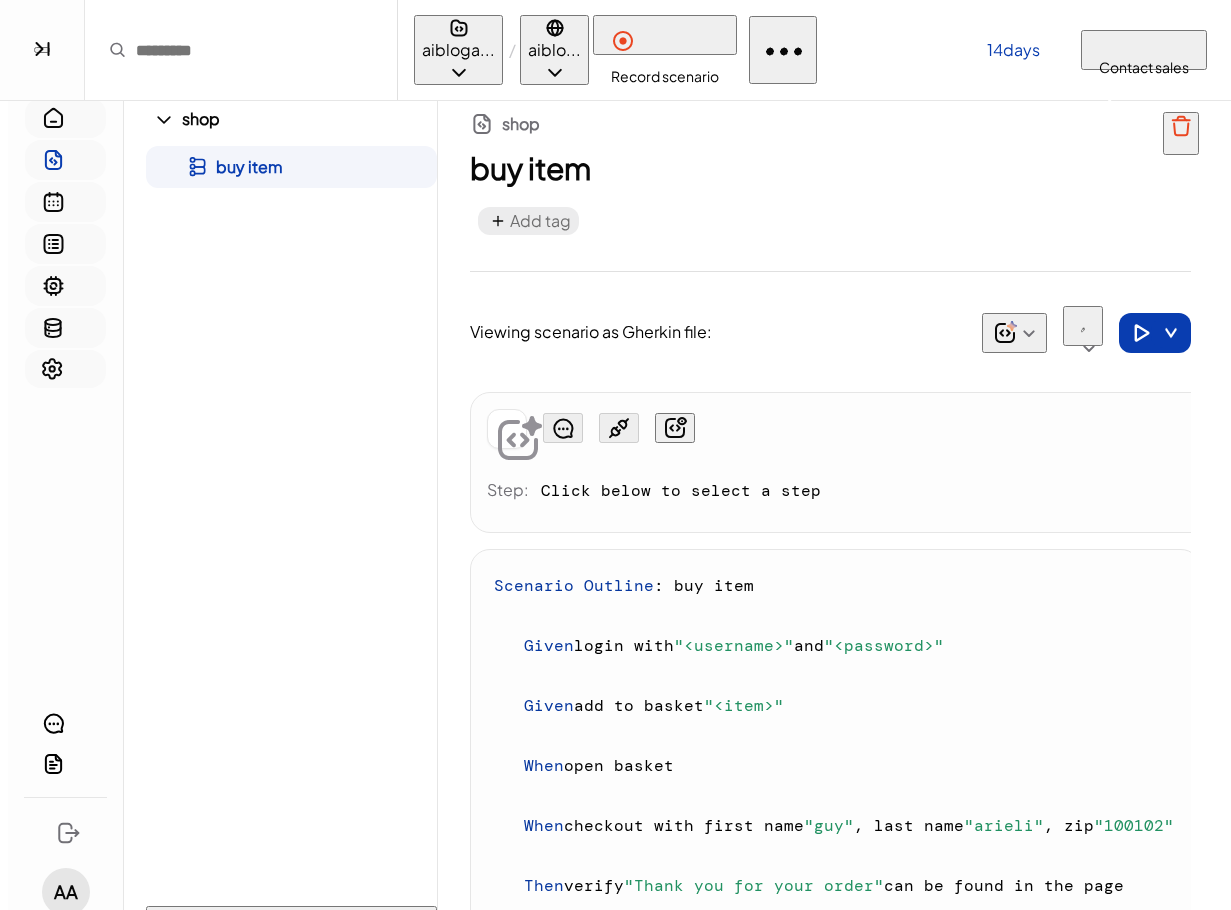 click on "aiblo..." at bounding box center [554, 50] 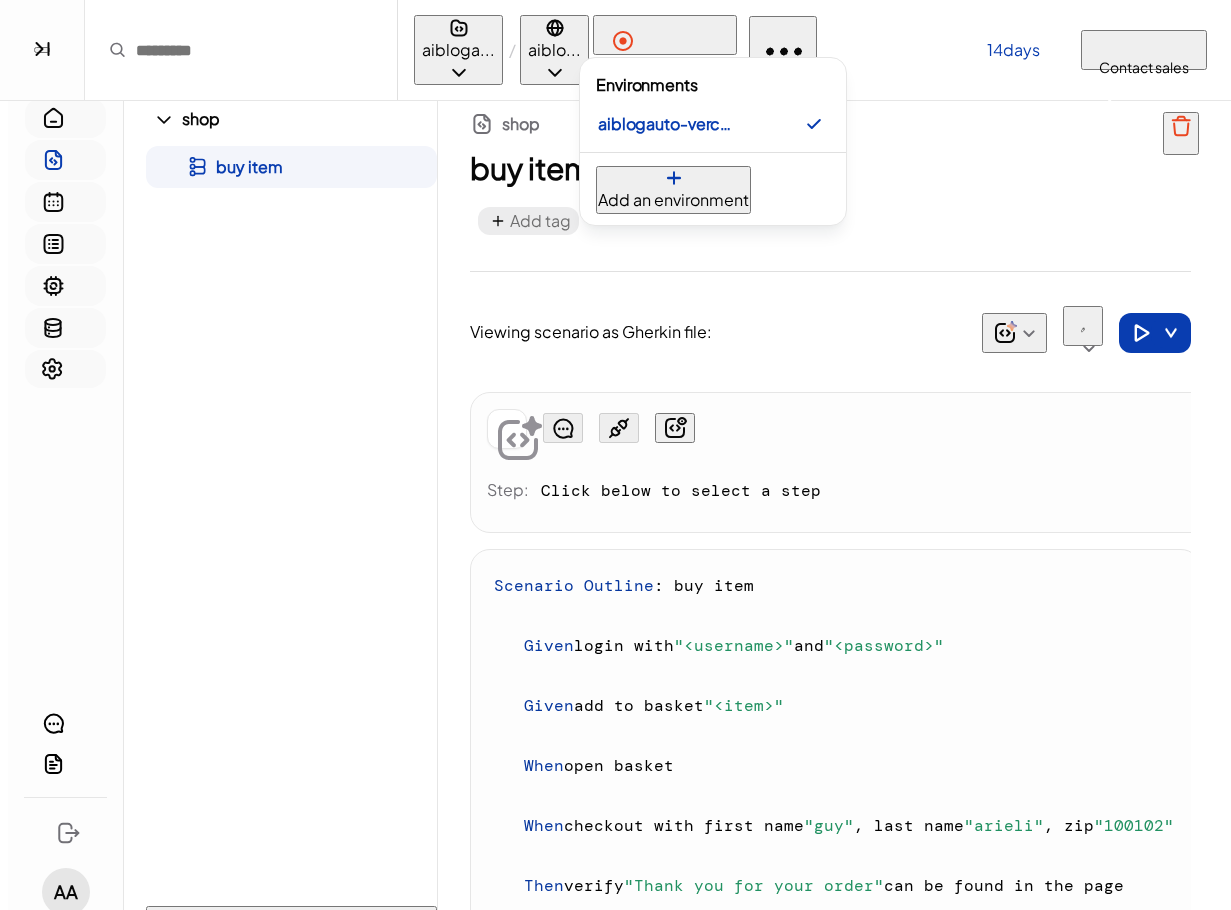 click at bounding box center [615, 455] 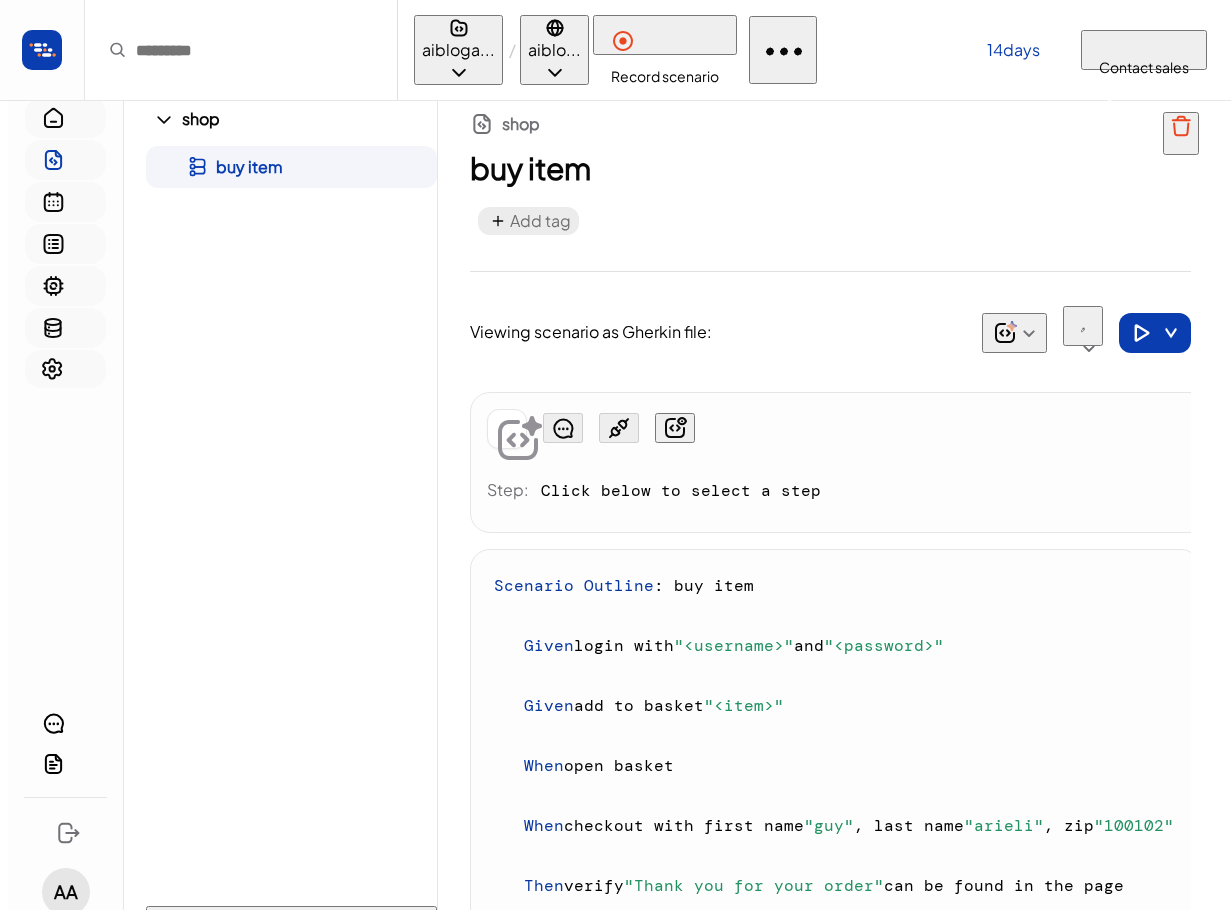 click on "shop buy item Add a scenario shop buy item  Add tag Viewing scenario as Gherkin file: Step:  Click below to select a step Scenario   Outline : buy item Given  login with  "<username>"  and  "<password>" Given  add to basket  "<item>" When  open basket When  checkout with first name  "guy" , last name  "arieli" , zip  "100102" Then  verify  "Thank you for your order"  can be found in the page Examples : |  username    |  password   |  item                                | |  blinq_user  |  let_me_in  |  Urban Backpack - Compact & Durable  |" at bounding box center [673, 515] 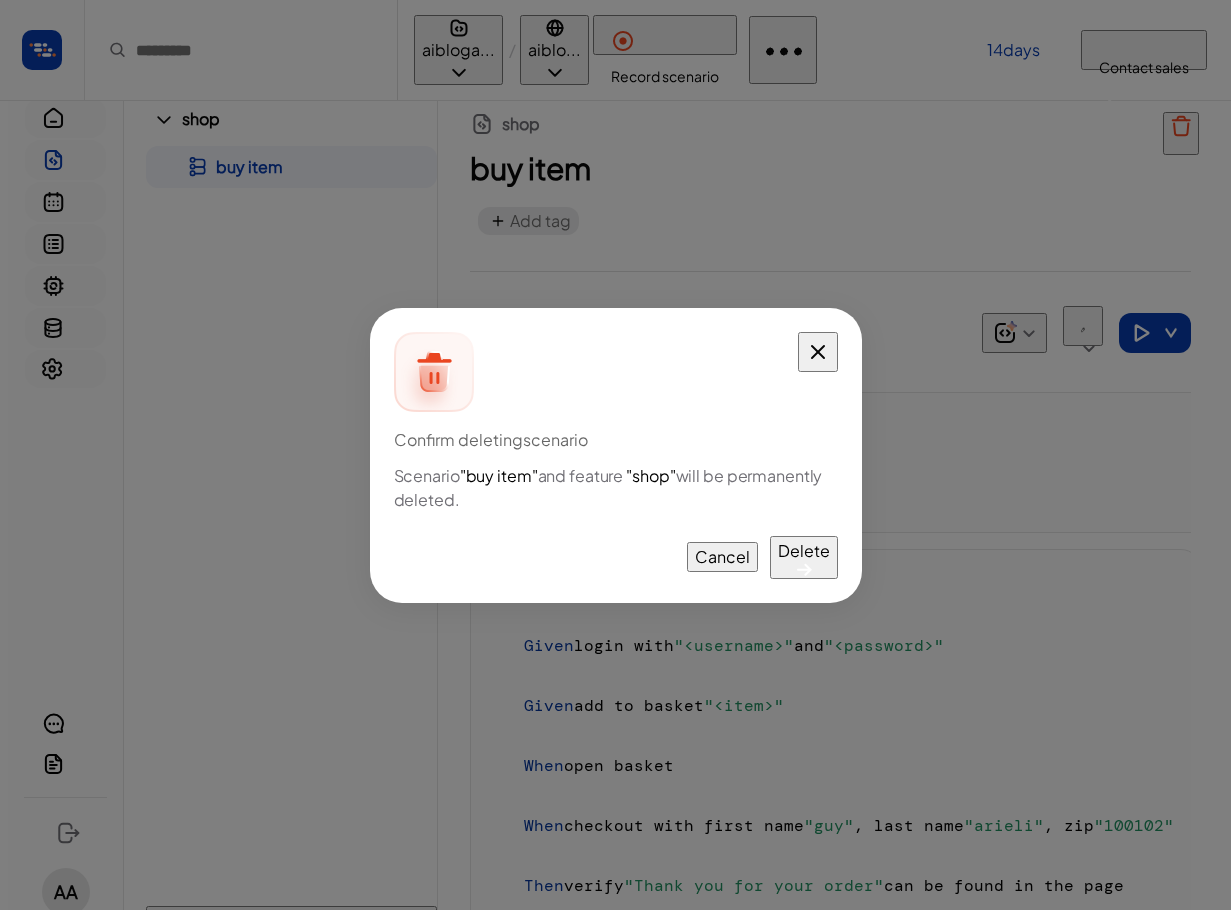 click on "Delete" at bounding box center [722, 557] 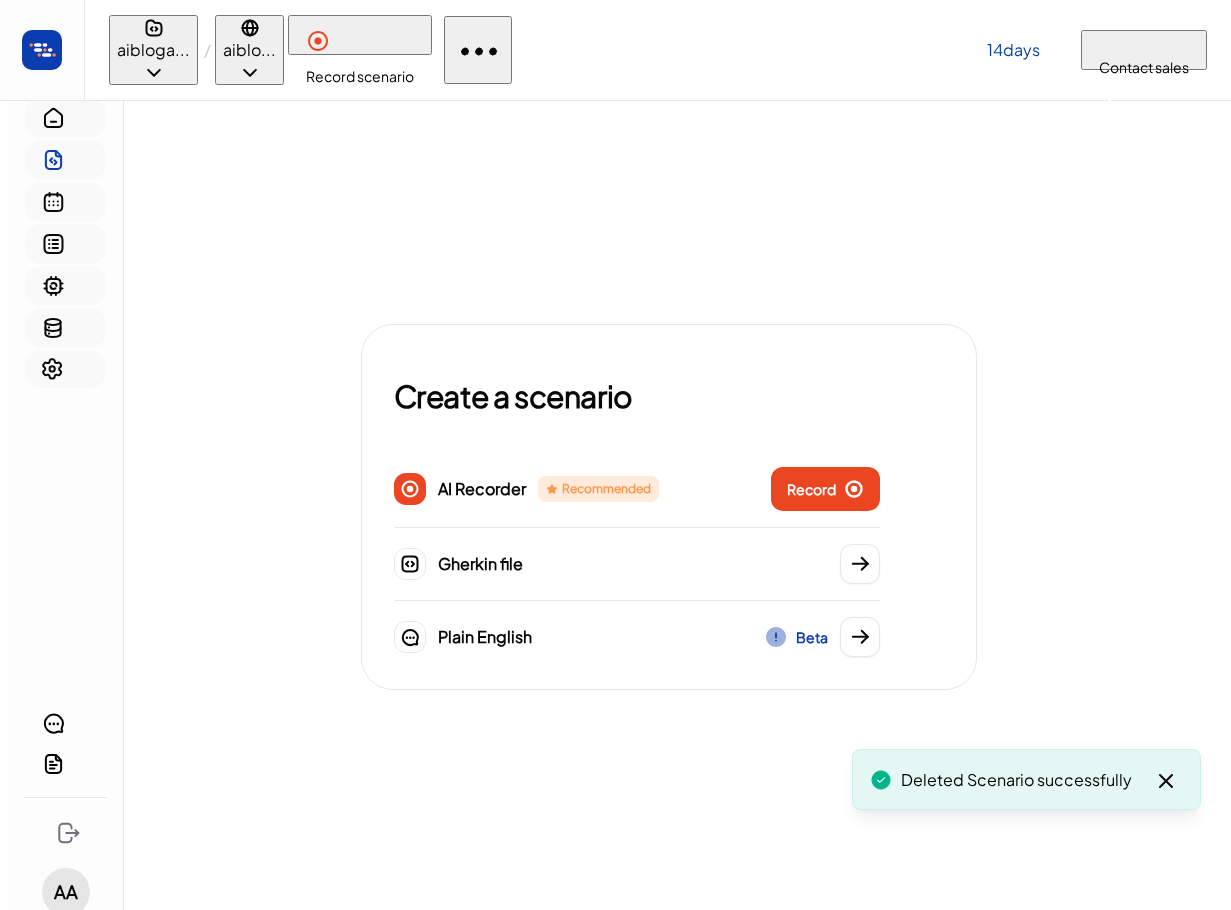 click at bounding box center (65, 118) 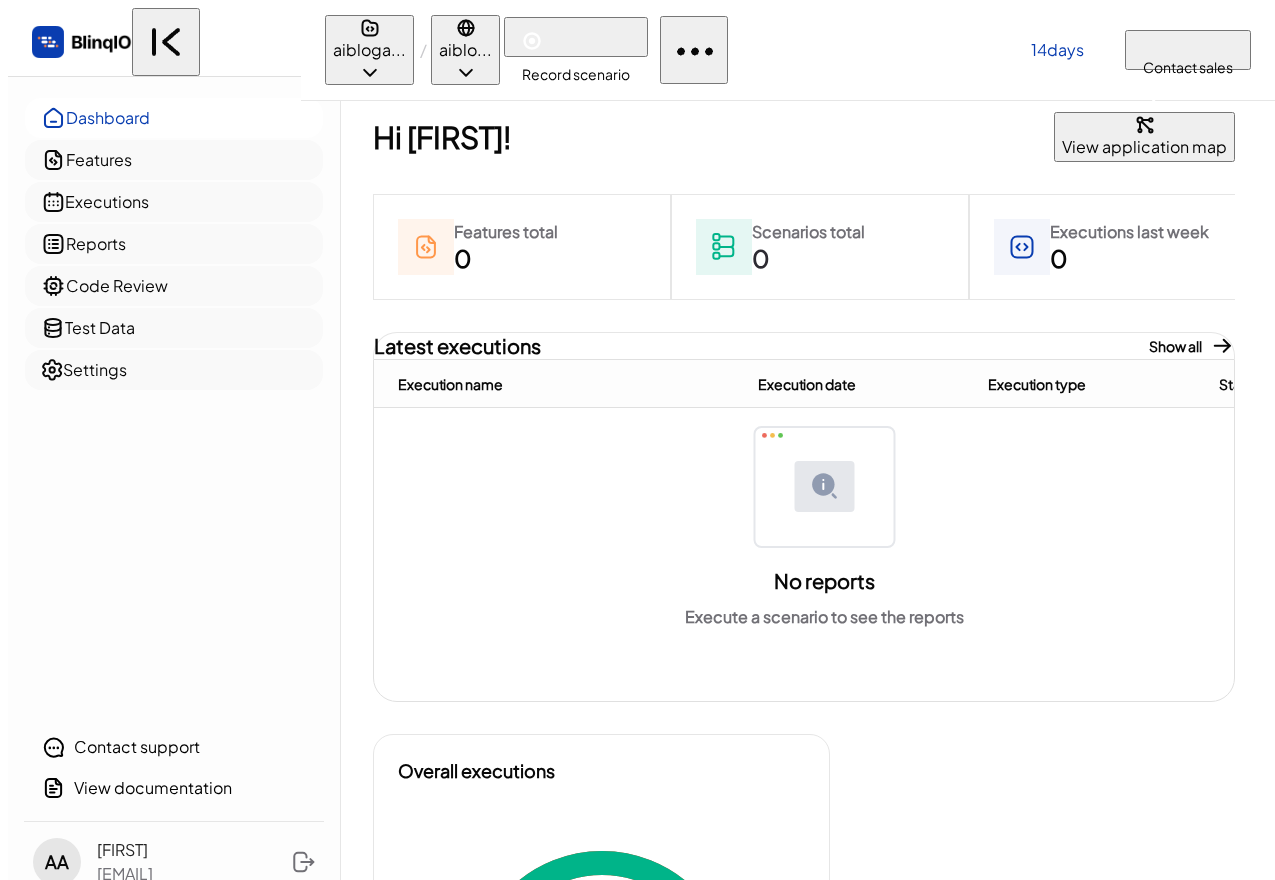 click at bounding box center [158, 42] 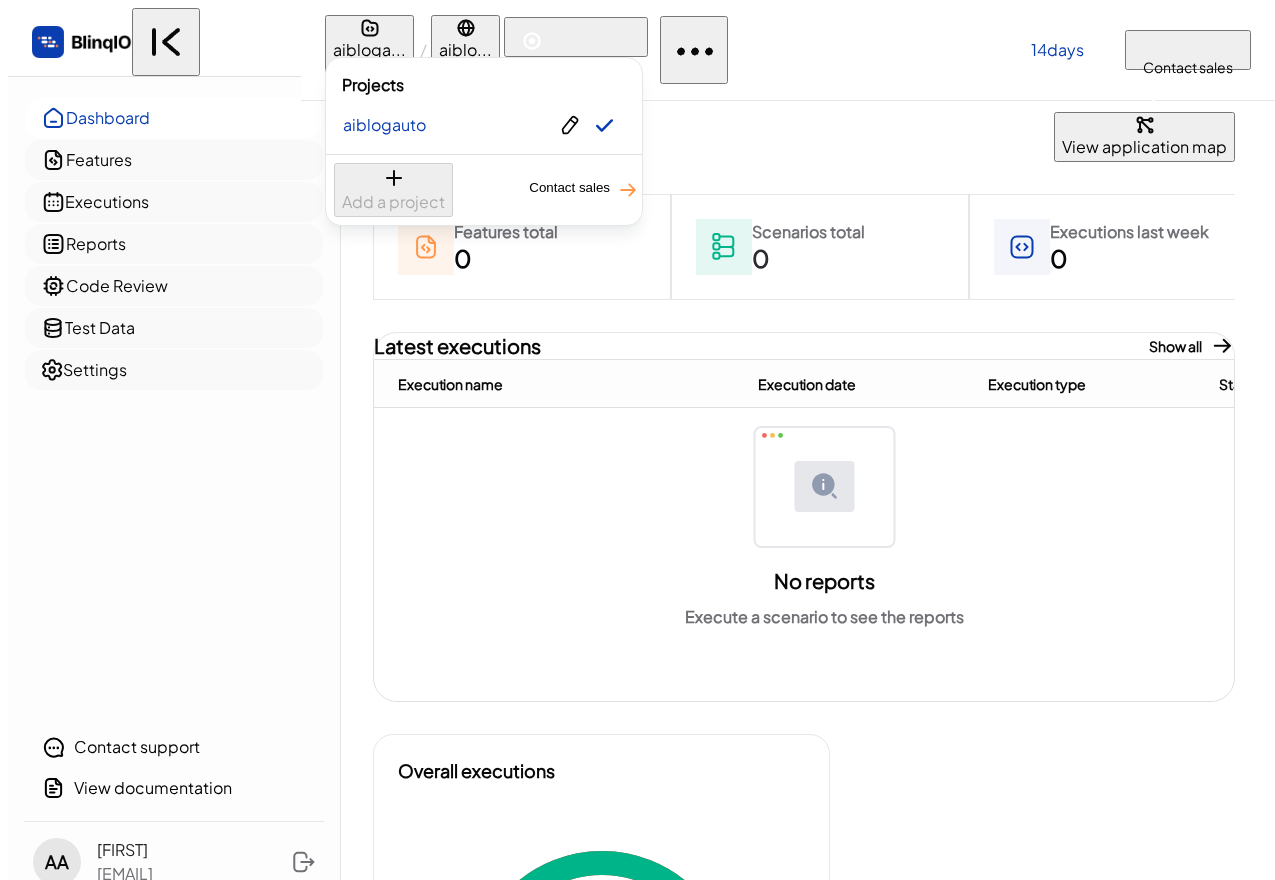 click at bounding box center (637, 440) 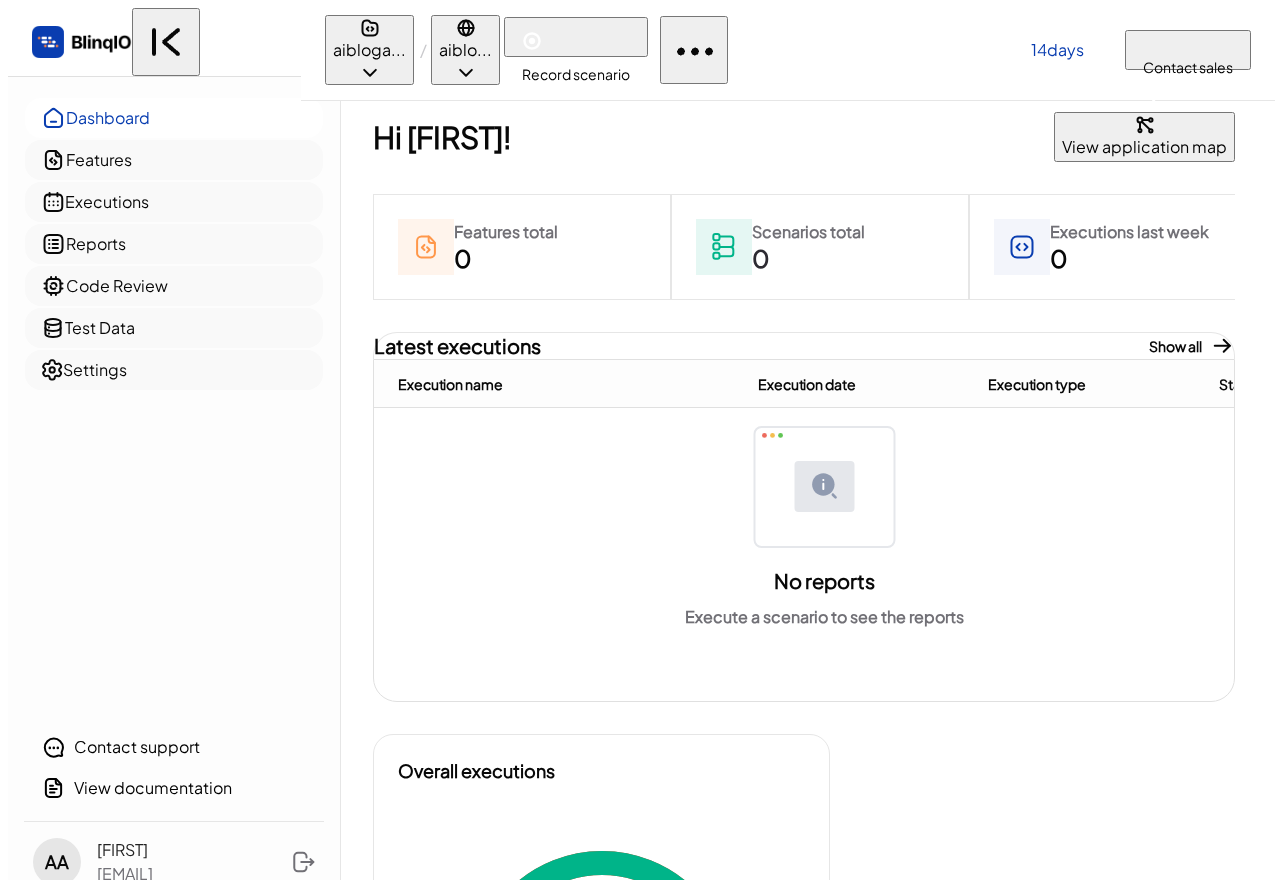 type 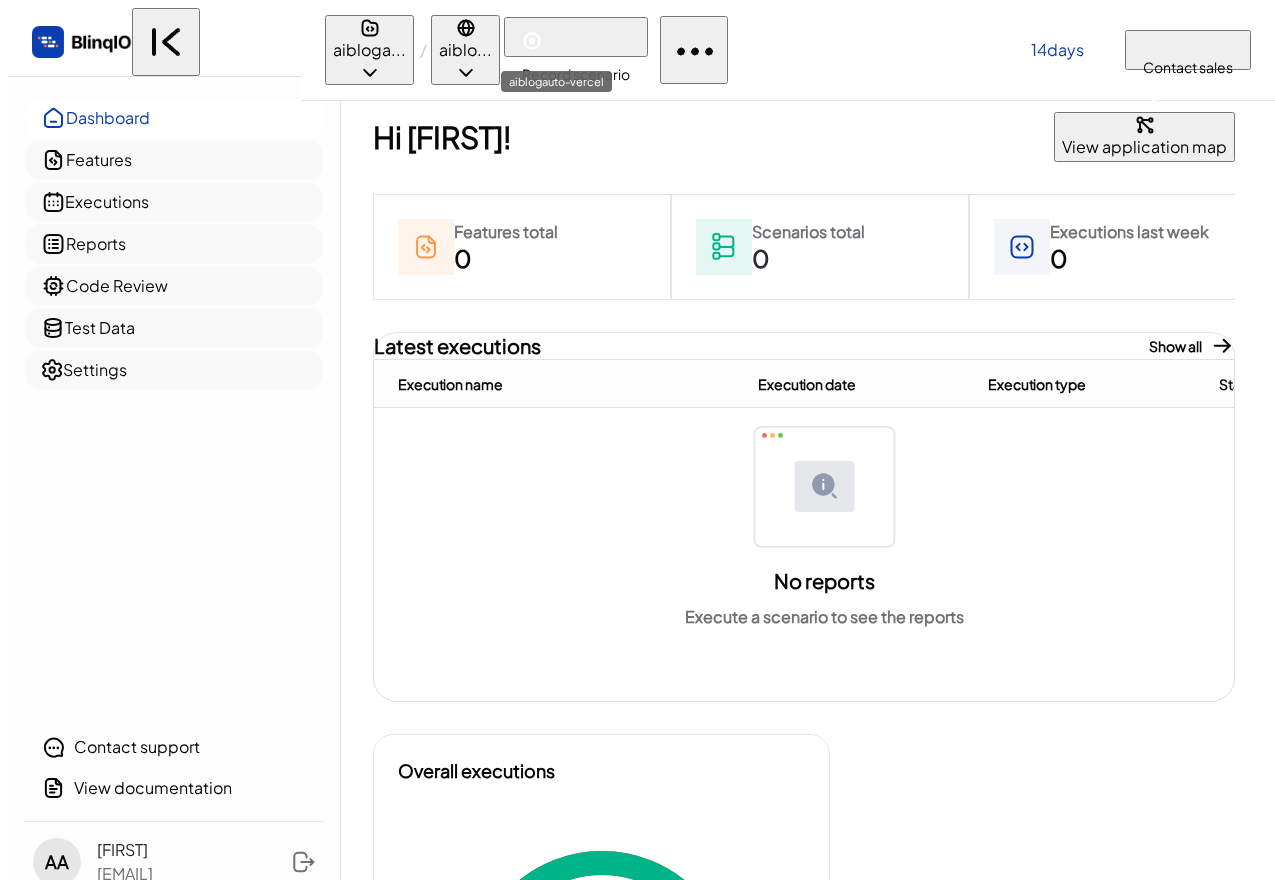 click on "aiblo..." at bounding box center [465, 50] 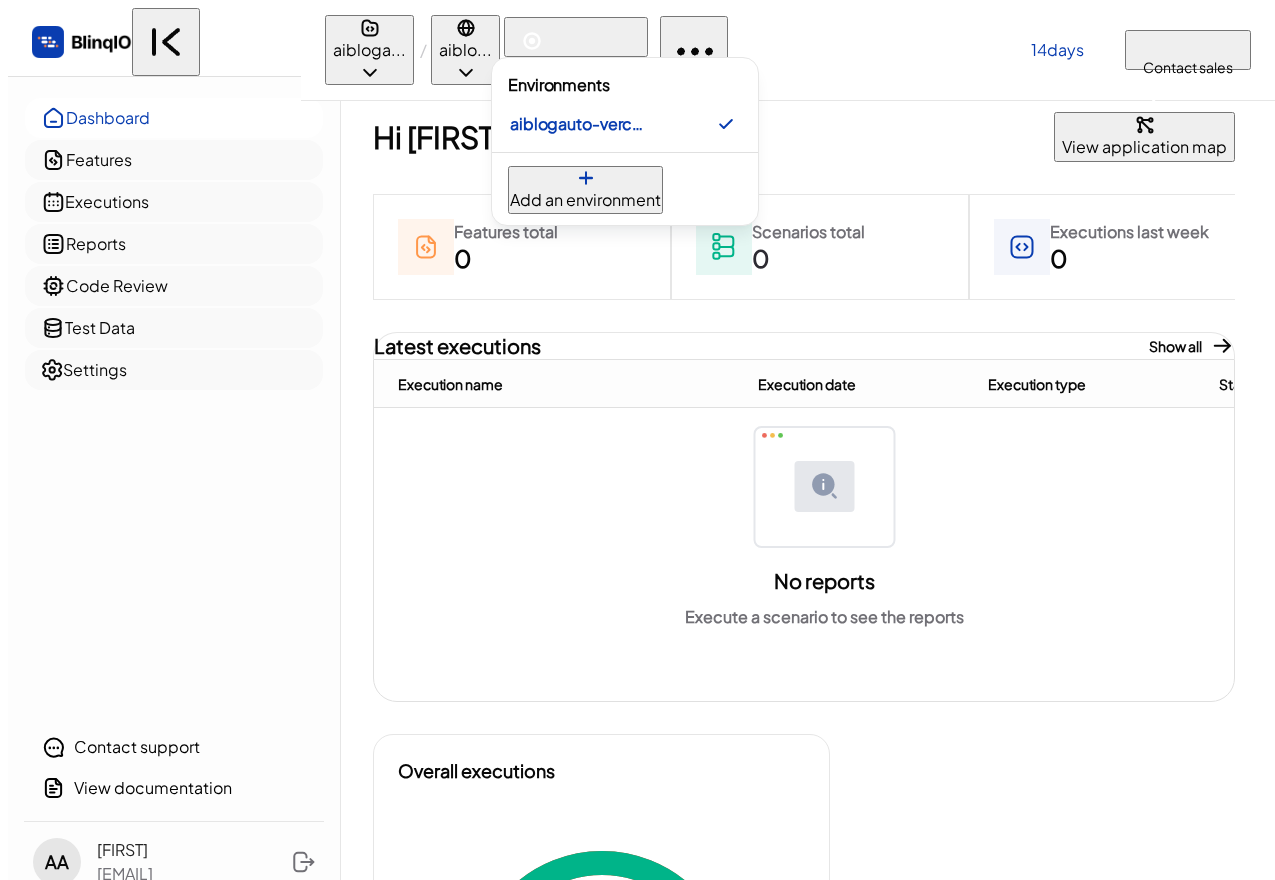 click at bounding box center (637, 440) 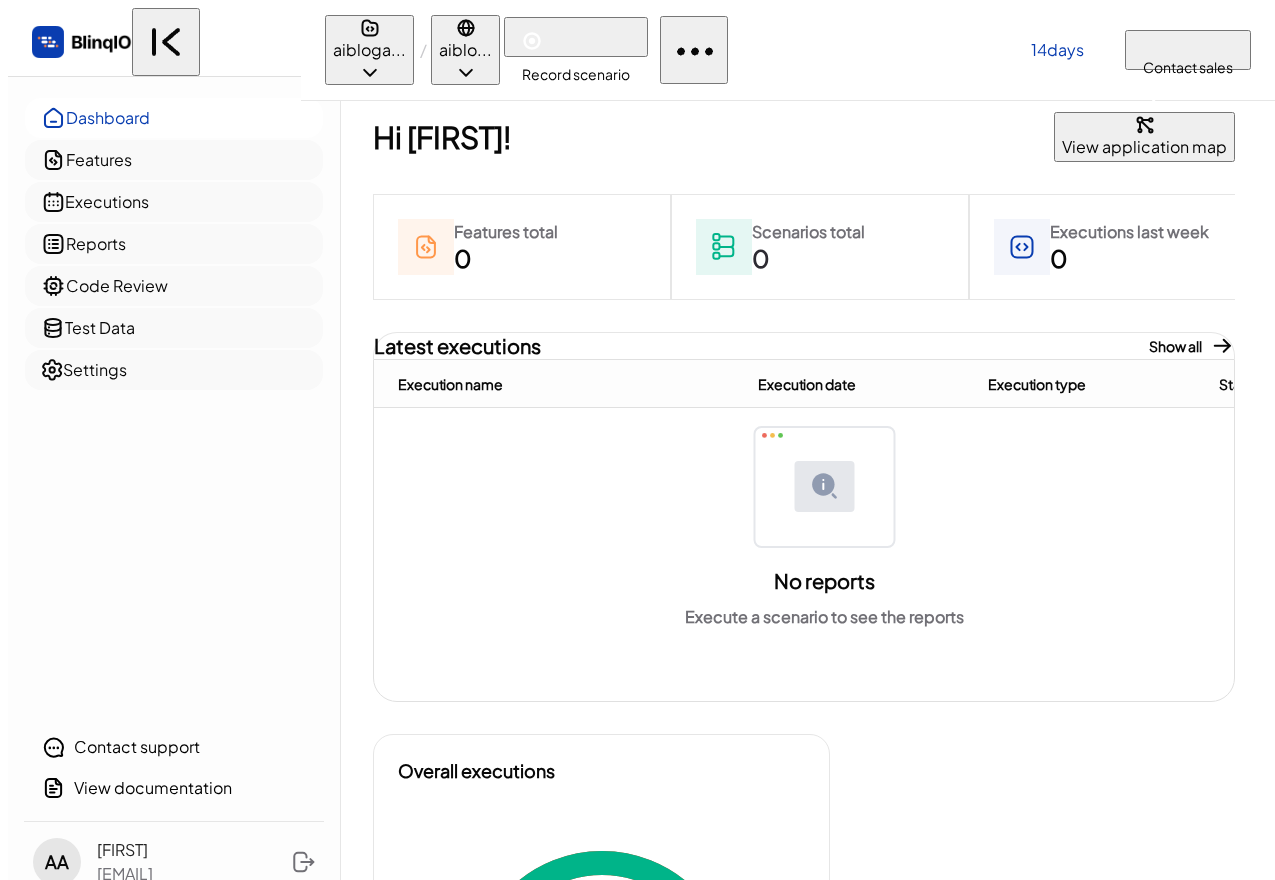 click at bounding box center (694, 50) 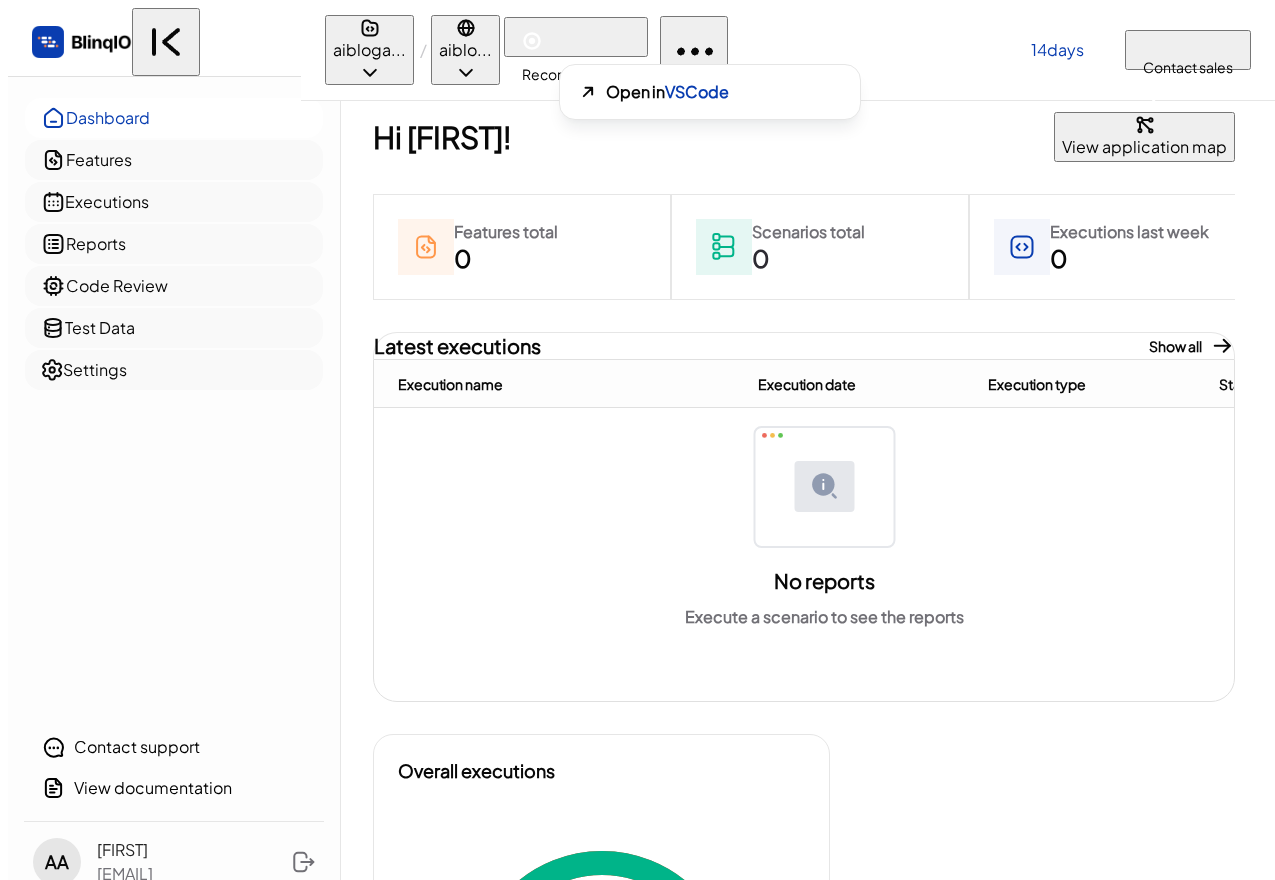 click at bounding box center (517, 440) 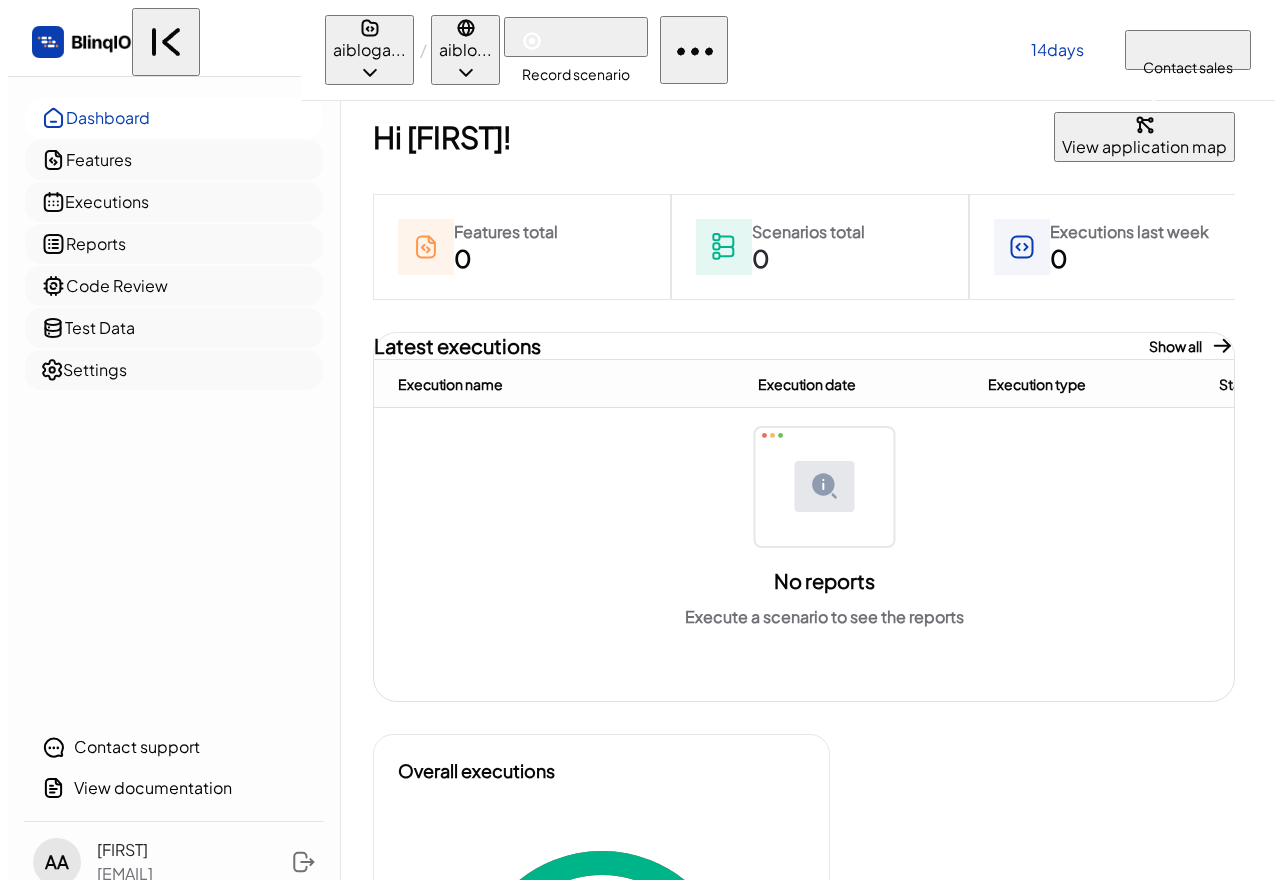 click at bounding box center [532, 41] 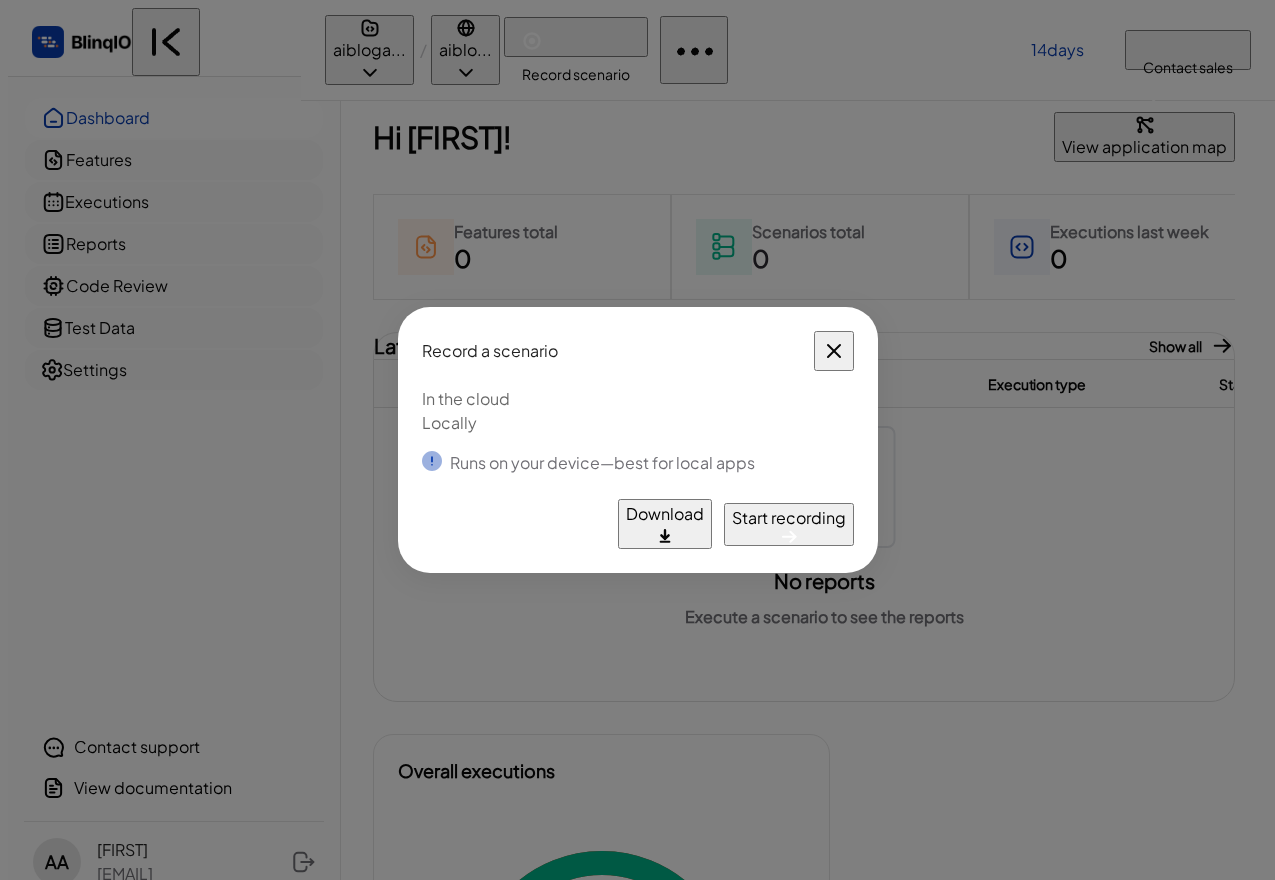click on "Start recording" at bounding box center [789, 524] 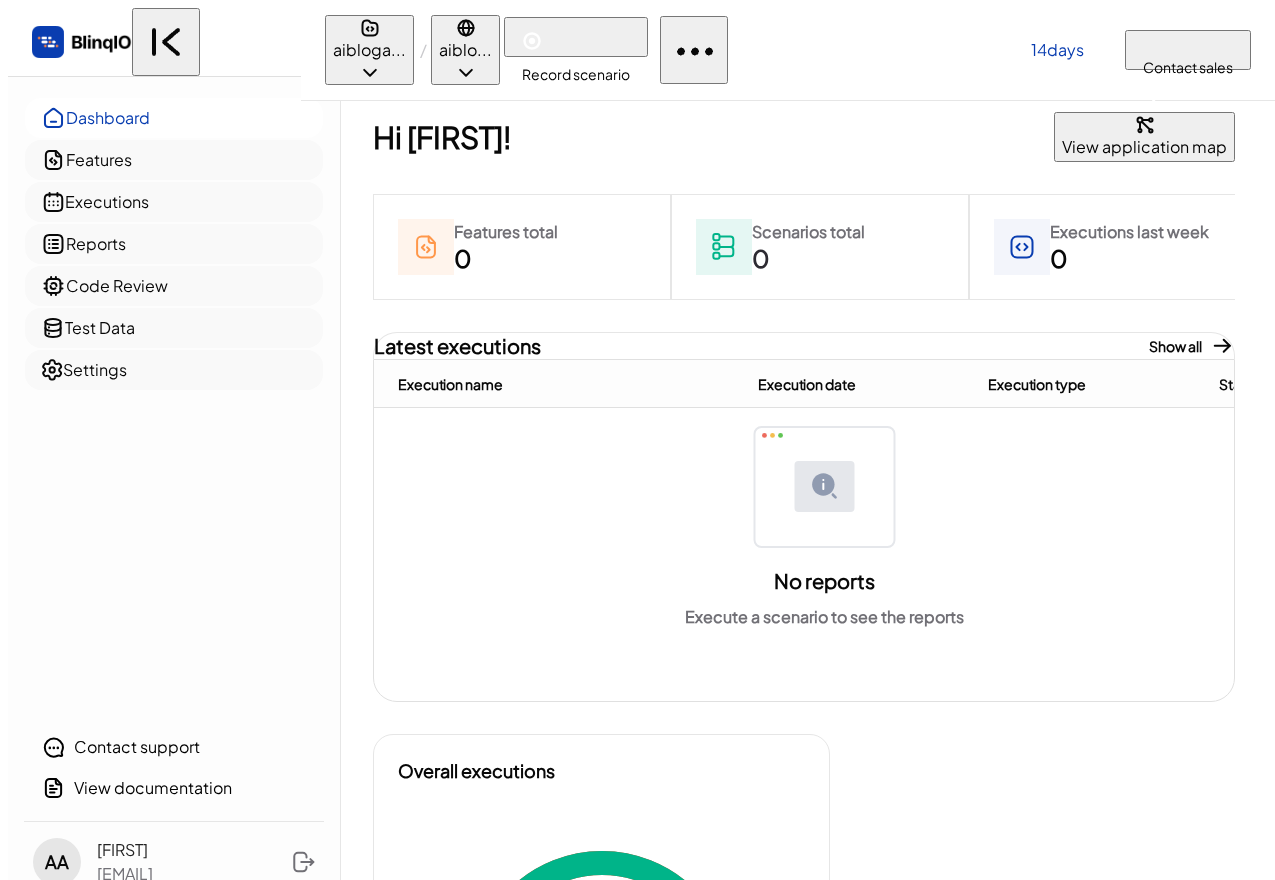 click on "Record scenario" at bounding box center [576, 37] 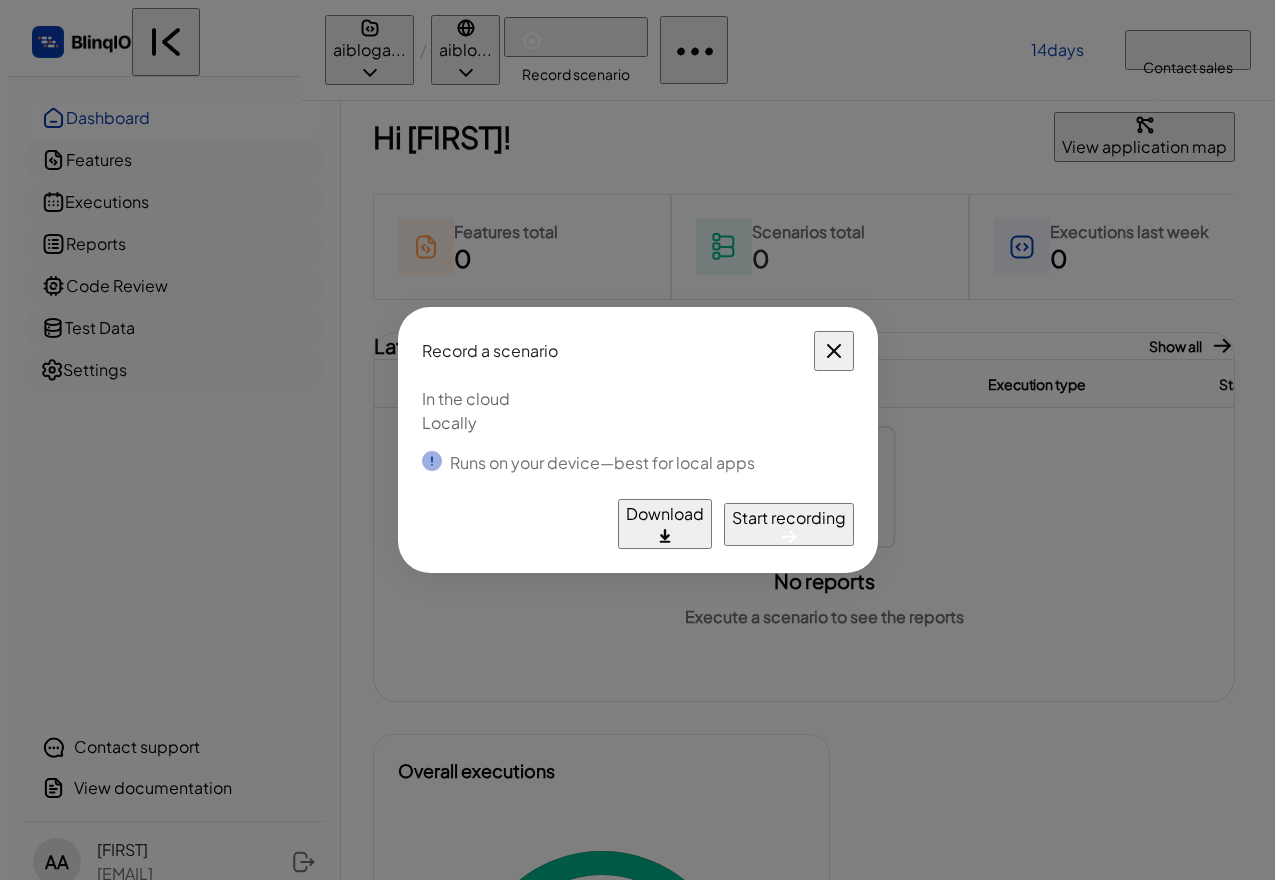 click on "Start recording" at bounding box center (789, 518) 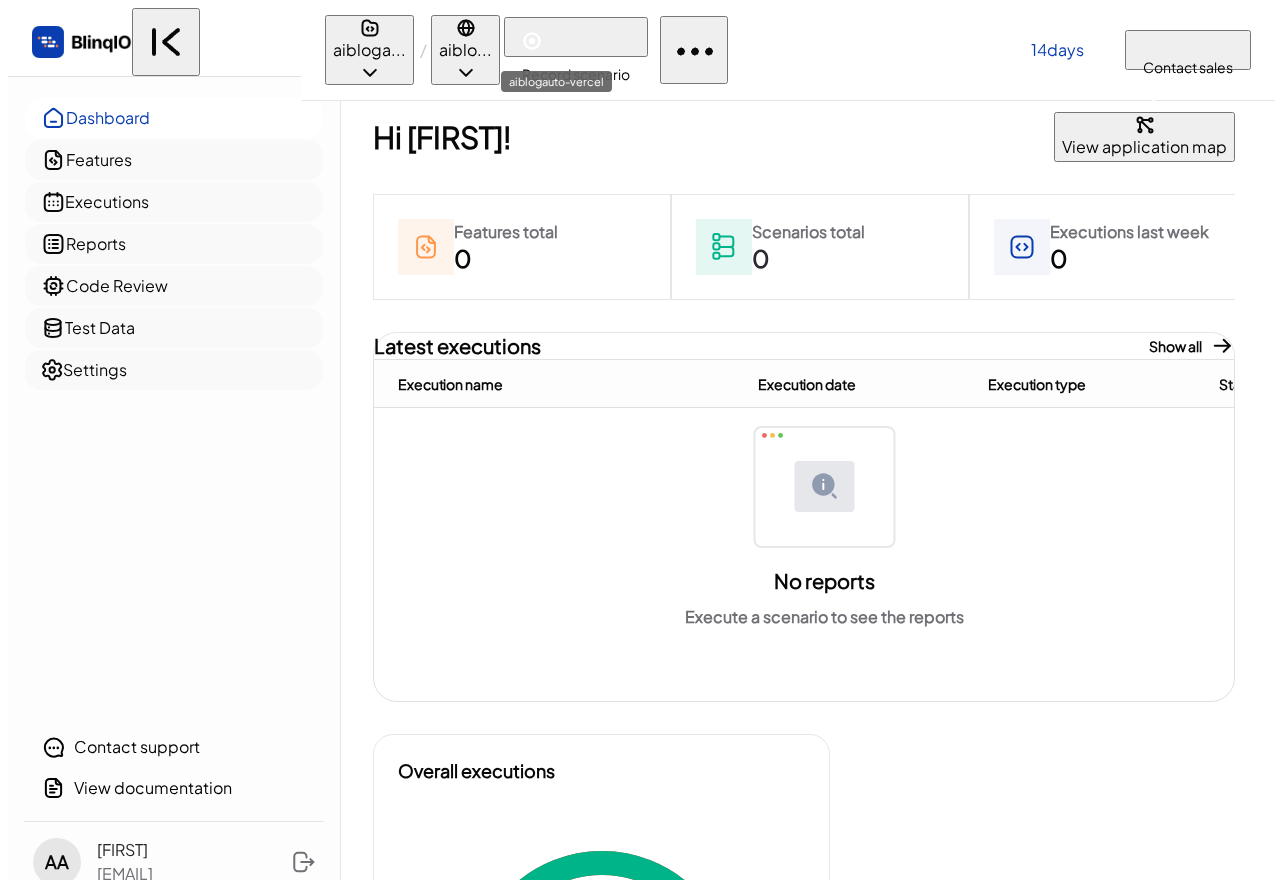 click on "aiblo..." at bounding box center (465, 50) 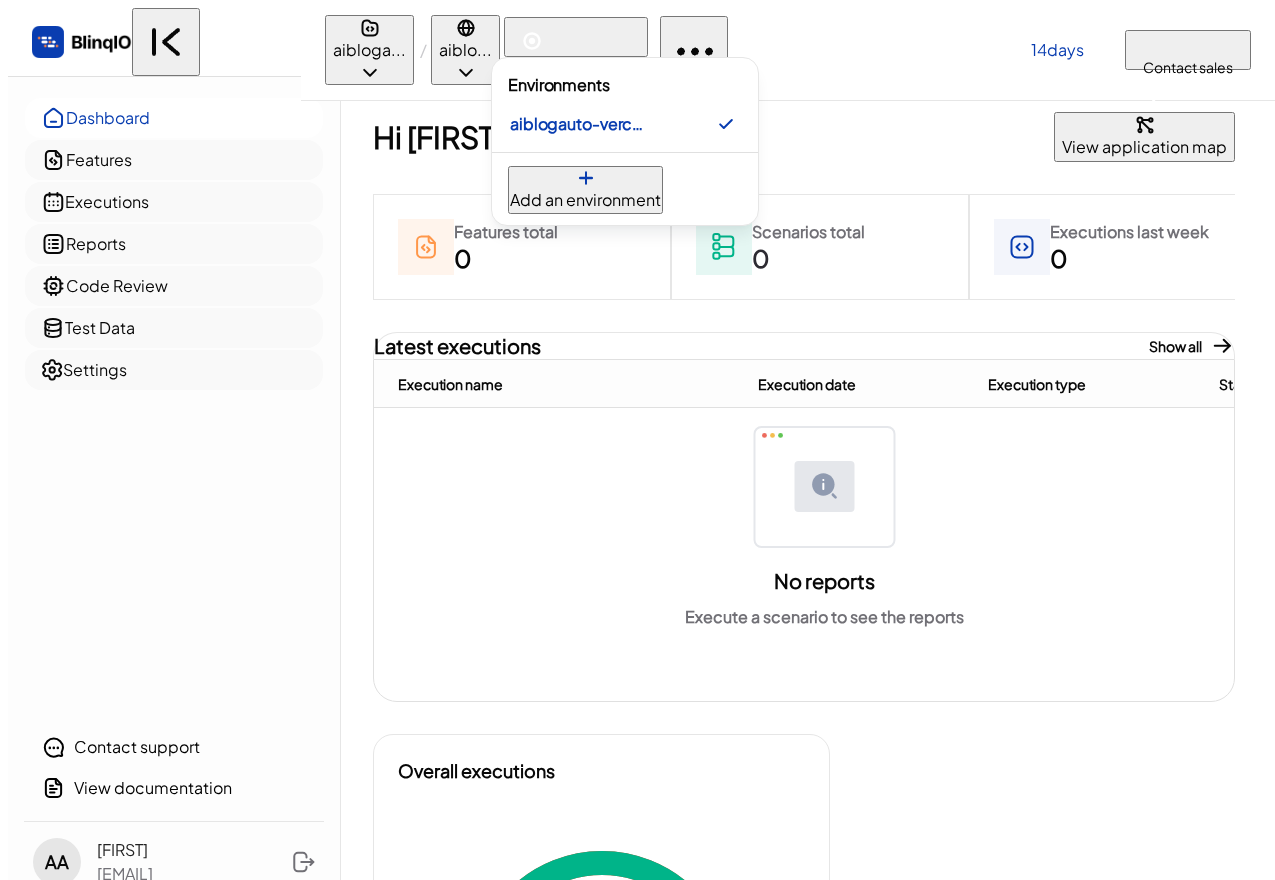 click on "Add an environment" at bounding box center [585, 200] 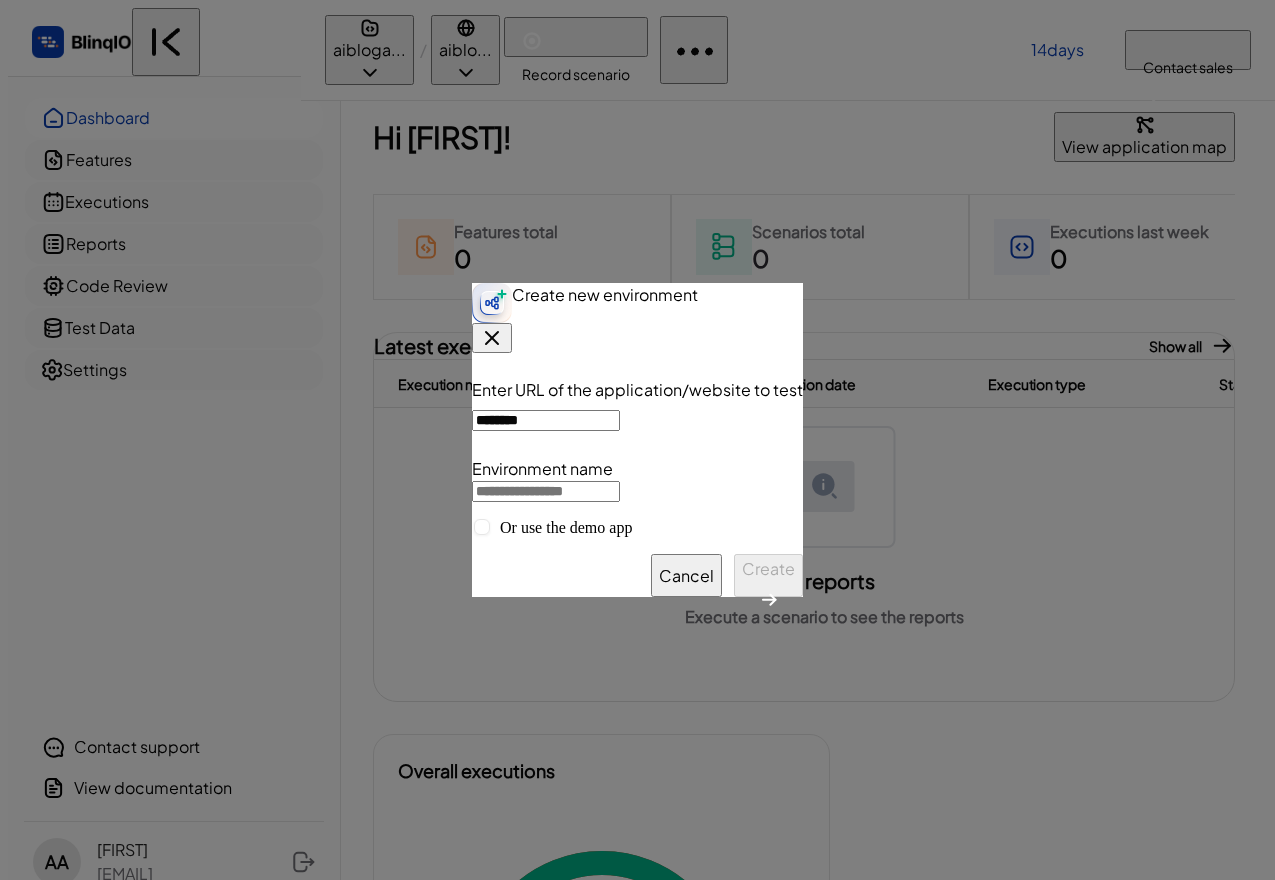 click on "Create new environment Enter URL of the application/website to test ******** Environment name Or use the demo app Cancel Create" at bounding box center (637, 440) 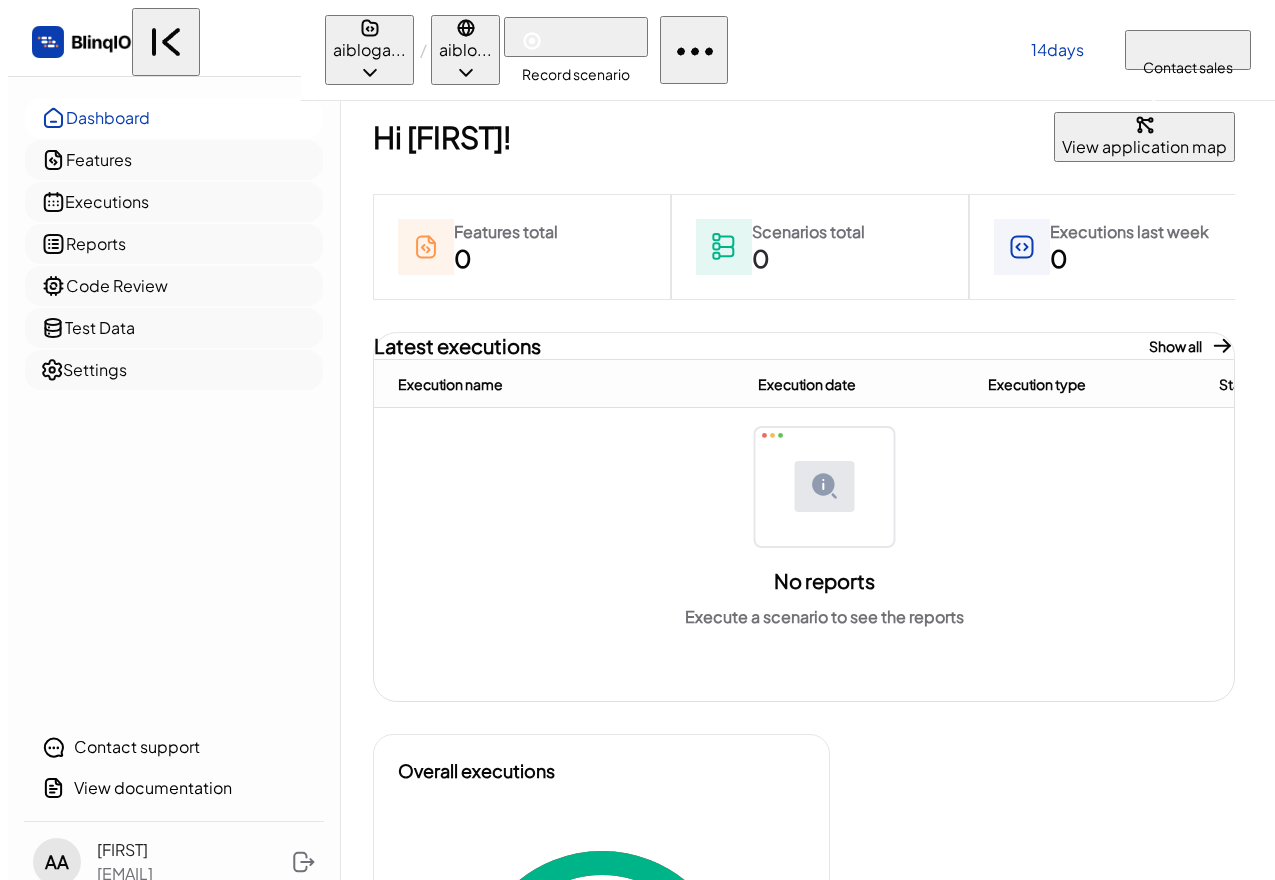 click at bounding box center [694, 50] 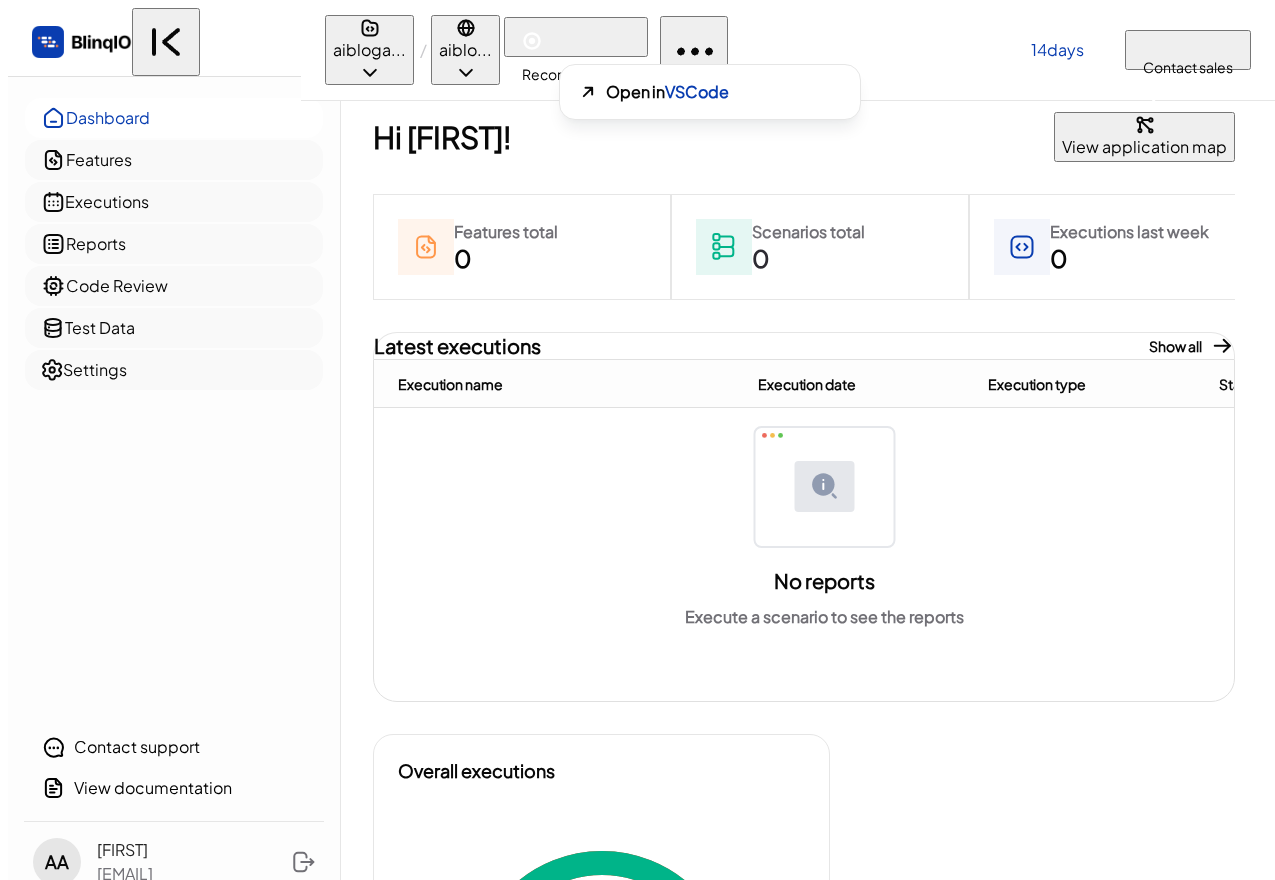 click at bounding box center (517, 440) 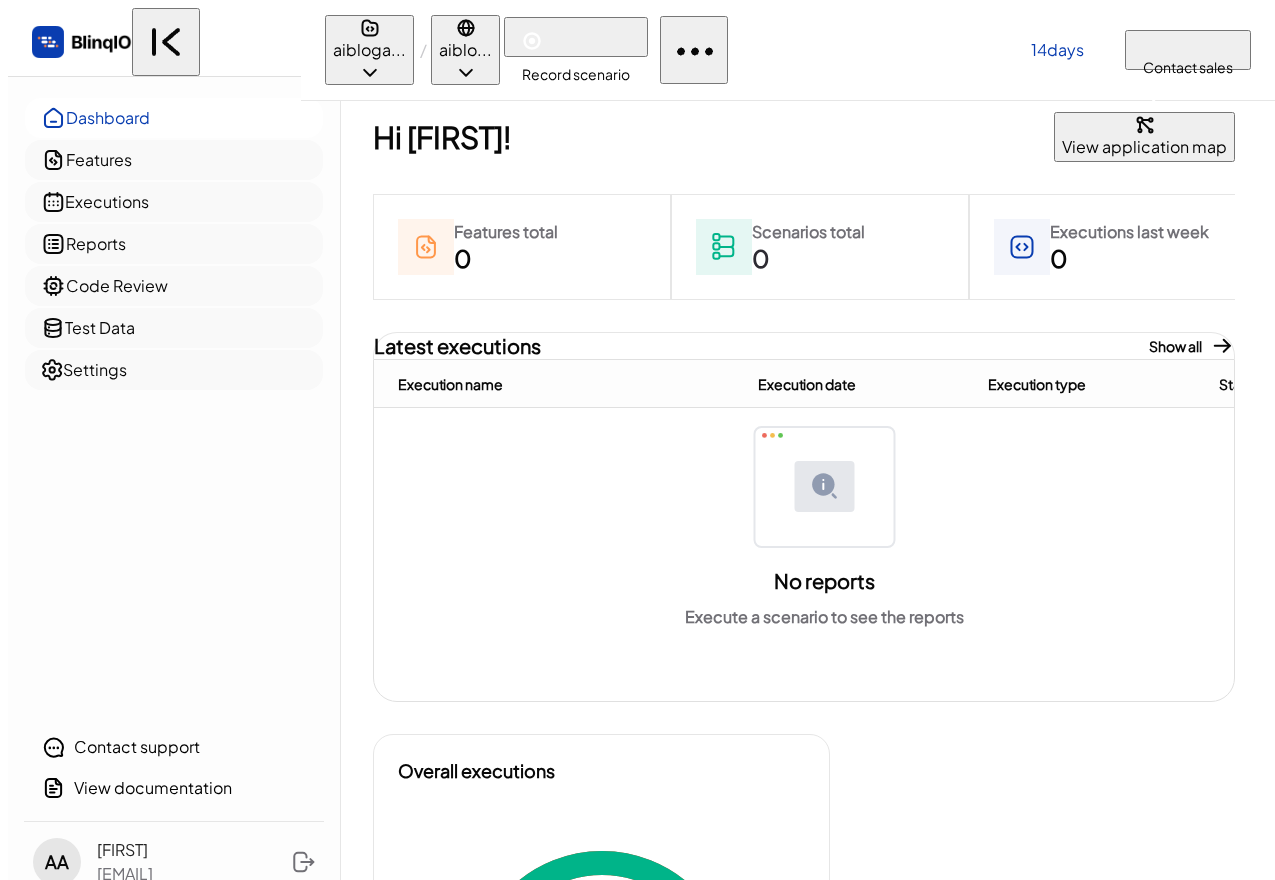 click at bounding box center [465, 28] 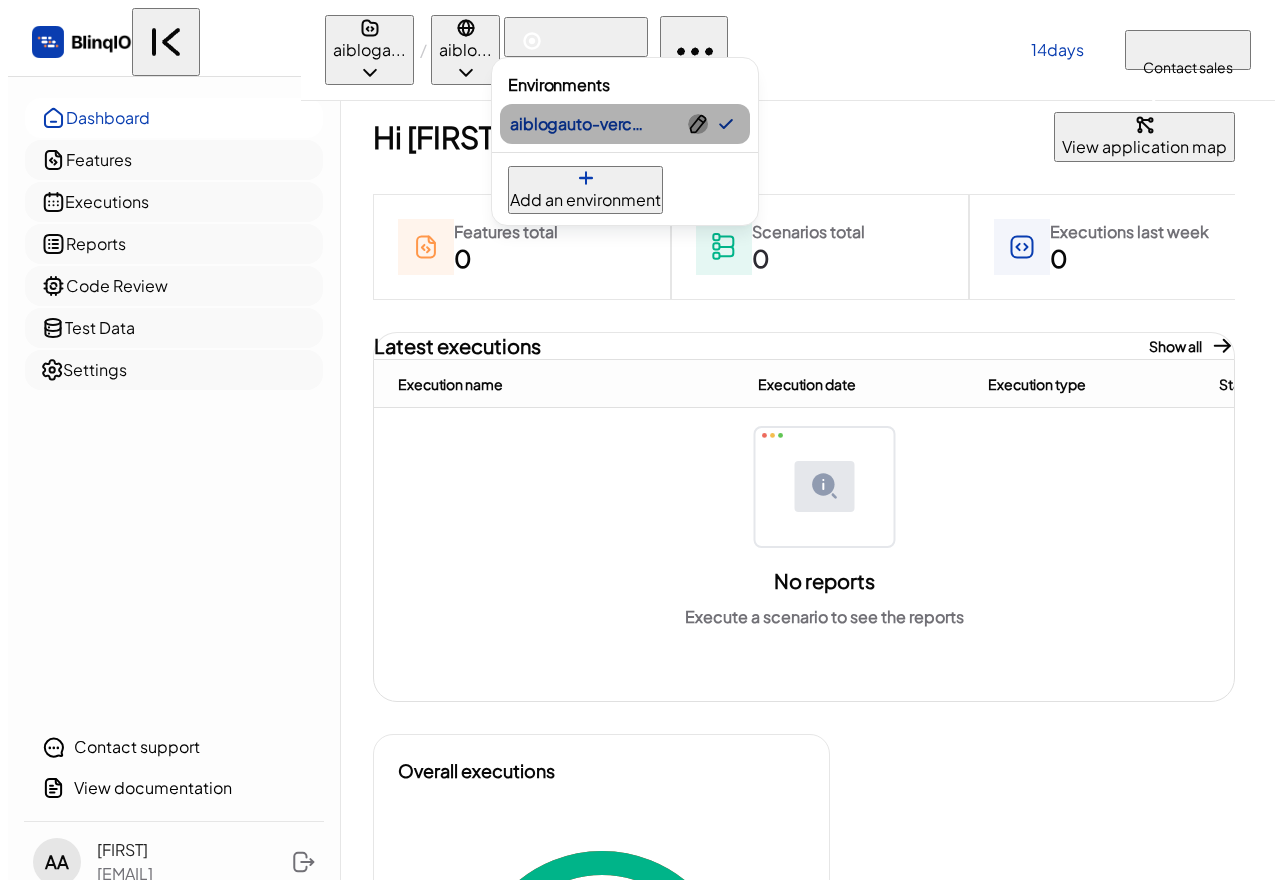 click at bounding box center (698, 124) 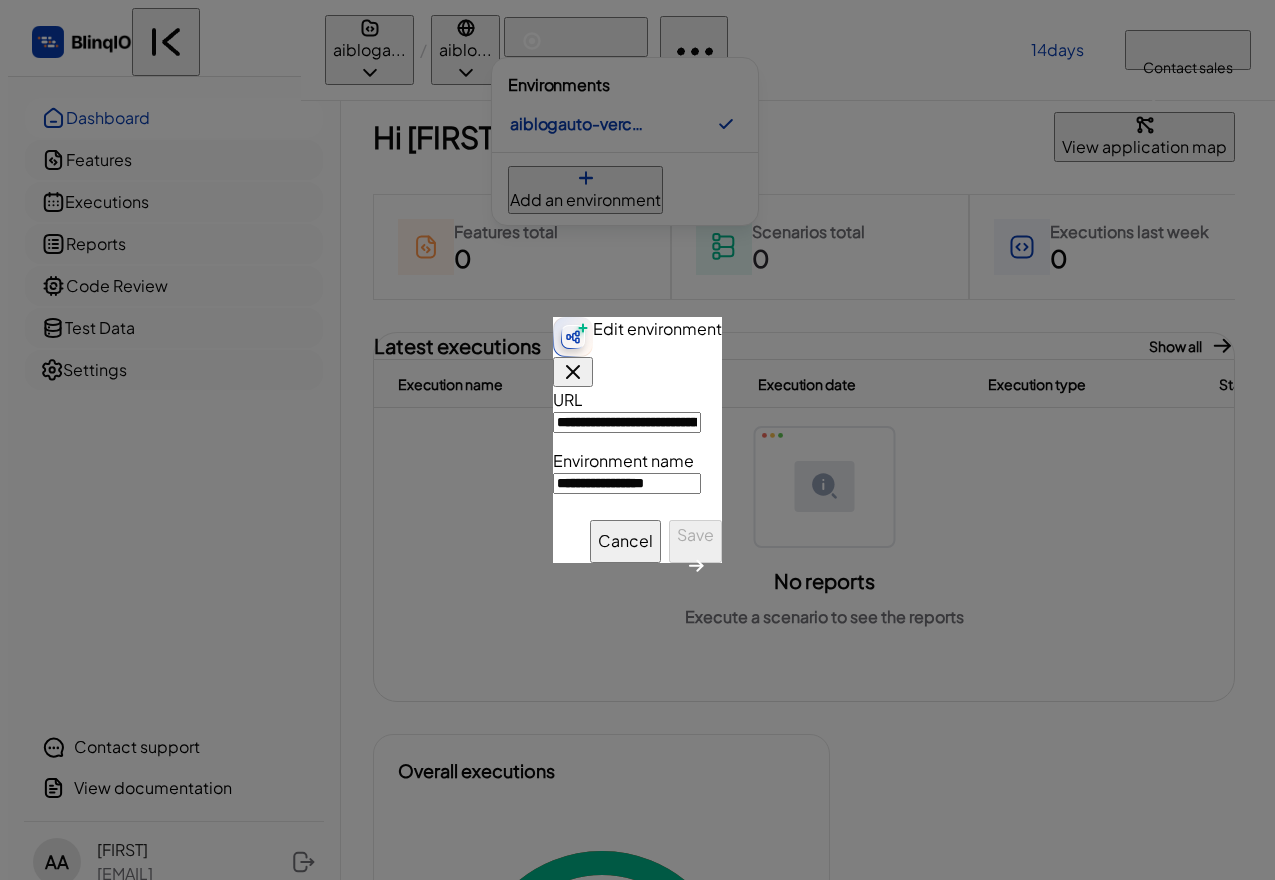 click on "**********" at bounding box center (627, 422) 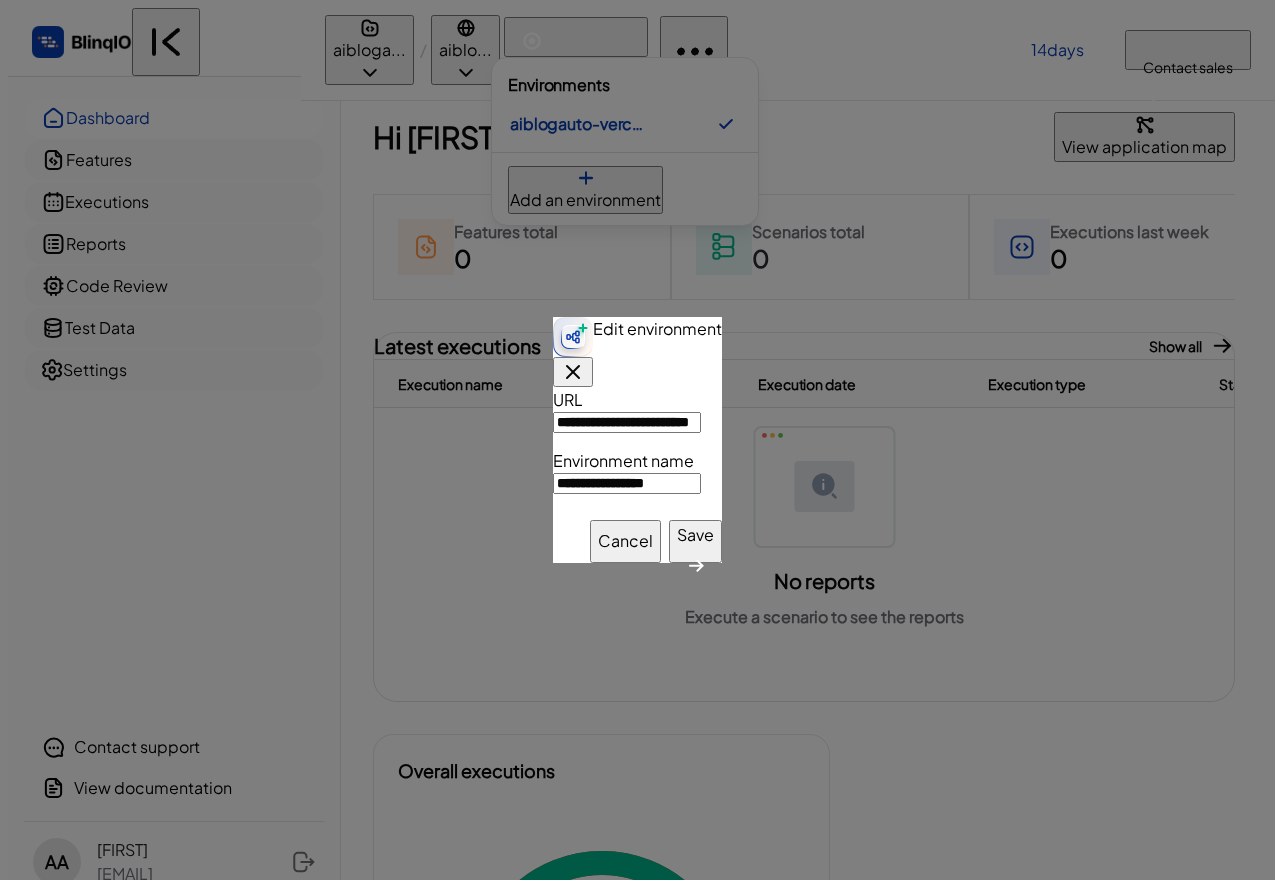 type on "**********" 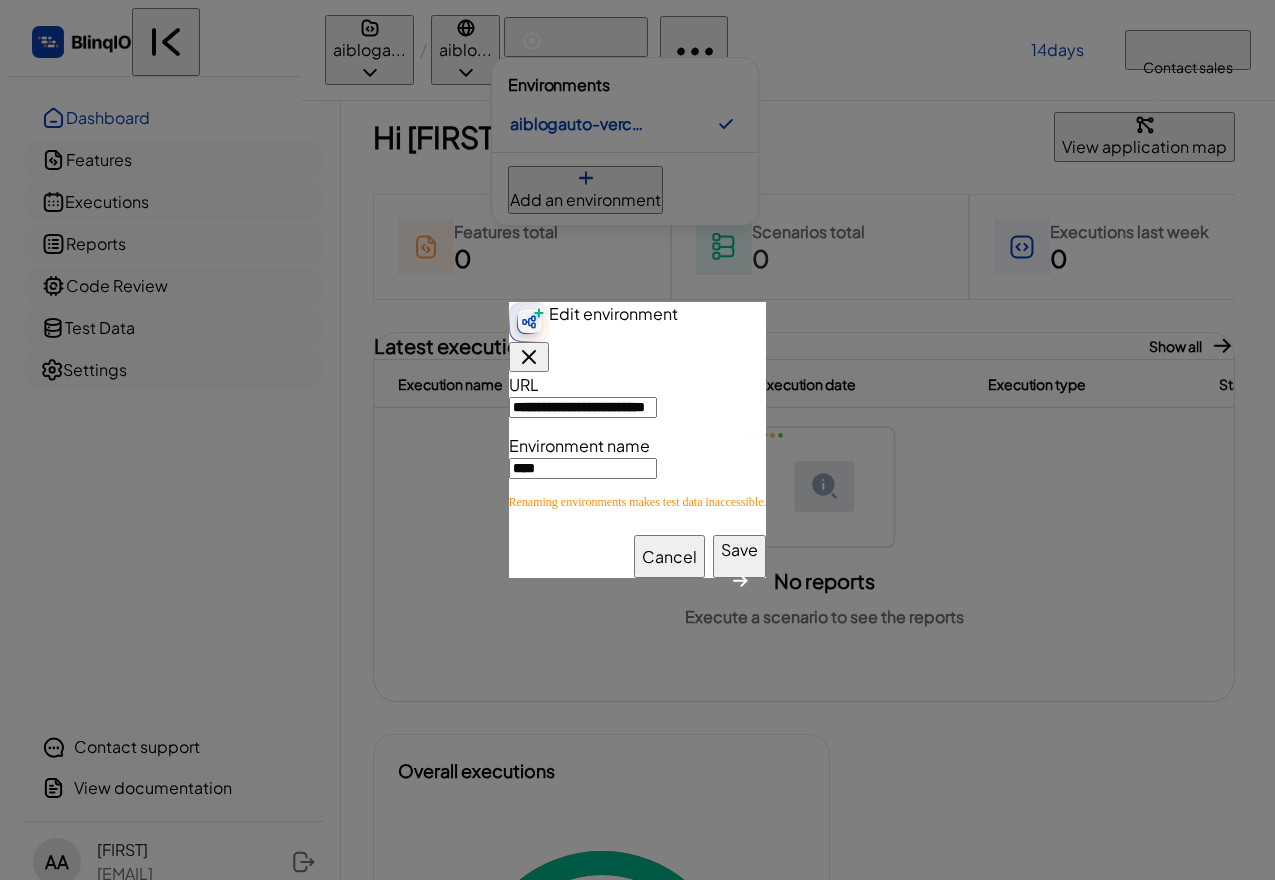 click on "Save" at bounding box center [739, 556] 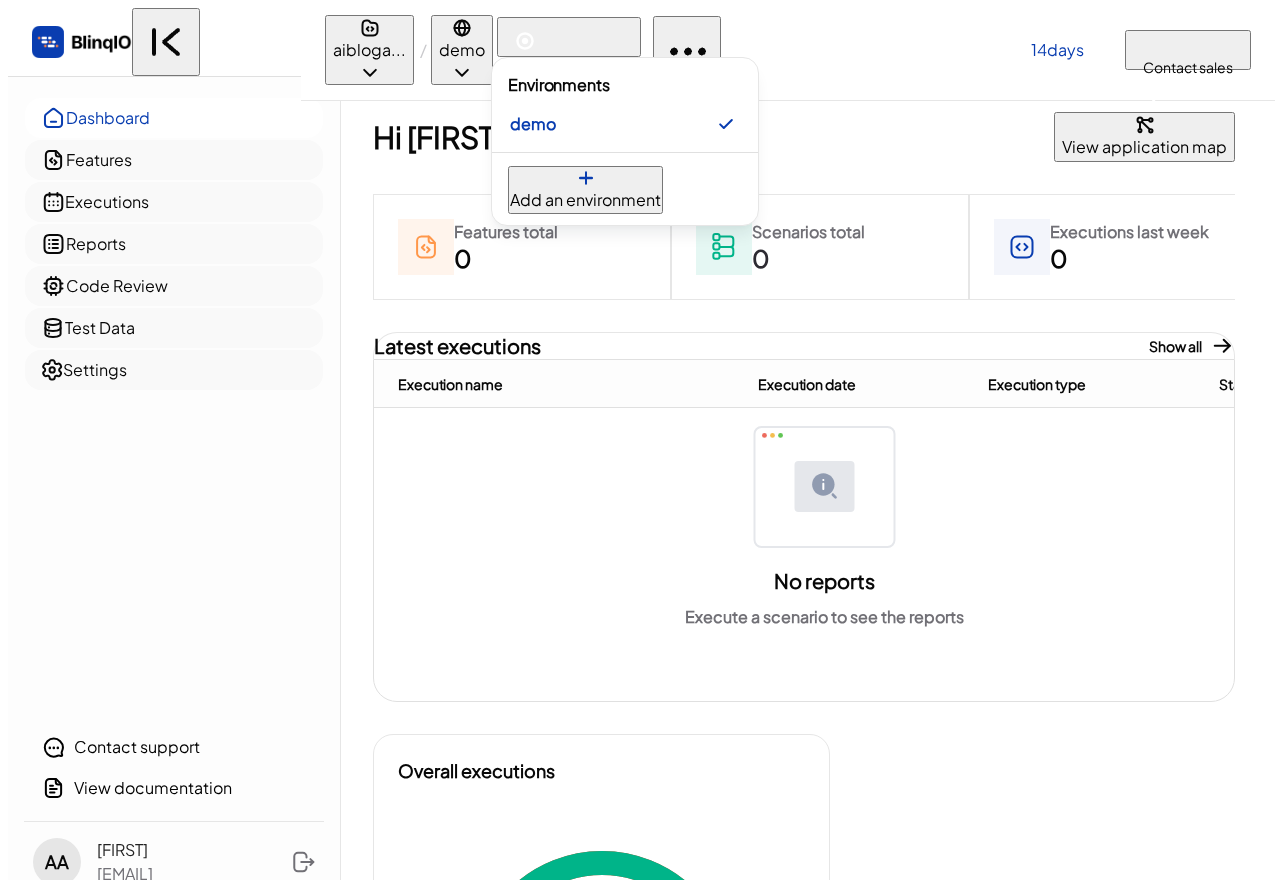 click at bounding box center (637, 440) 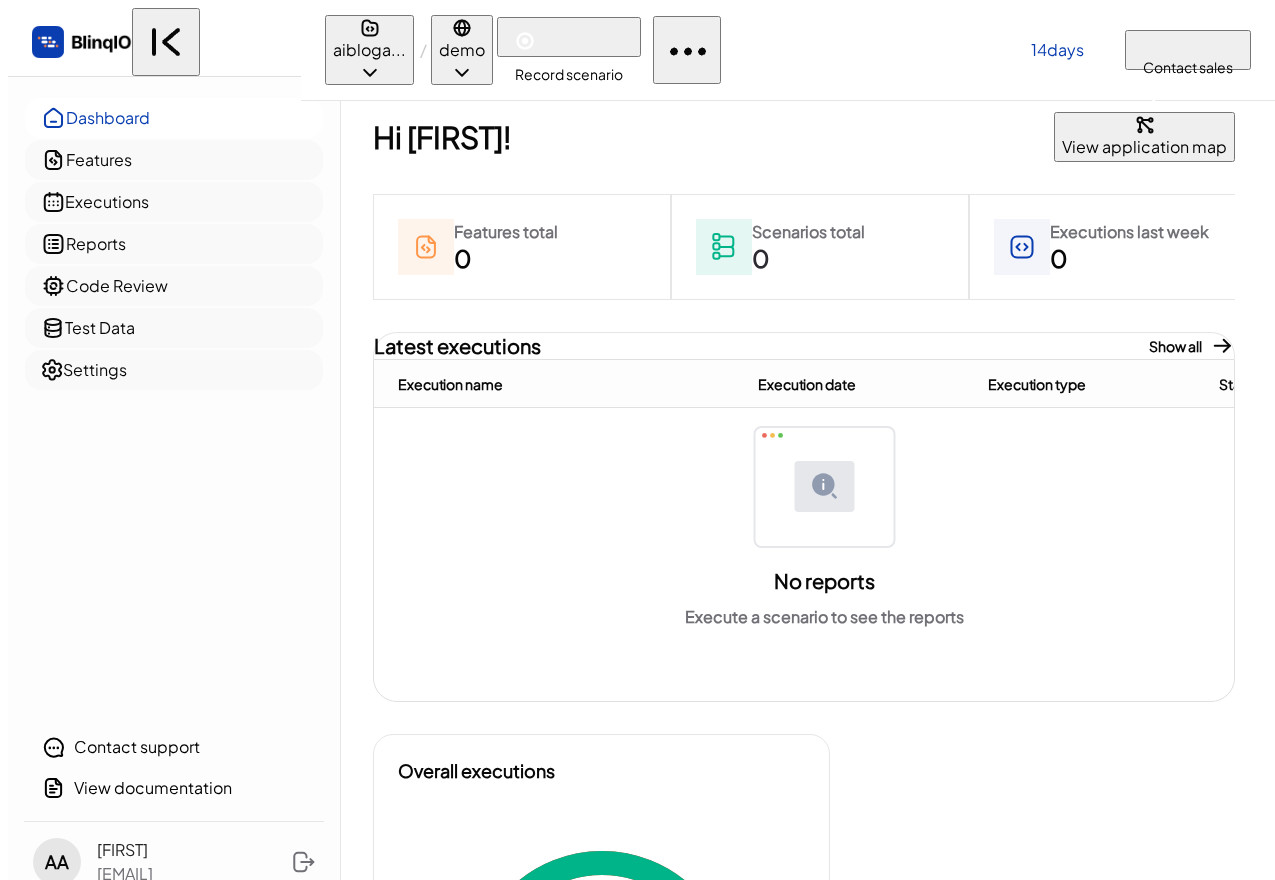 click at bounding box center [370, 72] 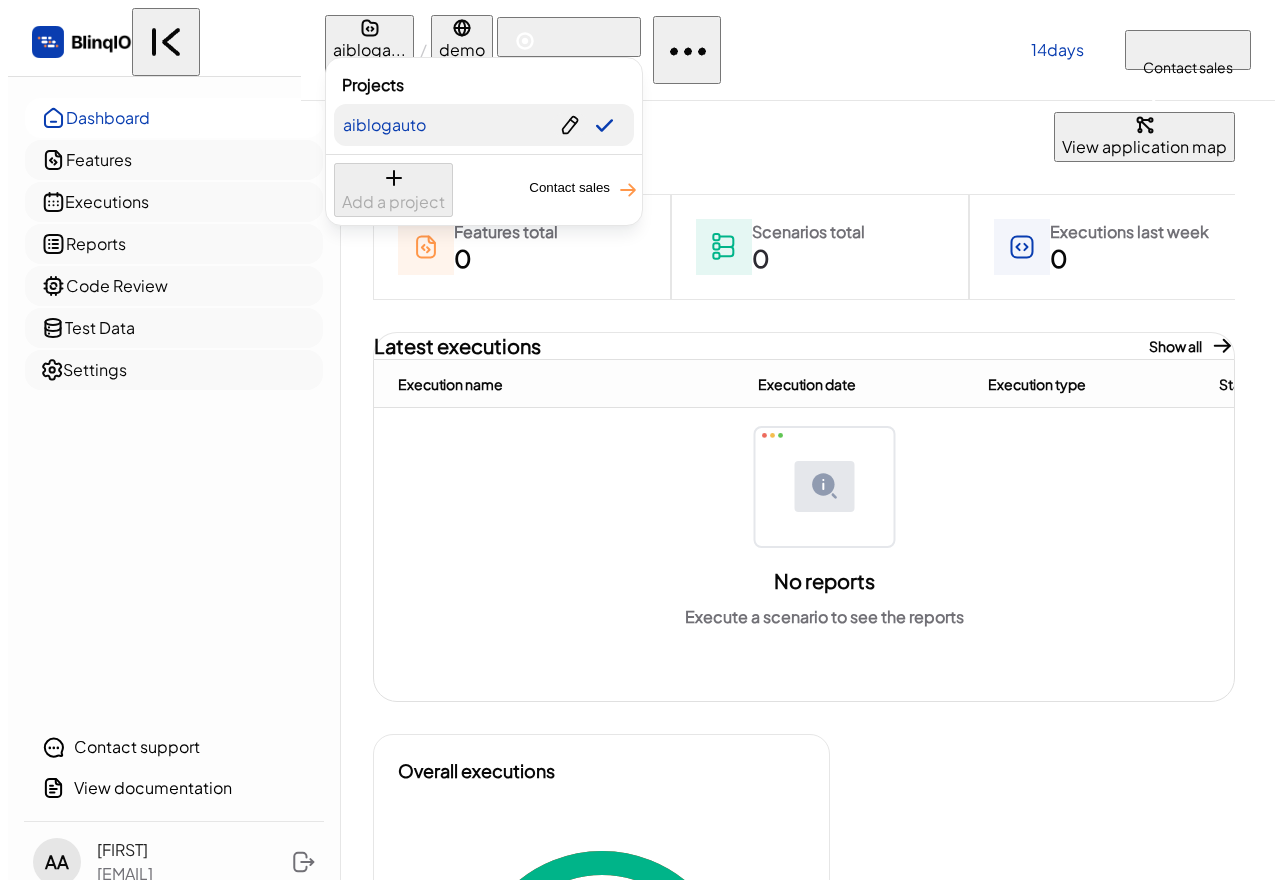 click at bounding box center (570, 125) 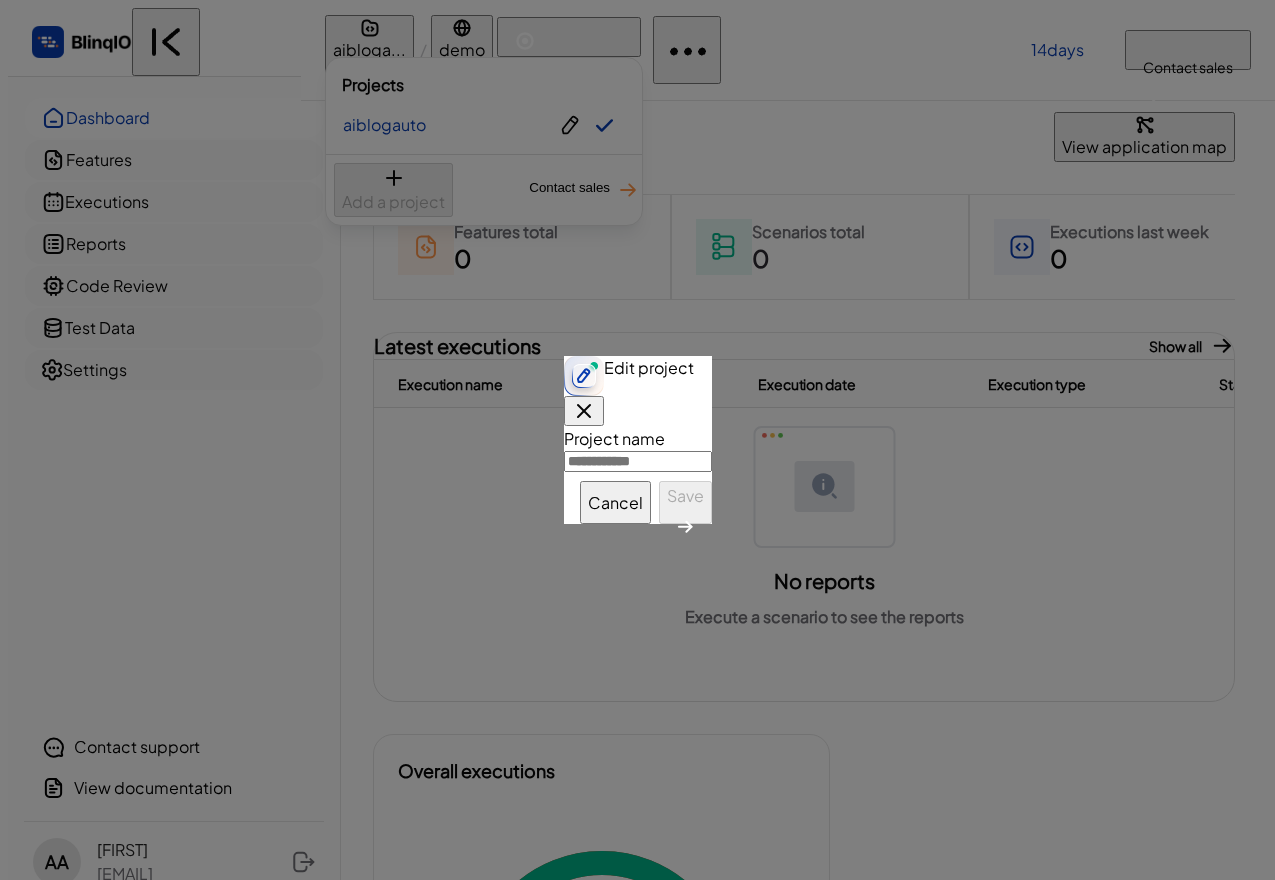 click at bounding box center [638, 461] 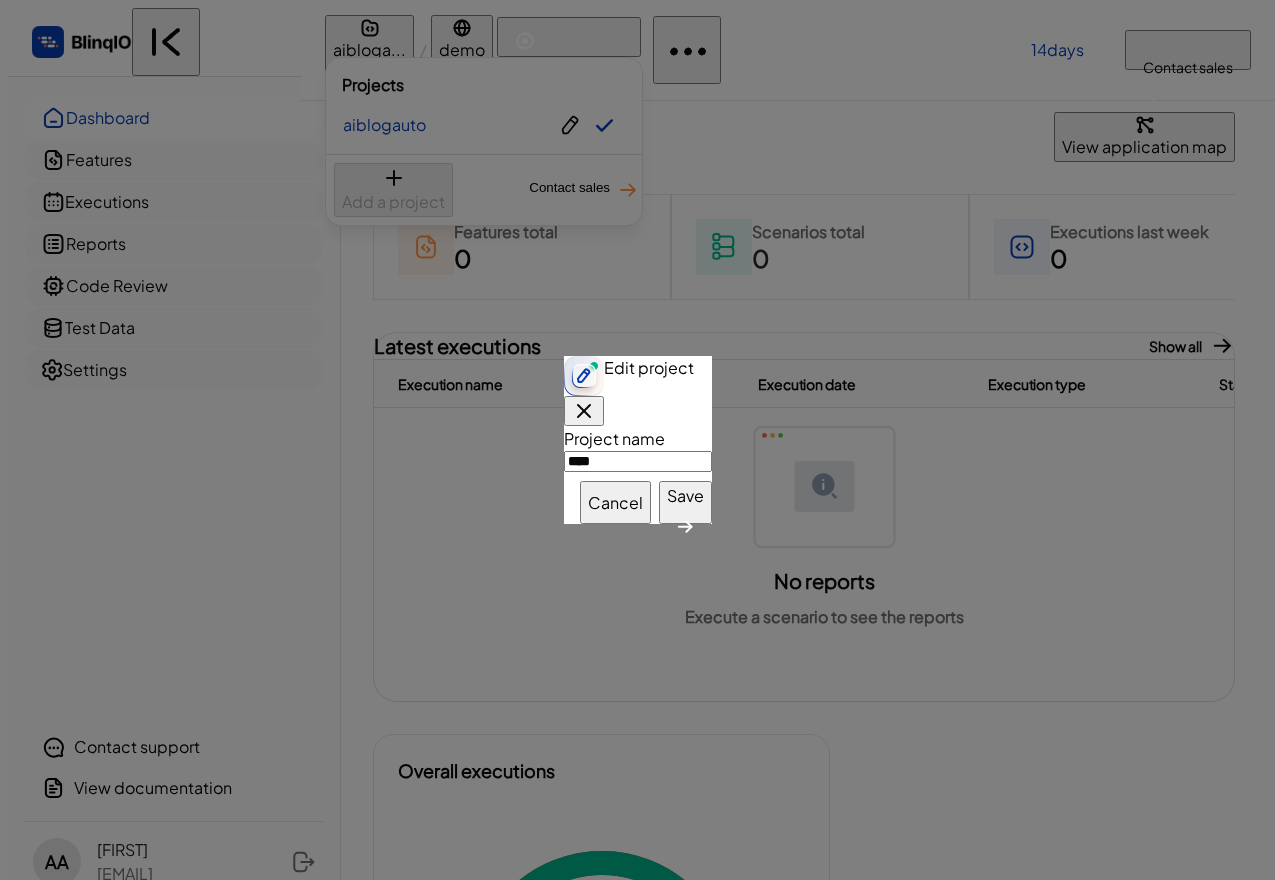click on "Save" at bounding box center (685, 502) 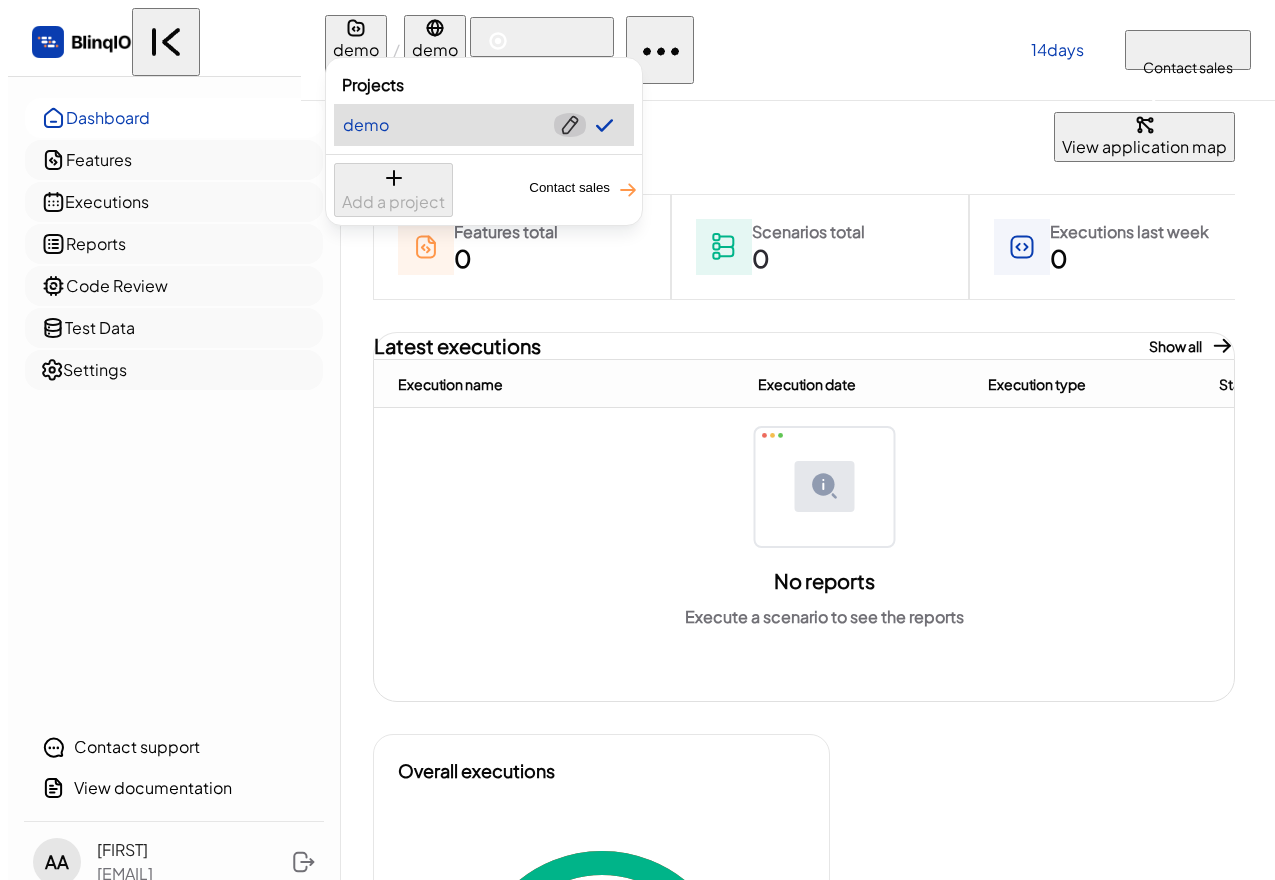 click at bounding box center [637, 440] 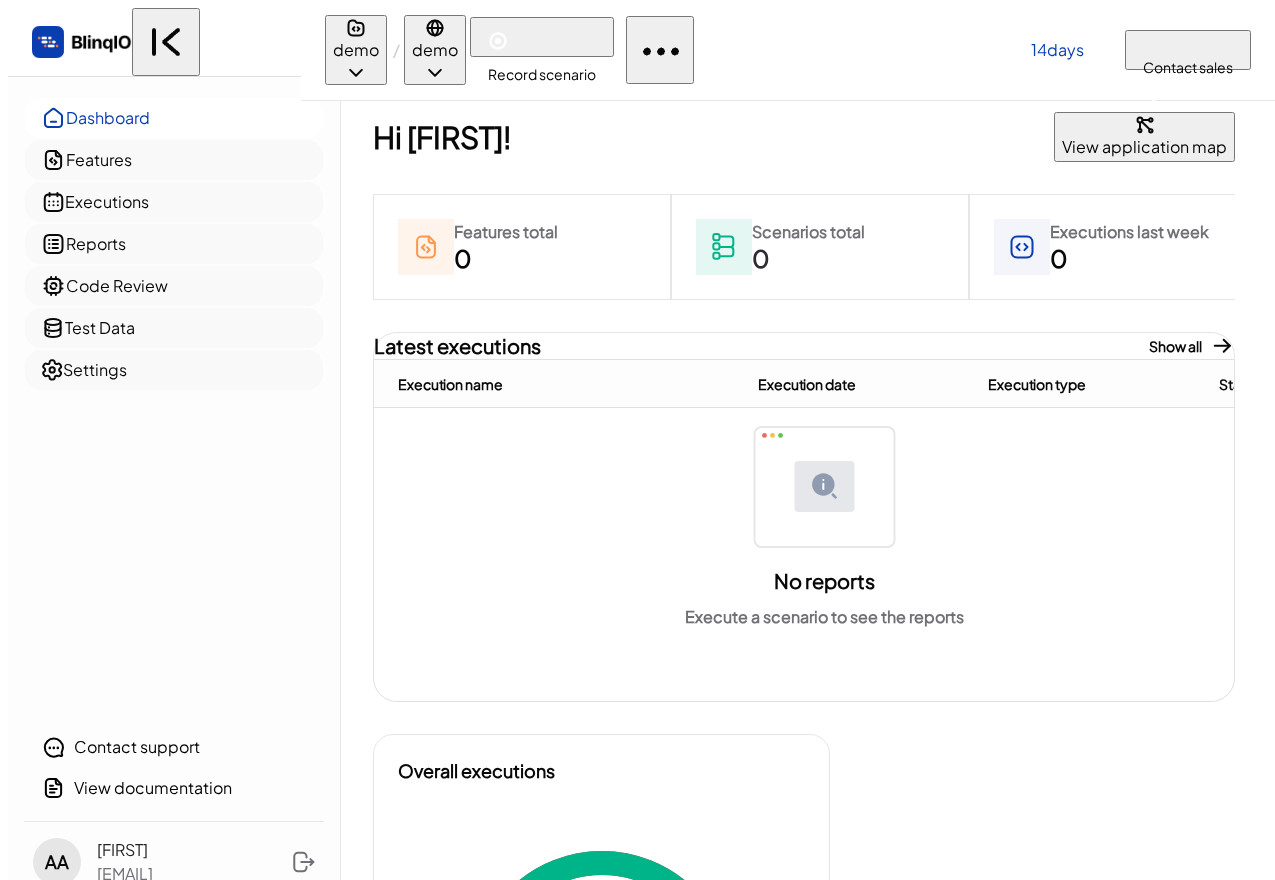 click on "Record scenario" at bounding box center [542, 37] 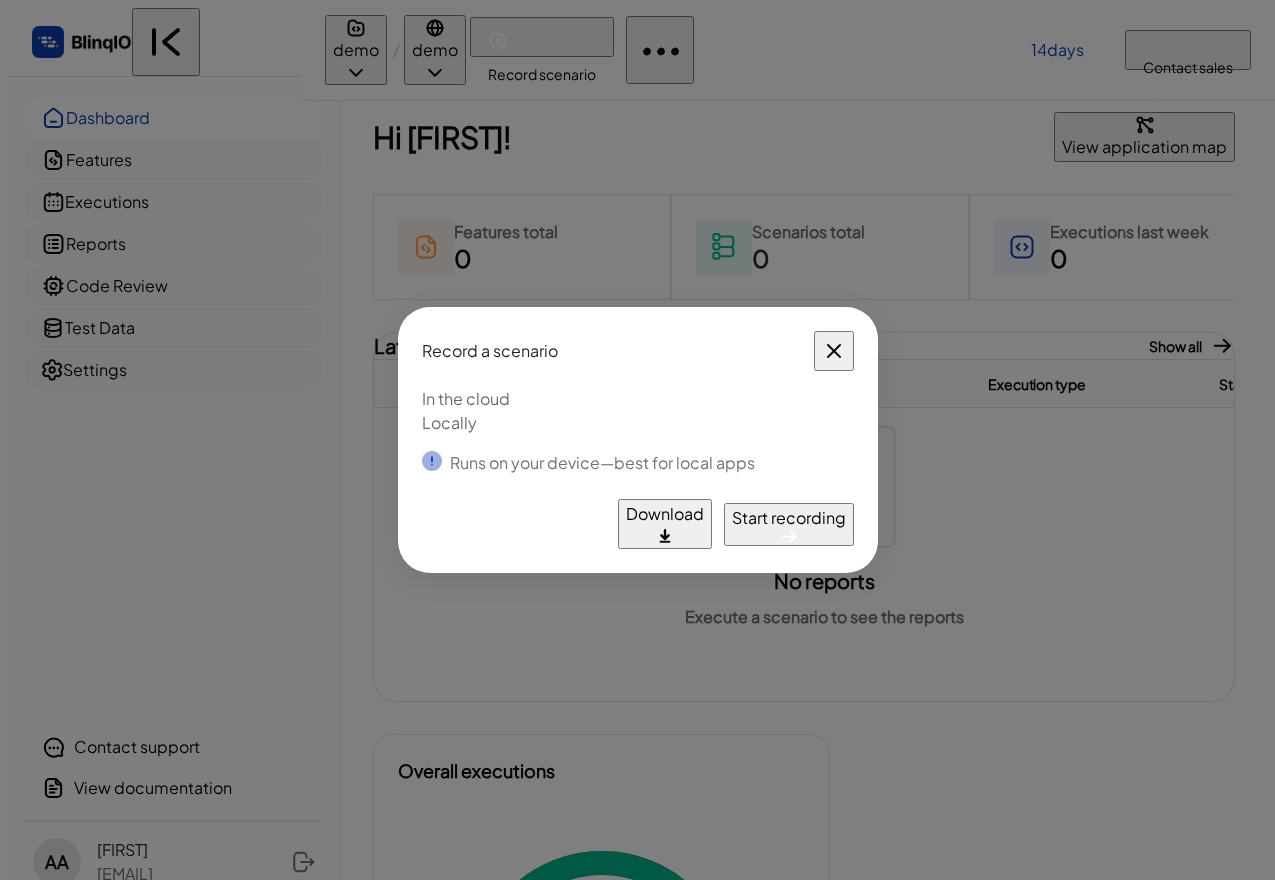 click on "Start recording" at bounding box center [789, 518] 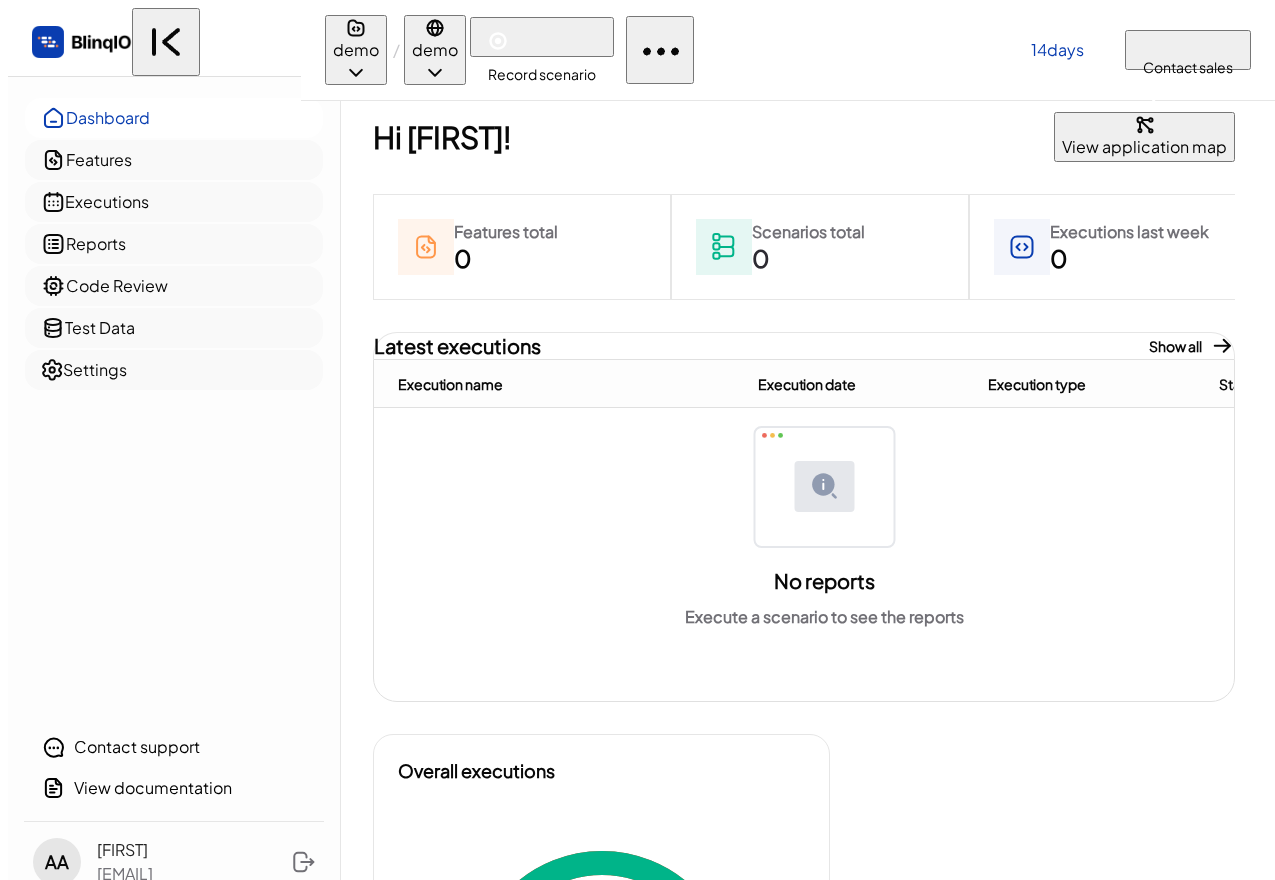 click at bounding box center (498, 41) 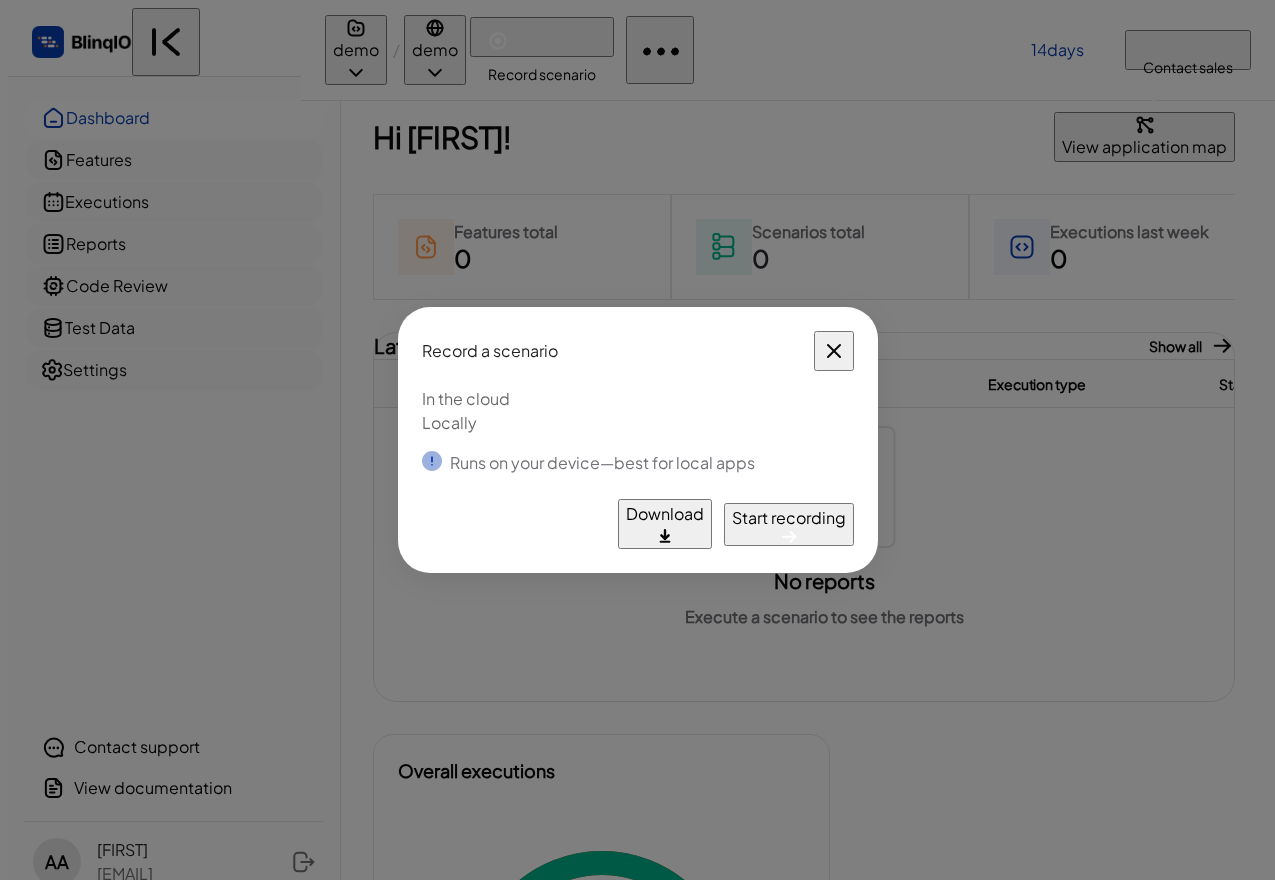 click on "Start recording" at bounding box center [789, 518] 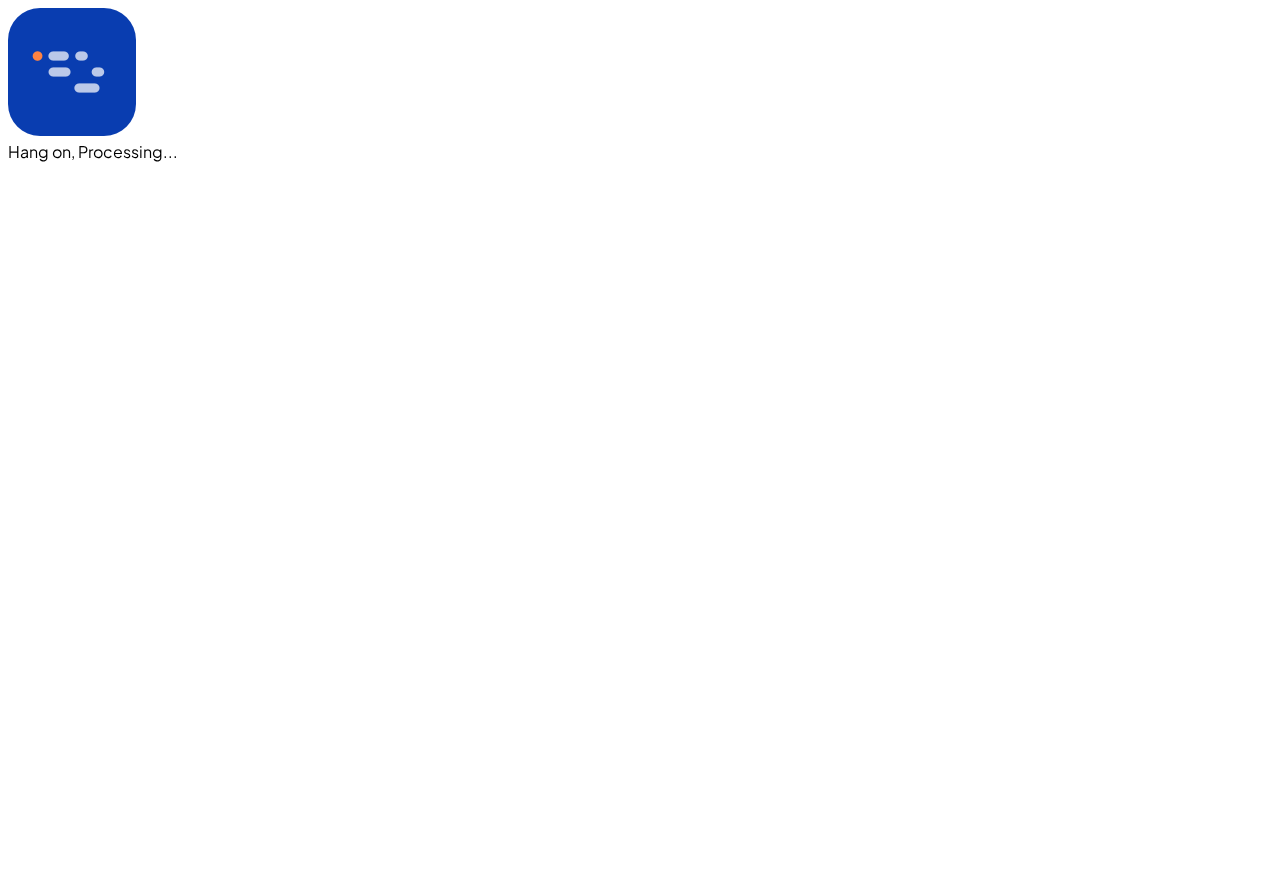 scroll, scrollTop: 0, scrollLeft: 0, axis: both 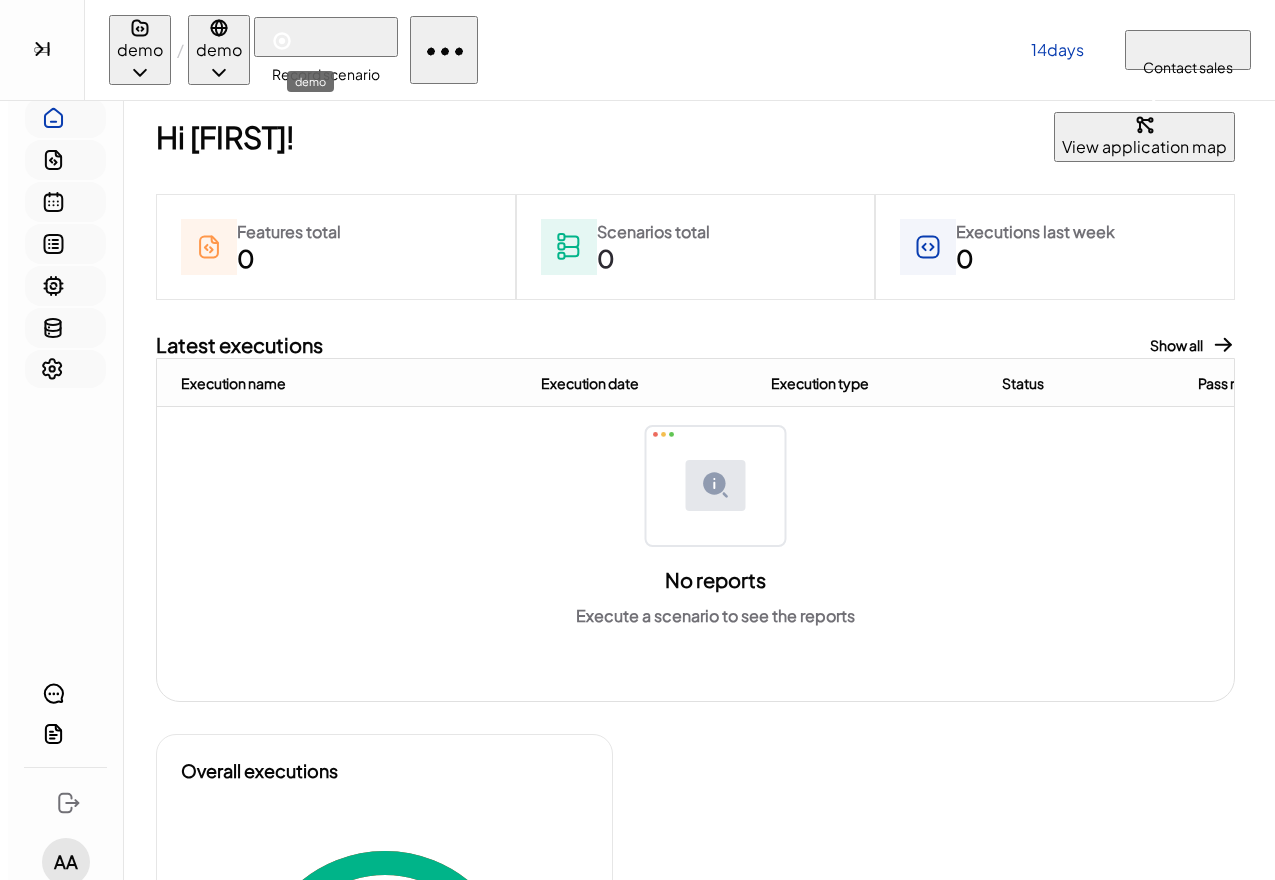 click on "demo" at bounding box center (219, 50) 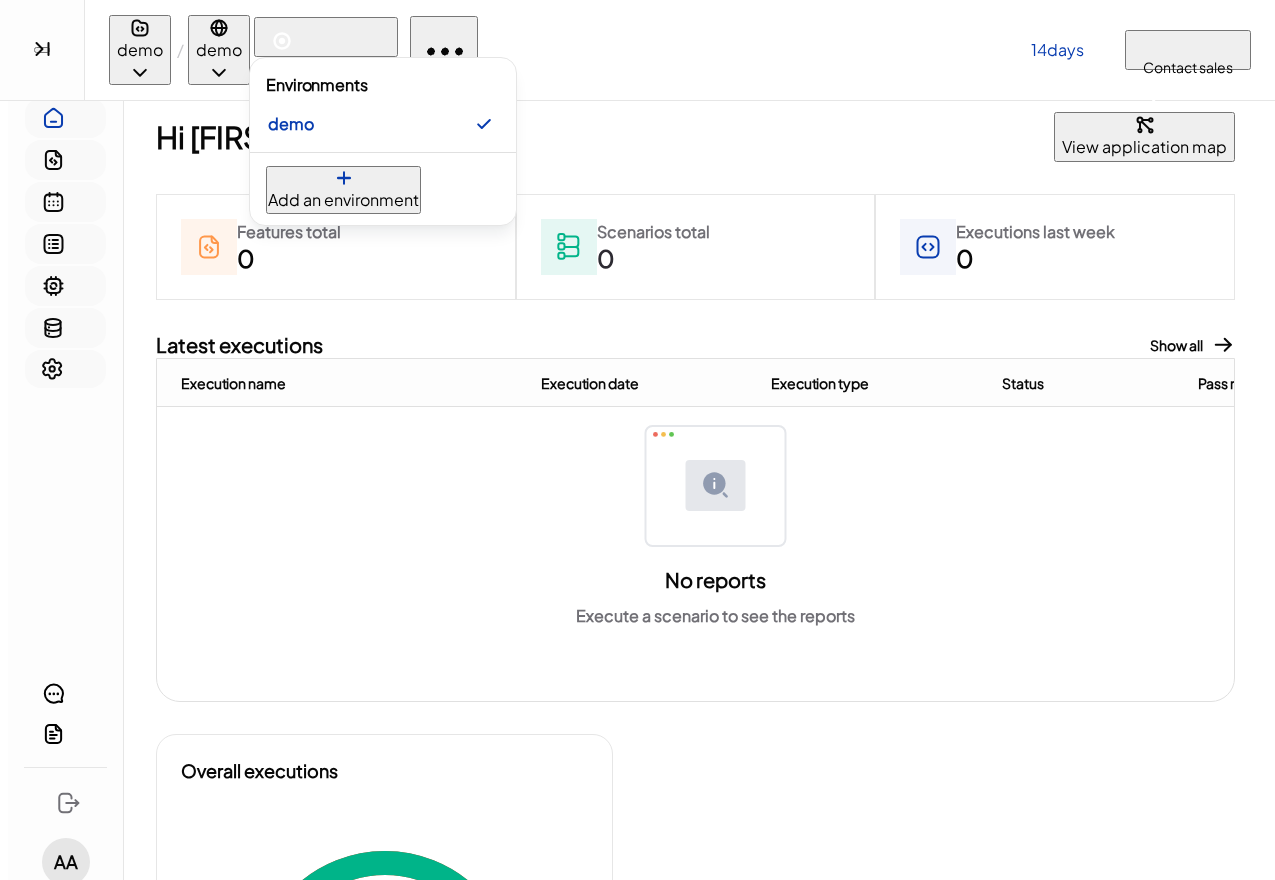 click at bounding box center [637, 440] 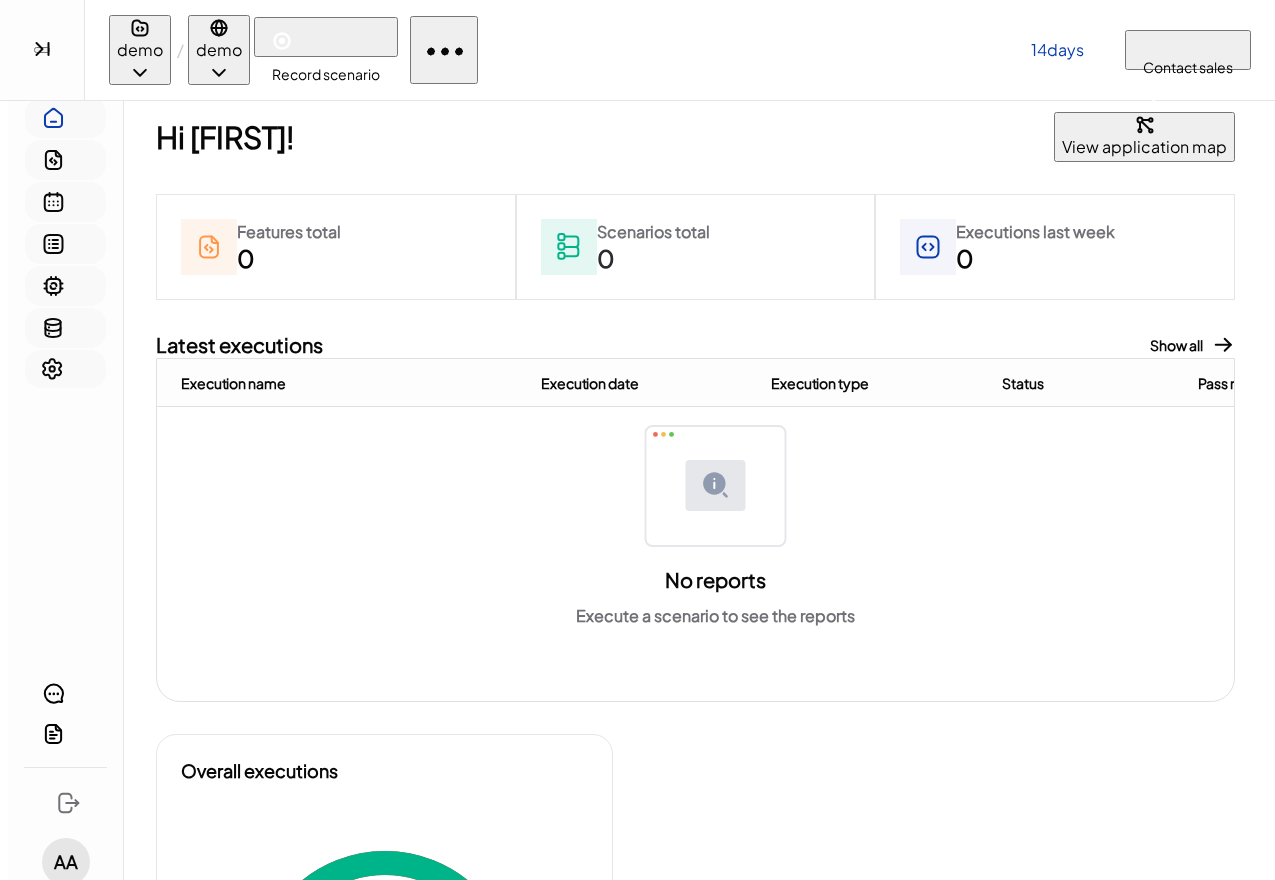 click at bounding box center [444, 50] 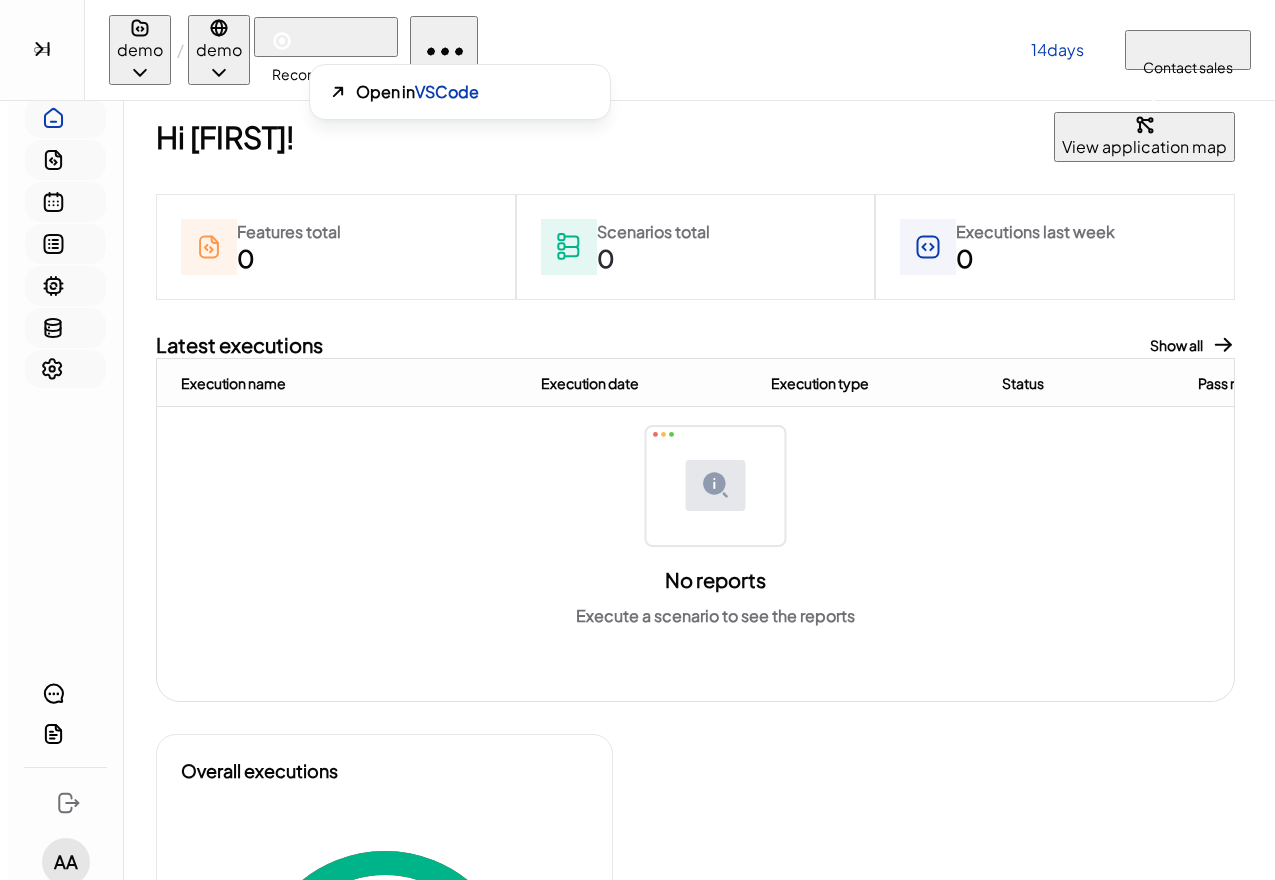 click at bounding box center (517, 440) 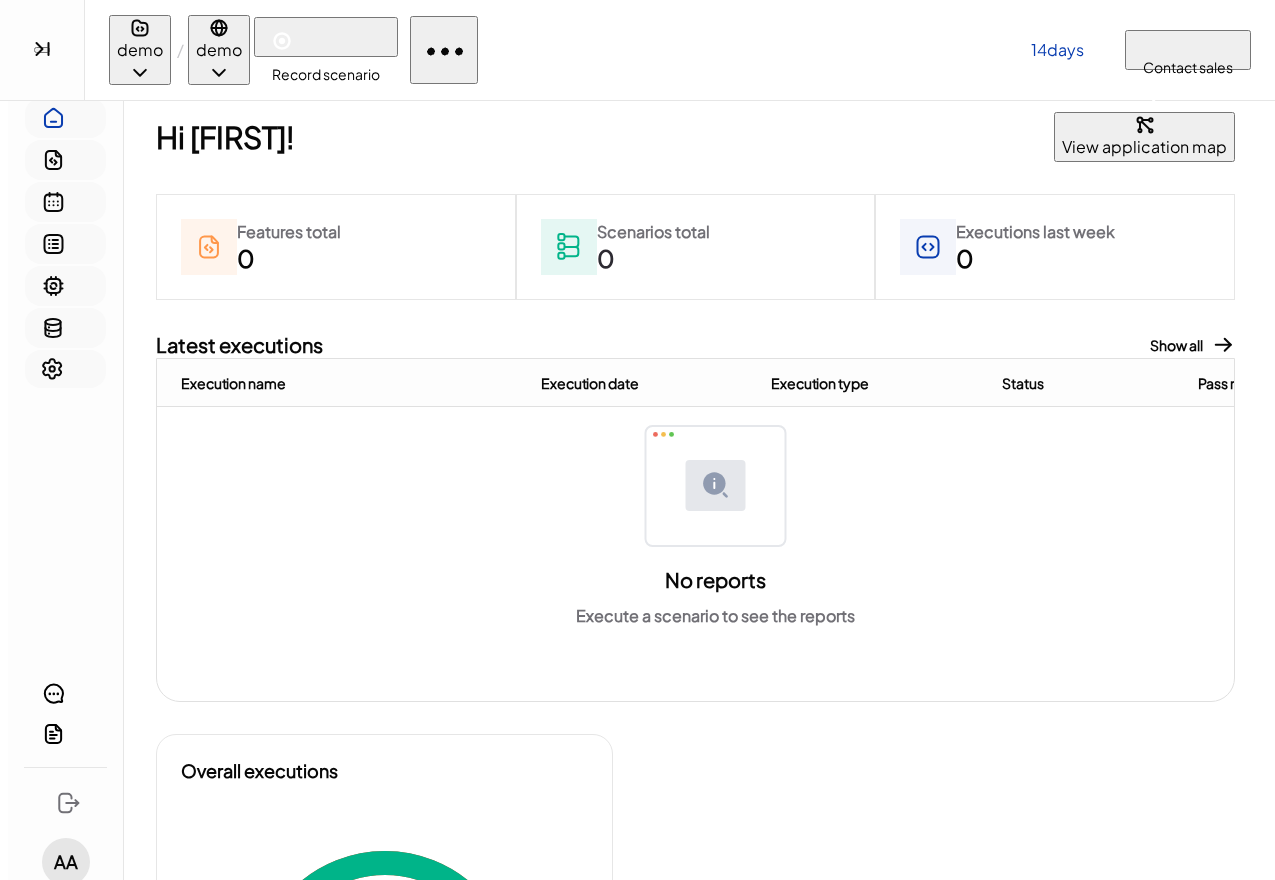 click at bounding box center [282, 41] 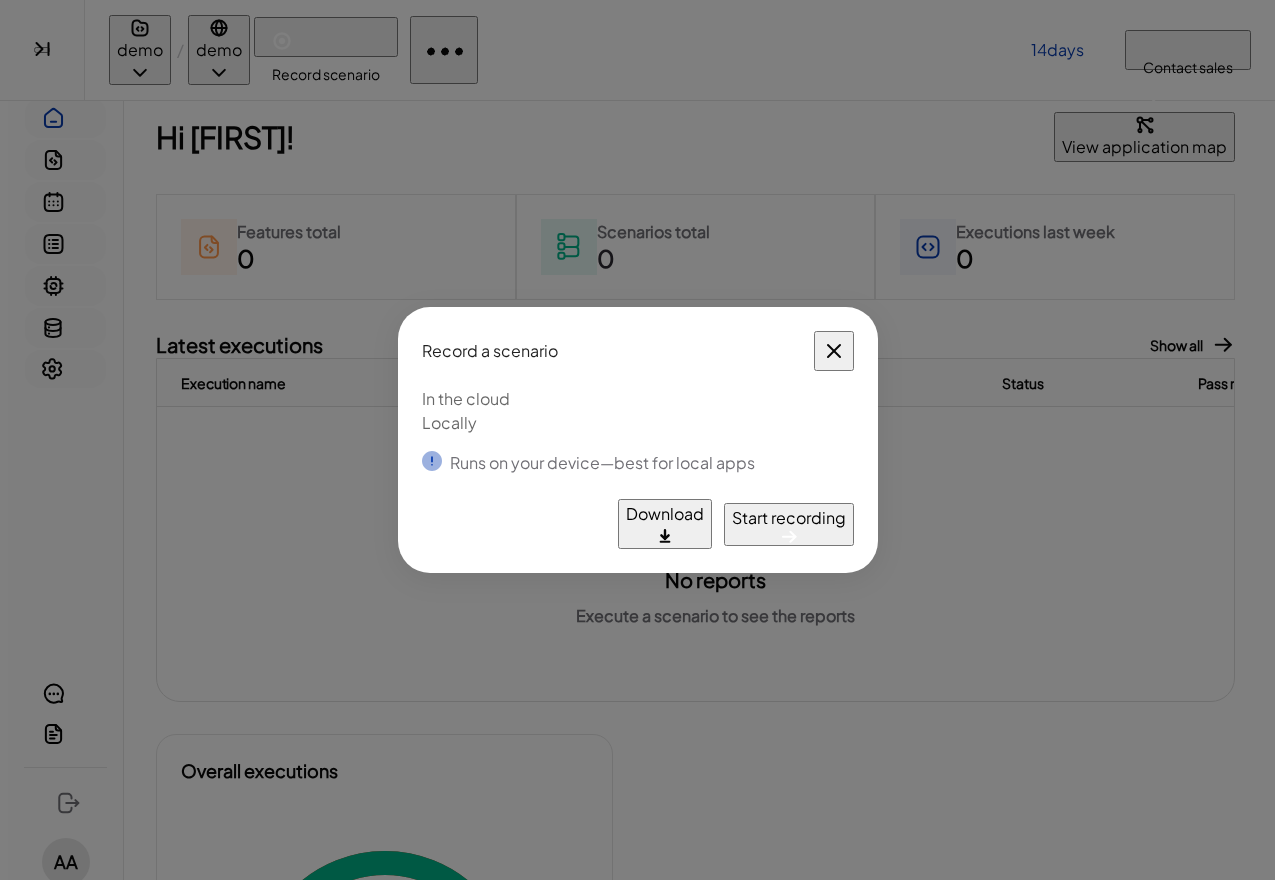 click at bounding box center [834, 351] 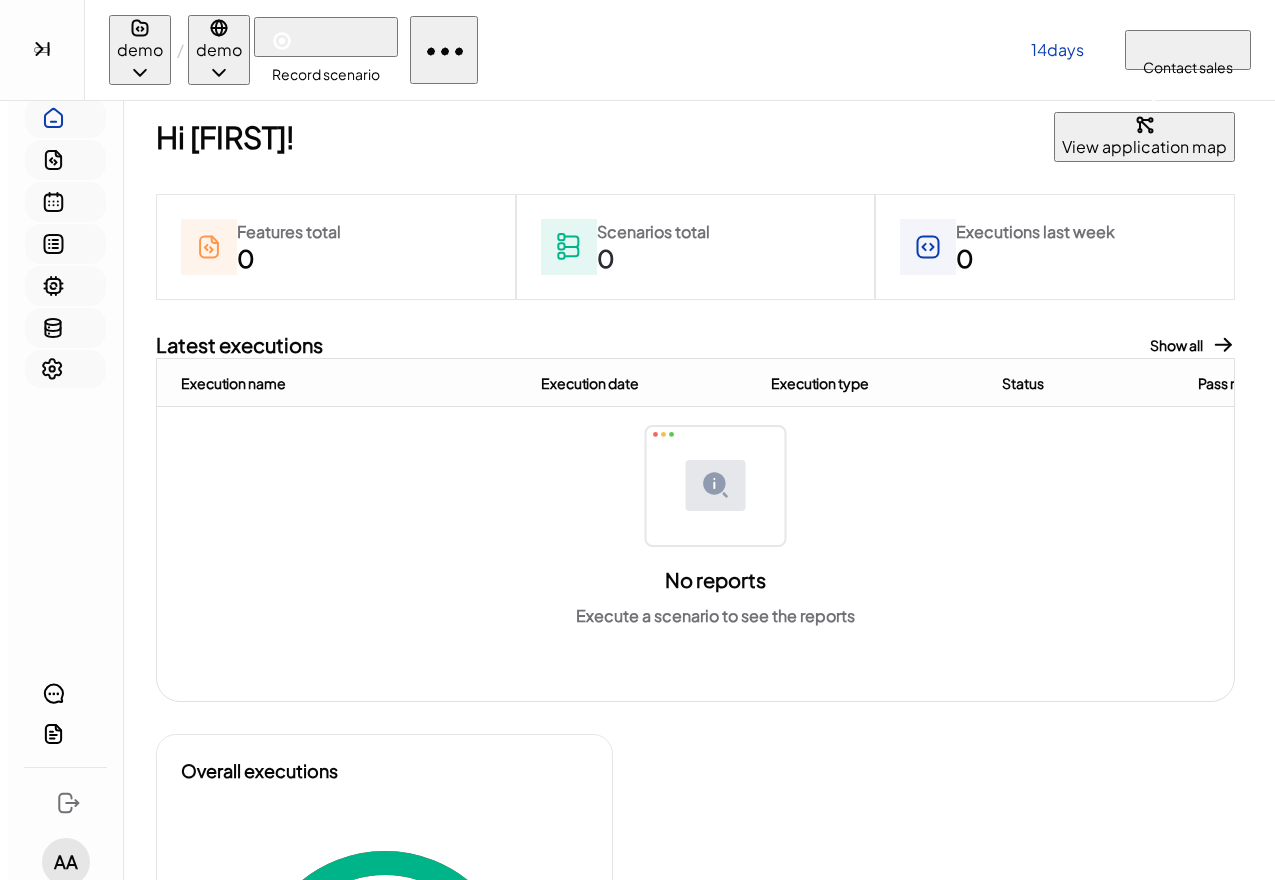 click on "demo" at bounding box center (140, 50) 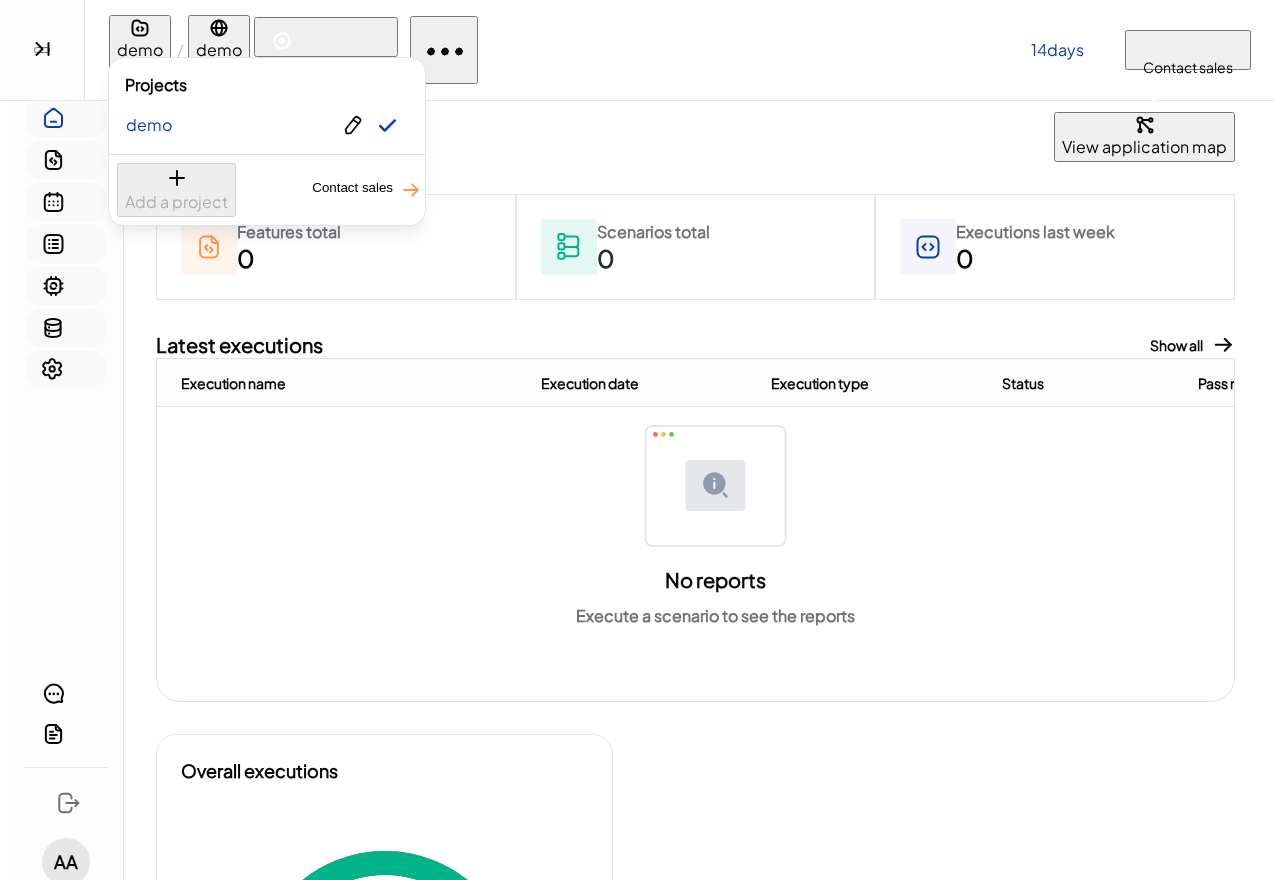 click at bounding box center [637, 440] 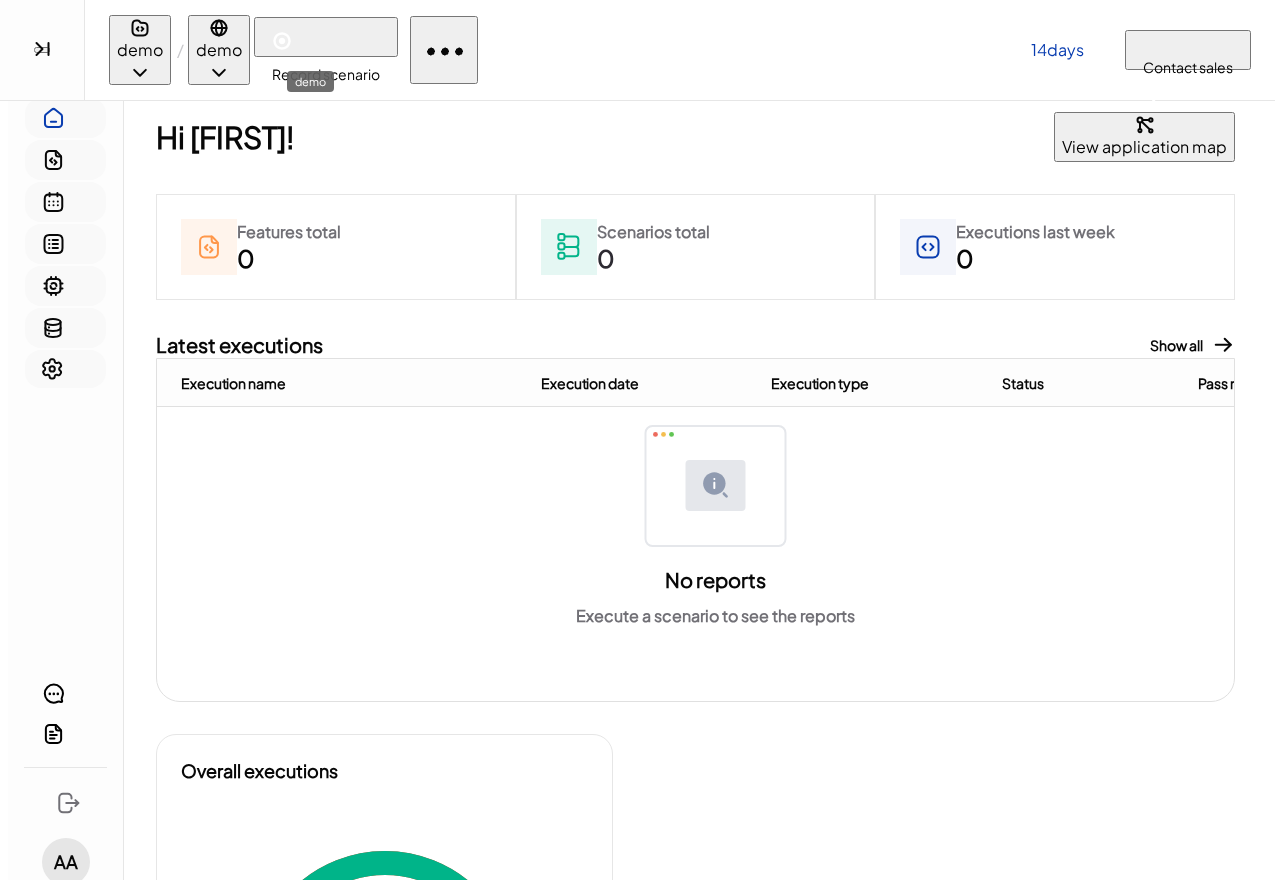 click at bounding box center [219, 28] 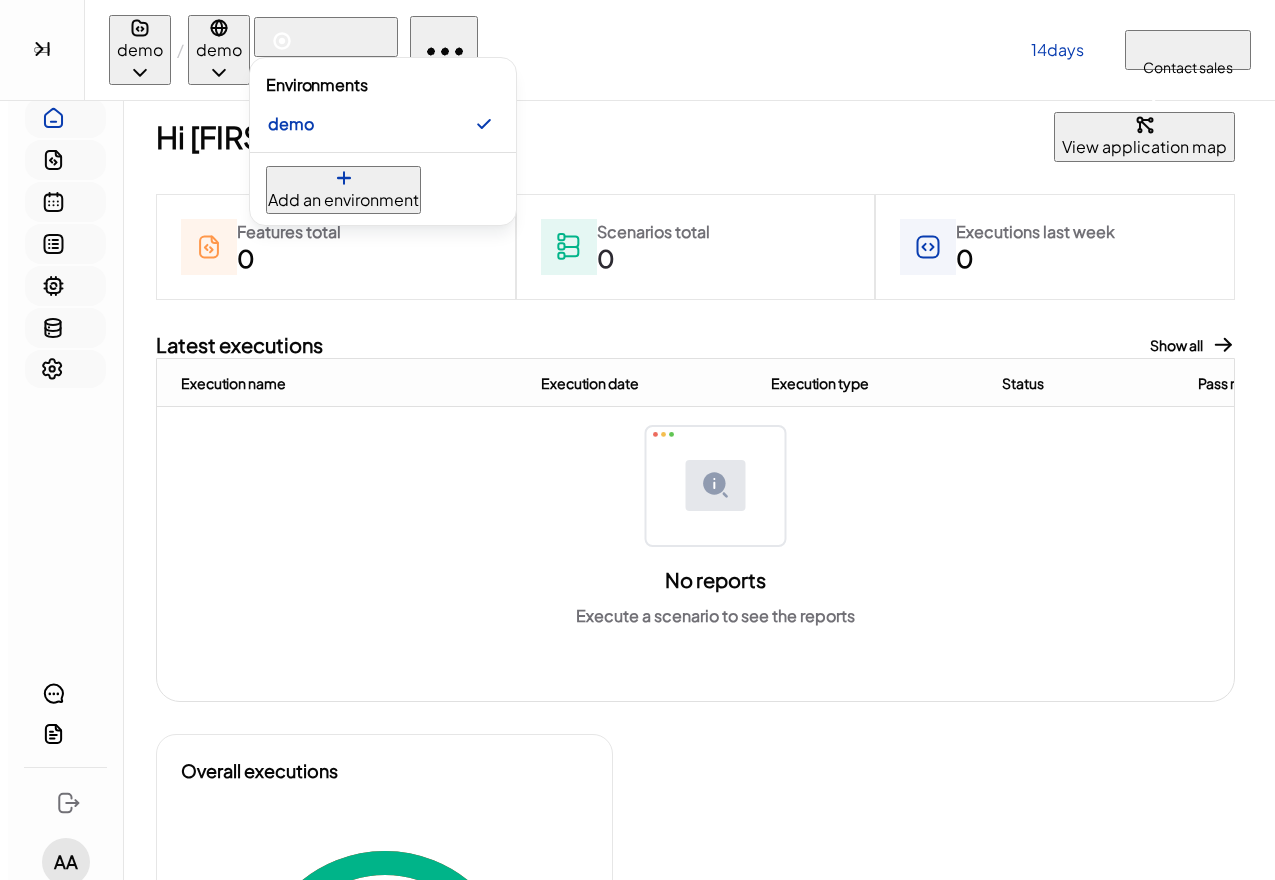 click on "Add an environment" at bounding box center (343, 200) 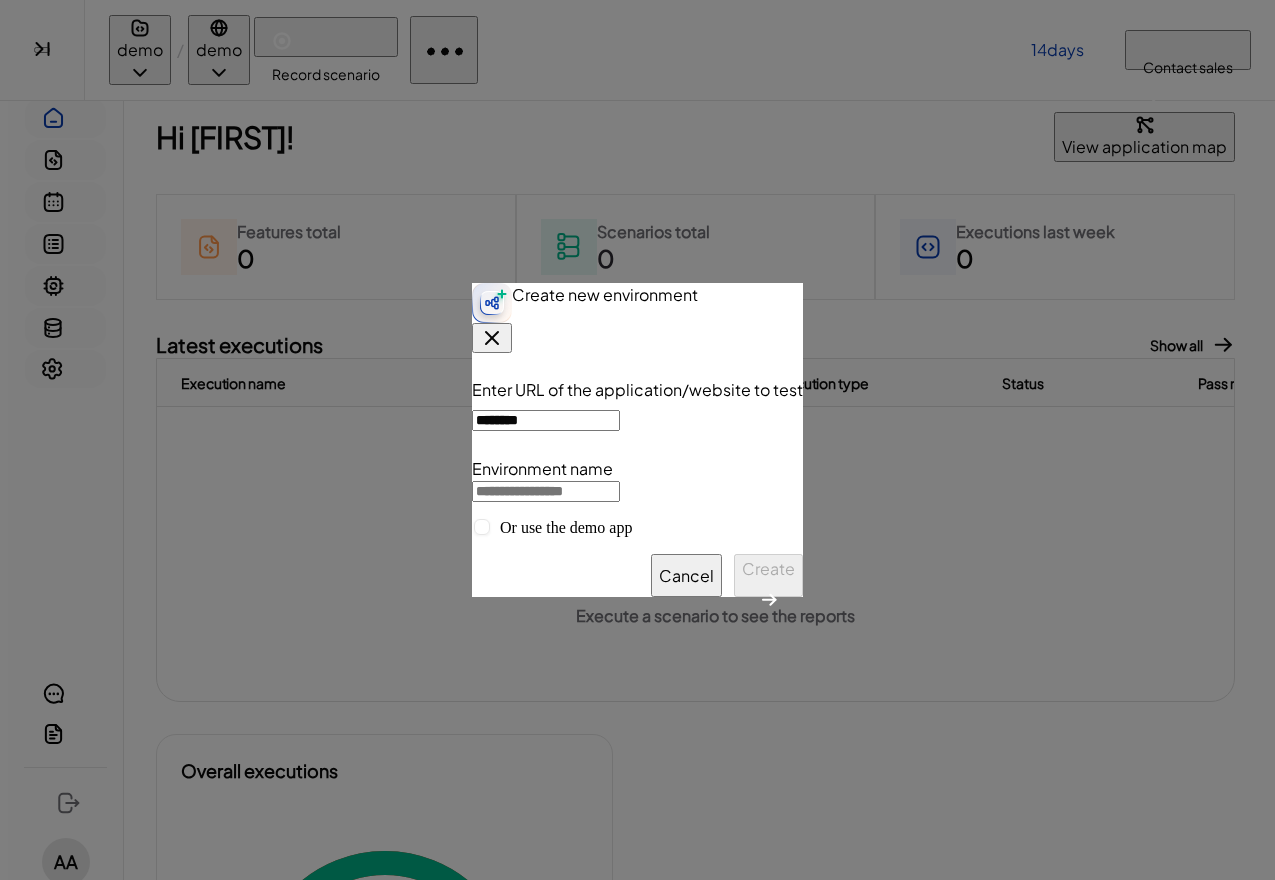 click on "********" at bounding box center (546, 420) 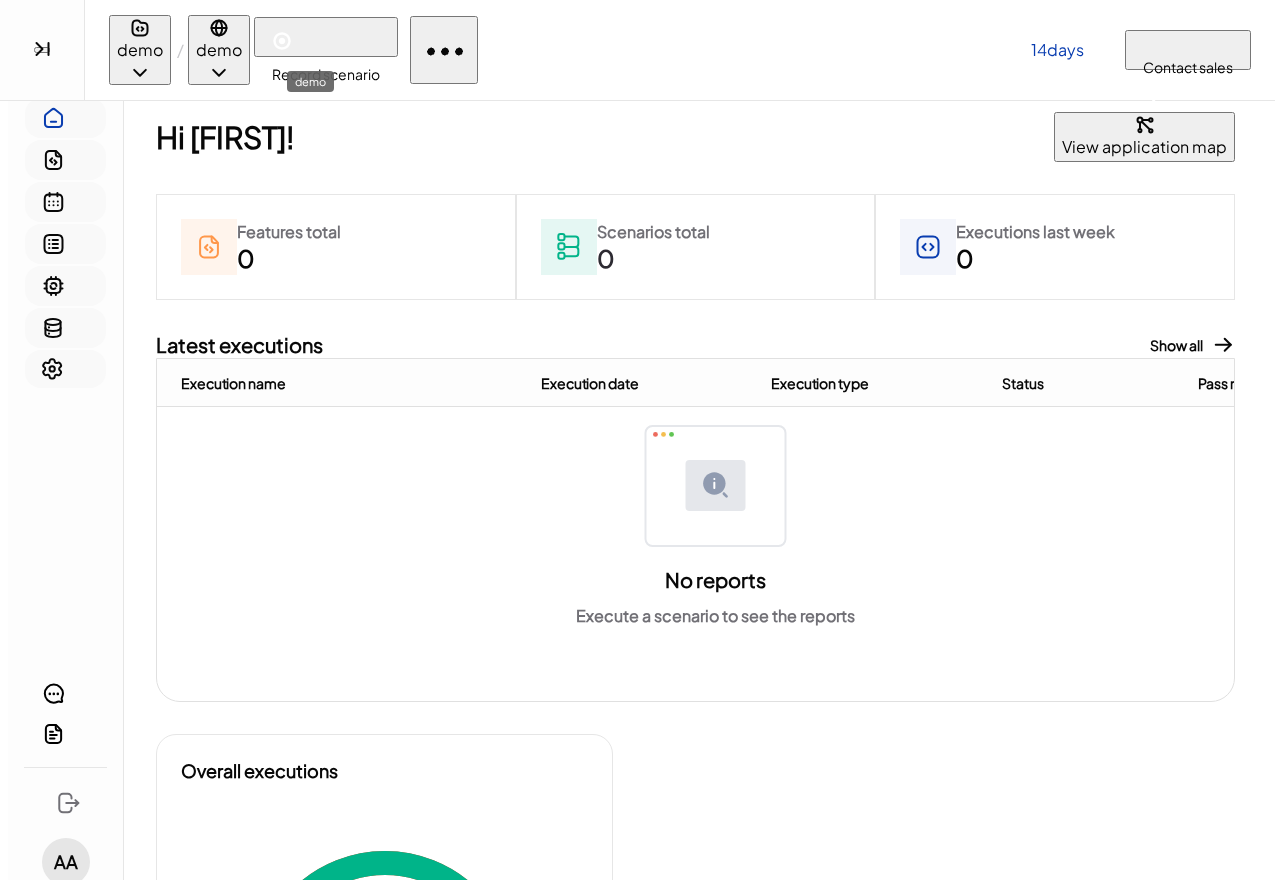click on "demo" at bounding box center (219, 50) 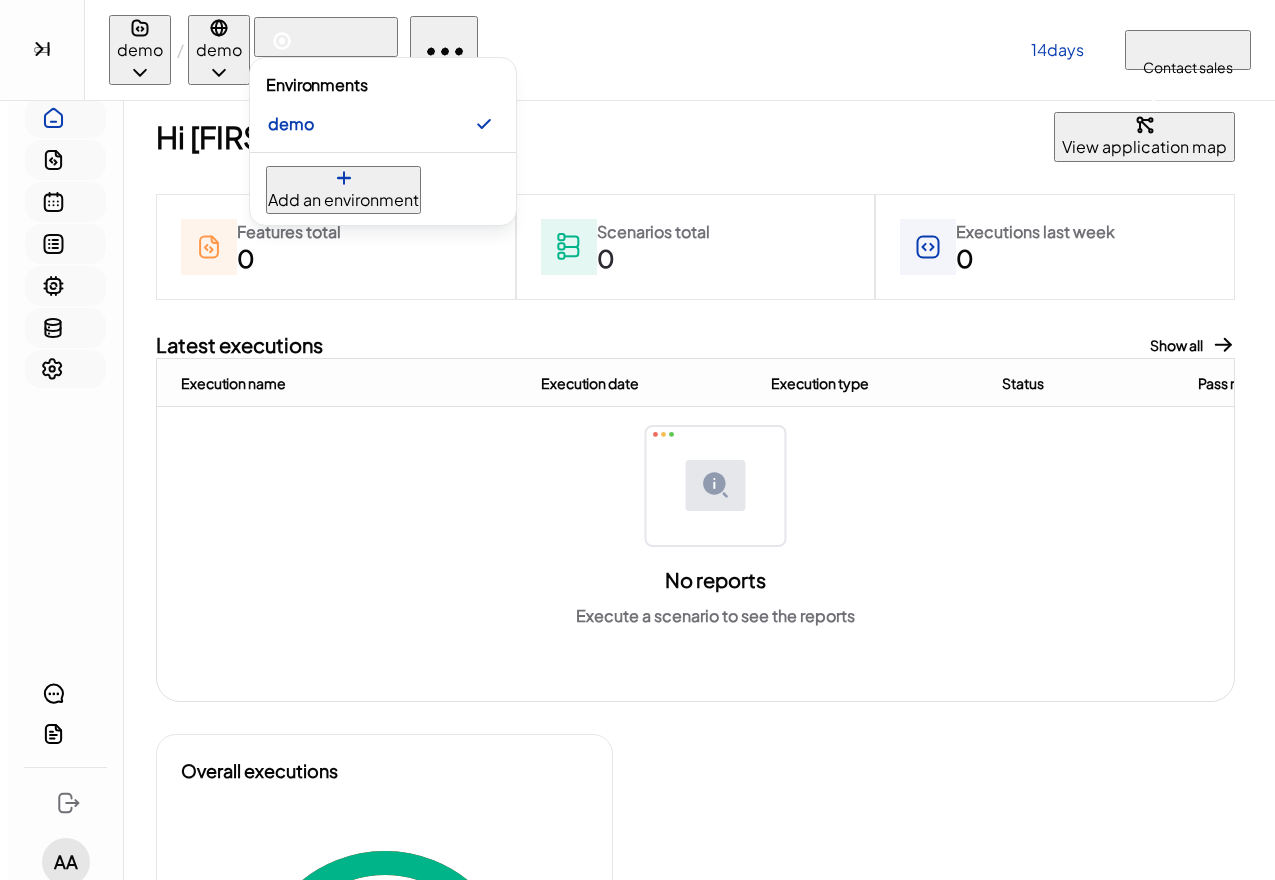 click on "Add an environment" at bounding box center [343, 200] 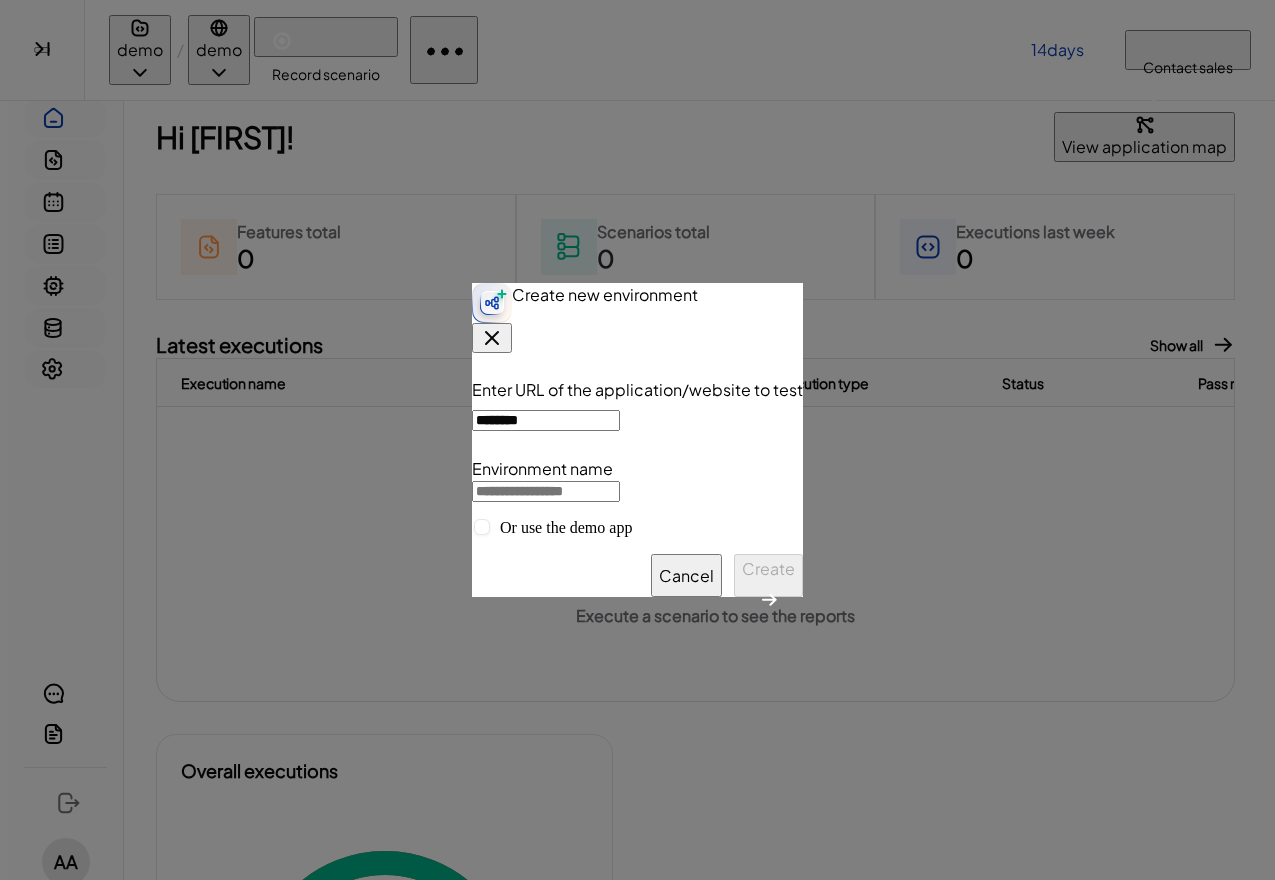 click on "********" at bounding box center (637, 420) 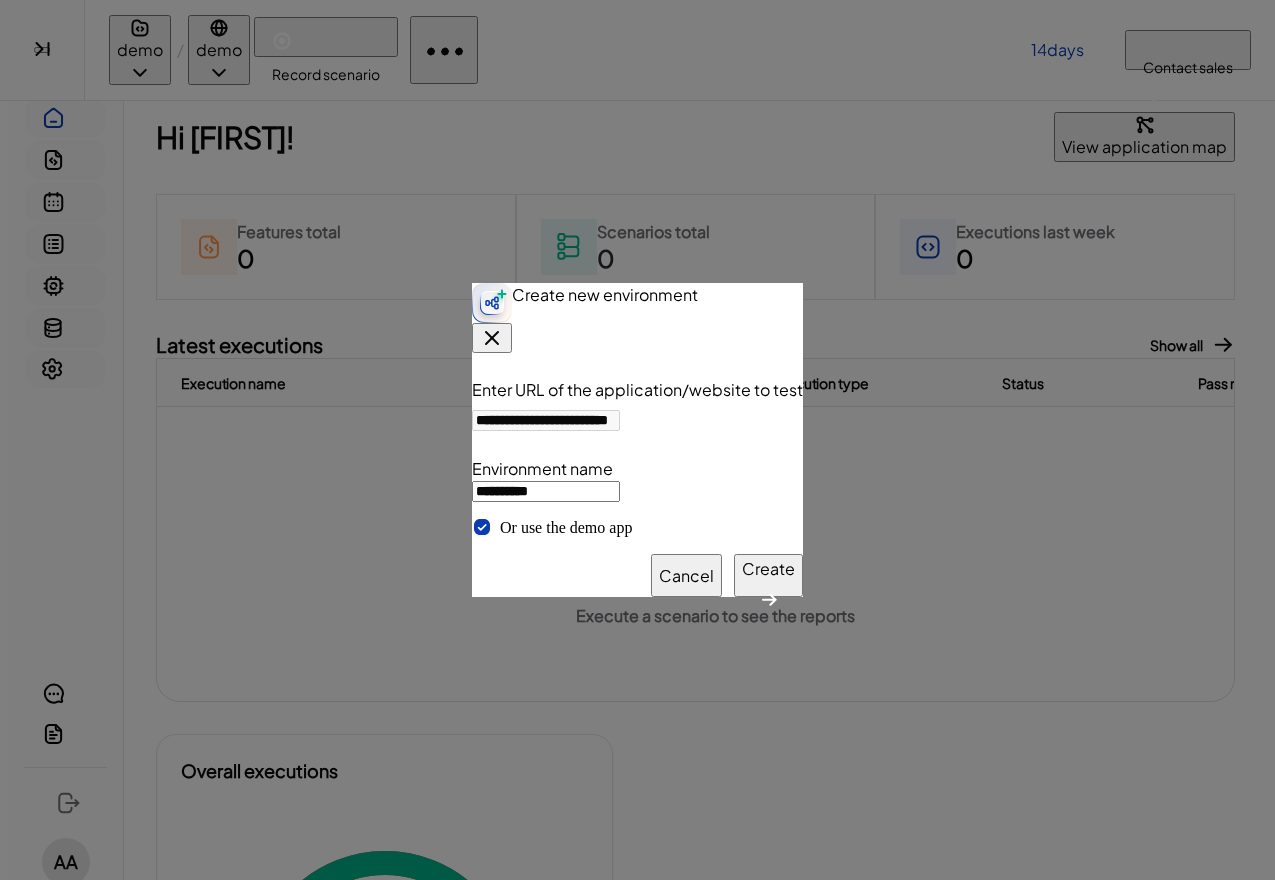 click on "Create" at bounding box center (768, 569) 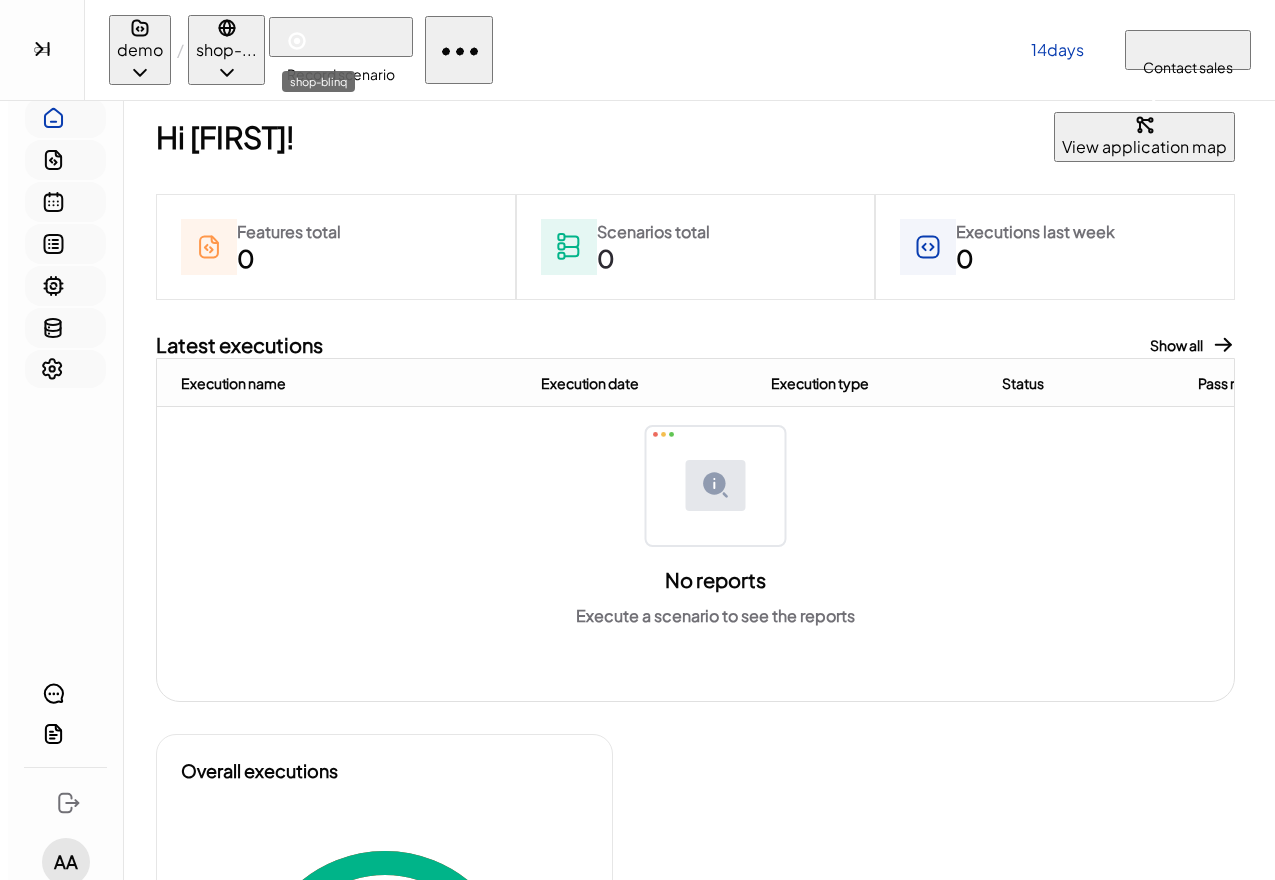 click on "shop-..." at bounding box center (226, 50) 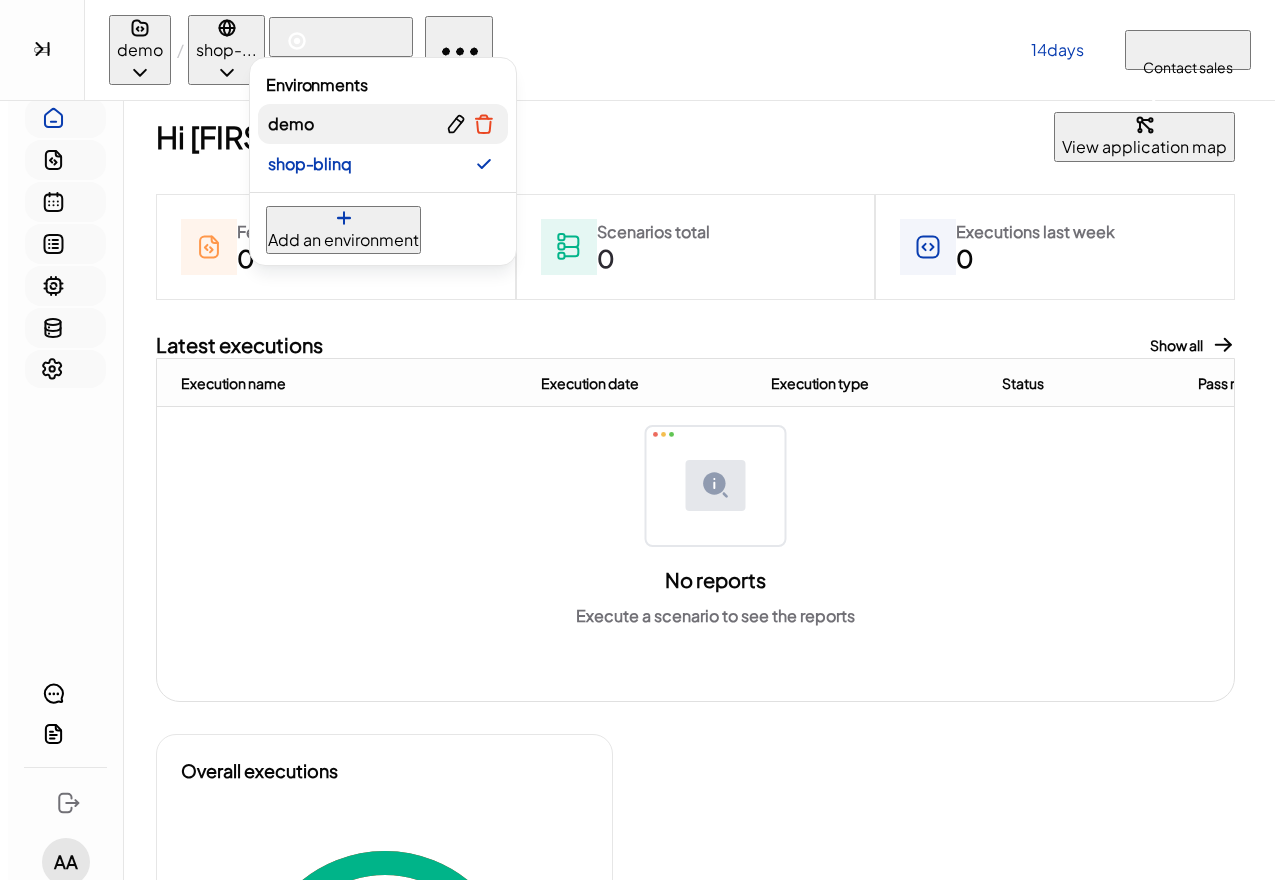 click on "demo" at bounding box center [383, 124] 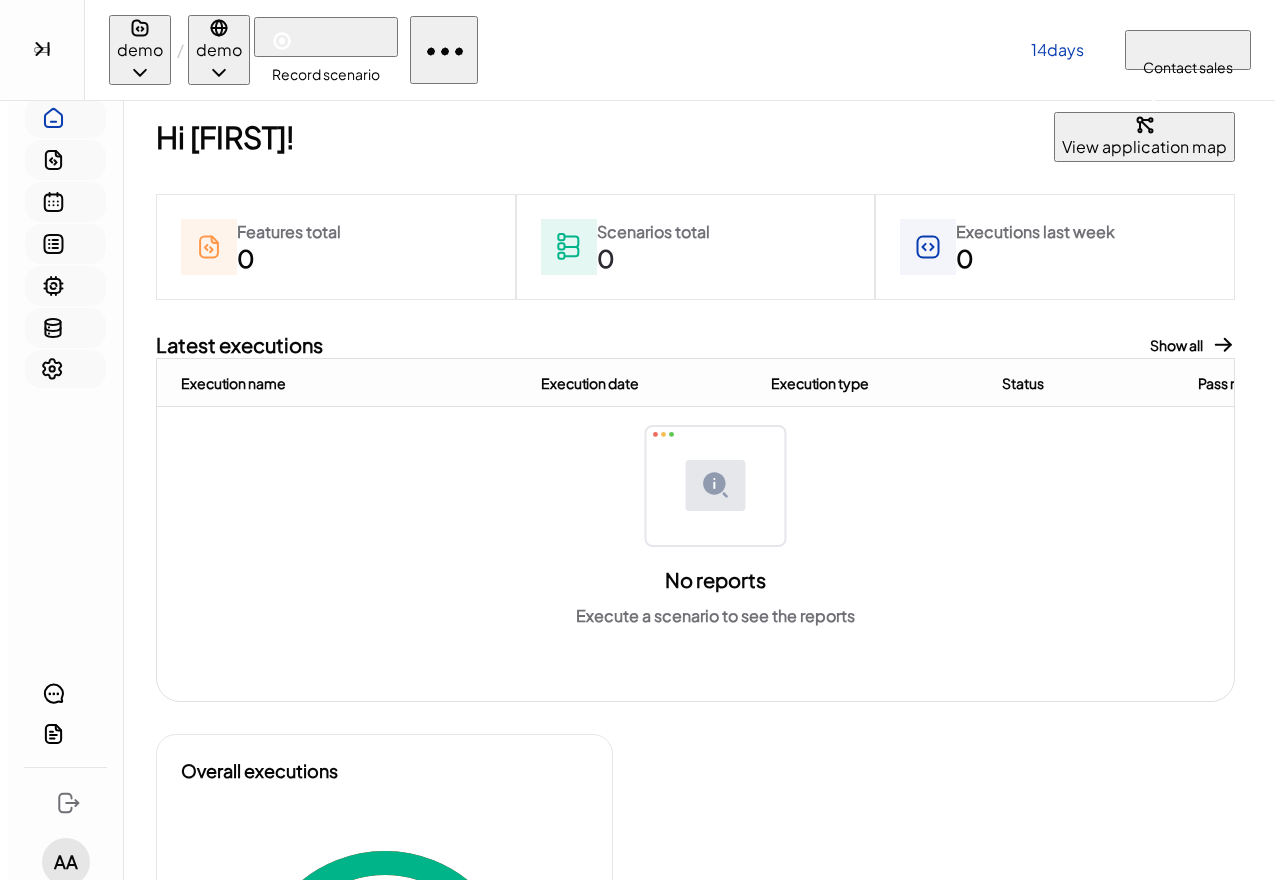 click on "demo" at bounding box center (140, 50) 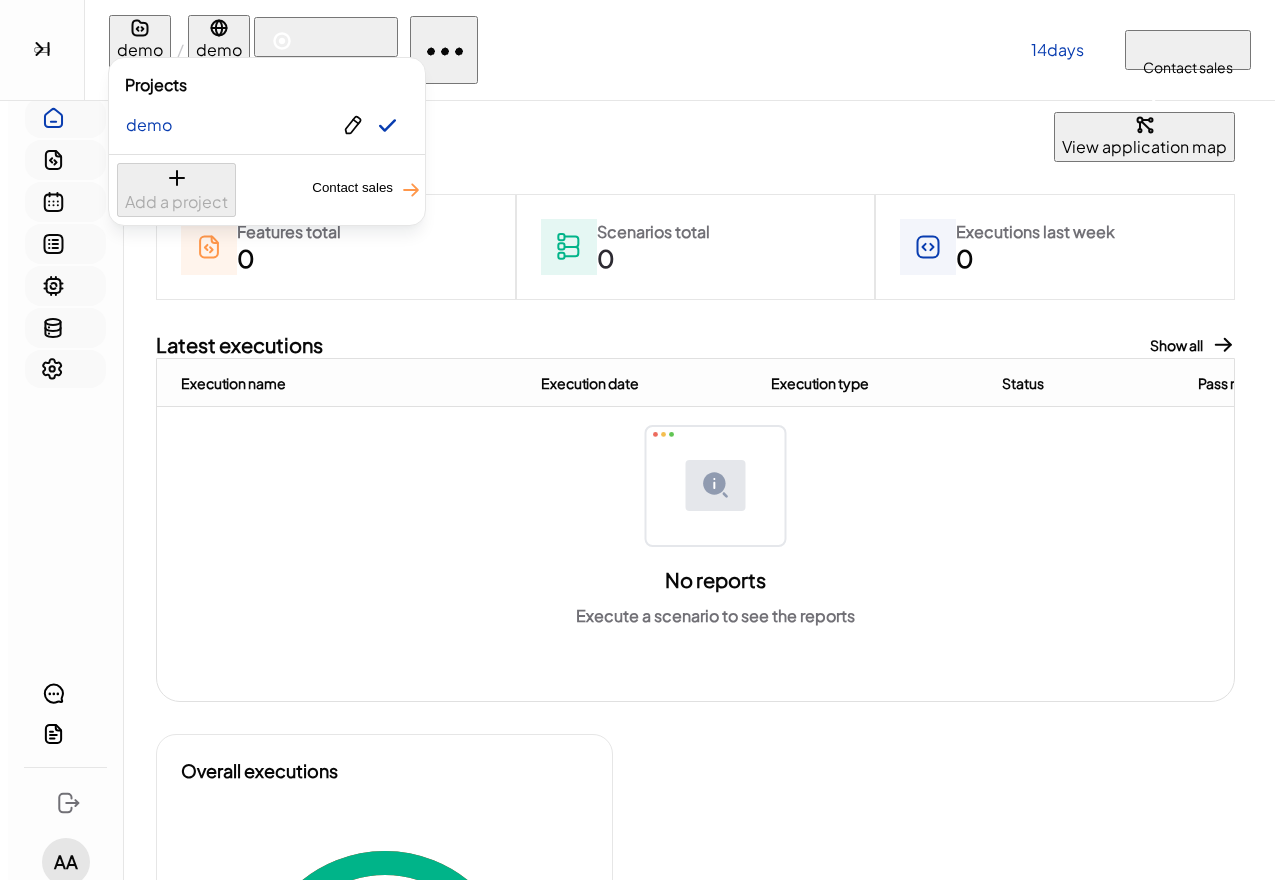 click at bounding box center [637, 440] 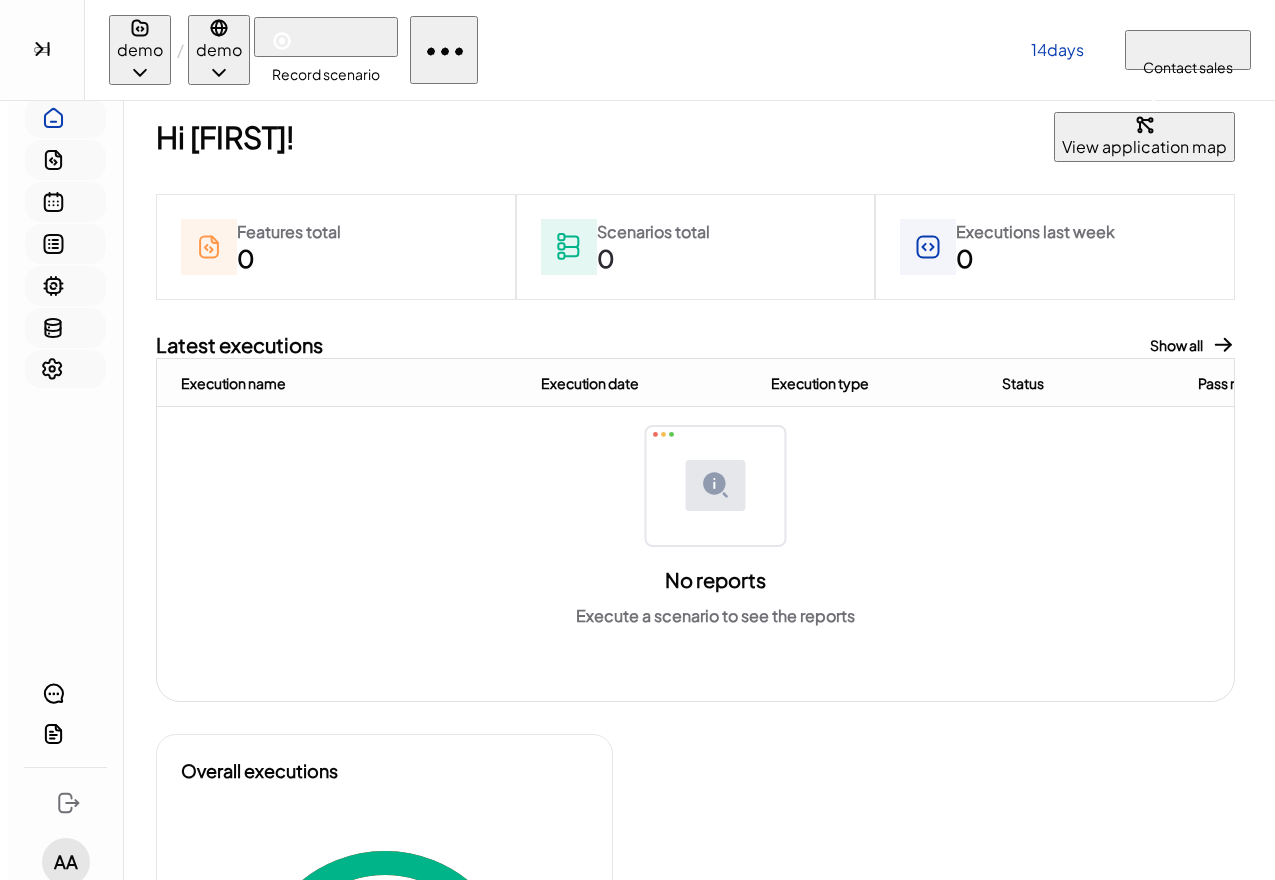 click on "demo" at bounding box center [219, 50] 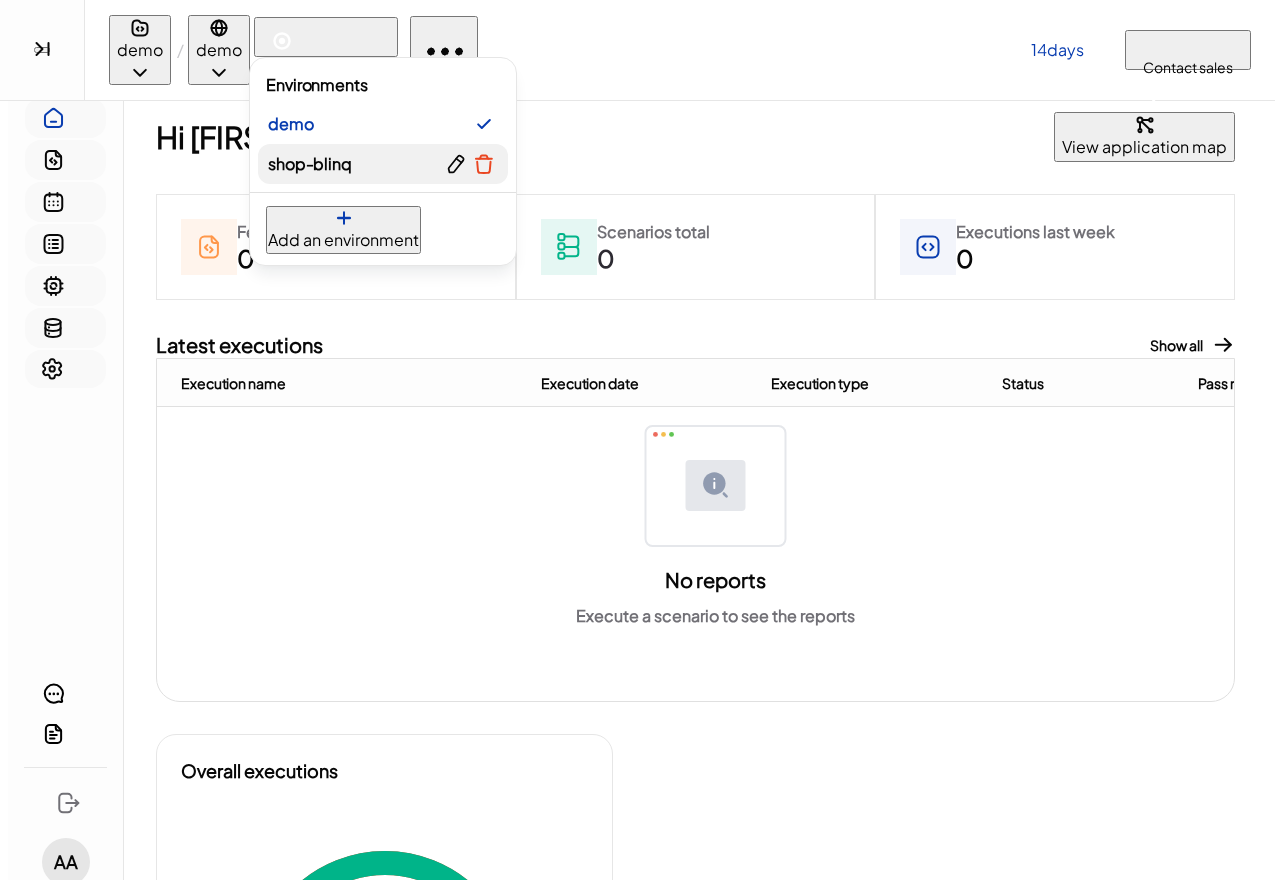 click on "shop-blinq" at bounding box center [383, 164] 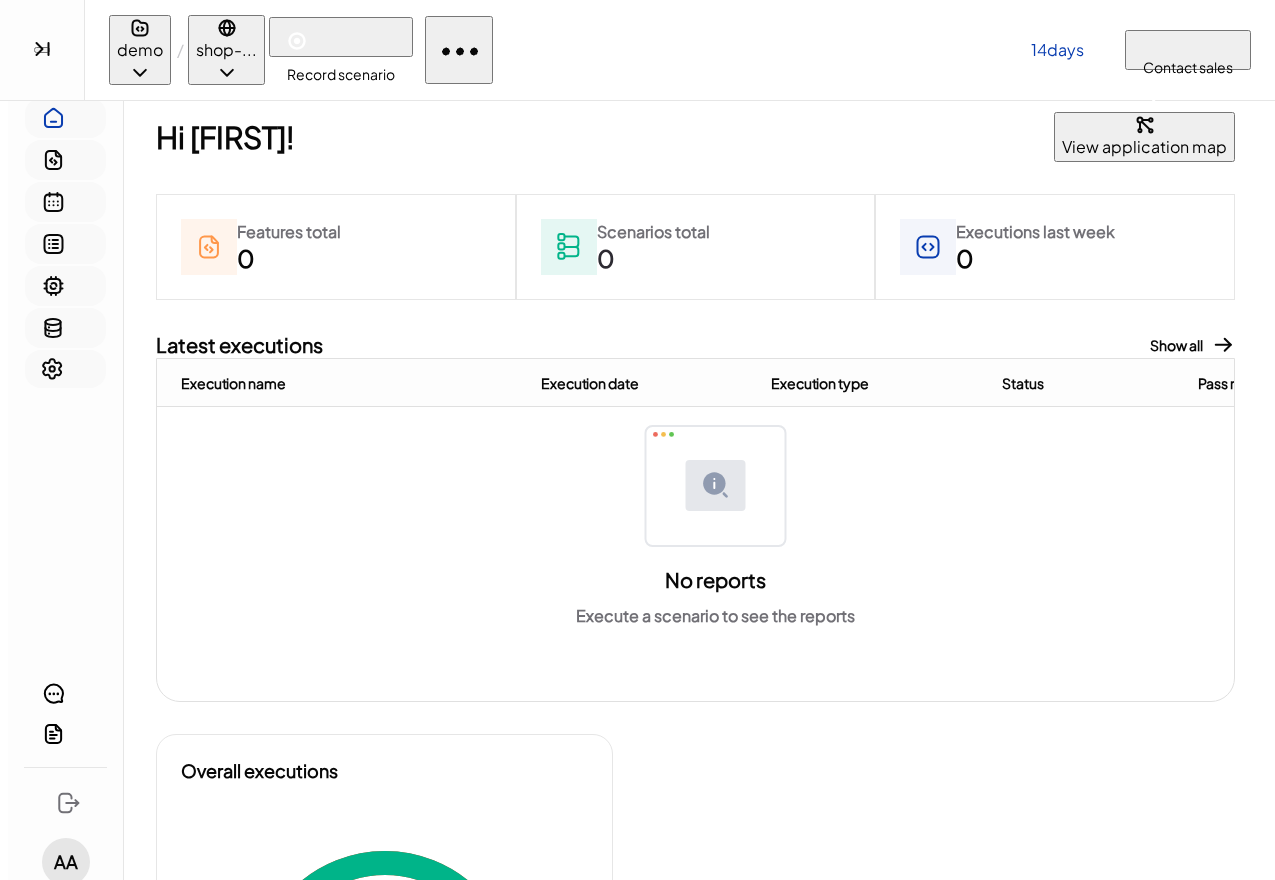 click at bounding box center [227, 28] 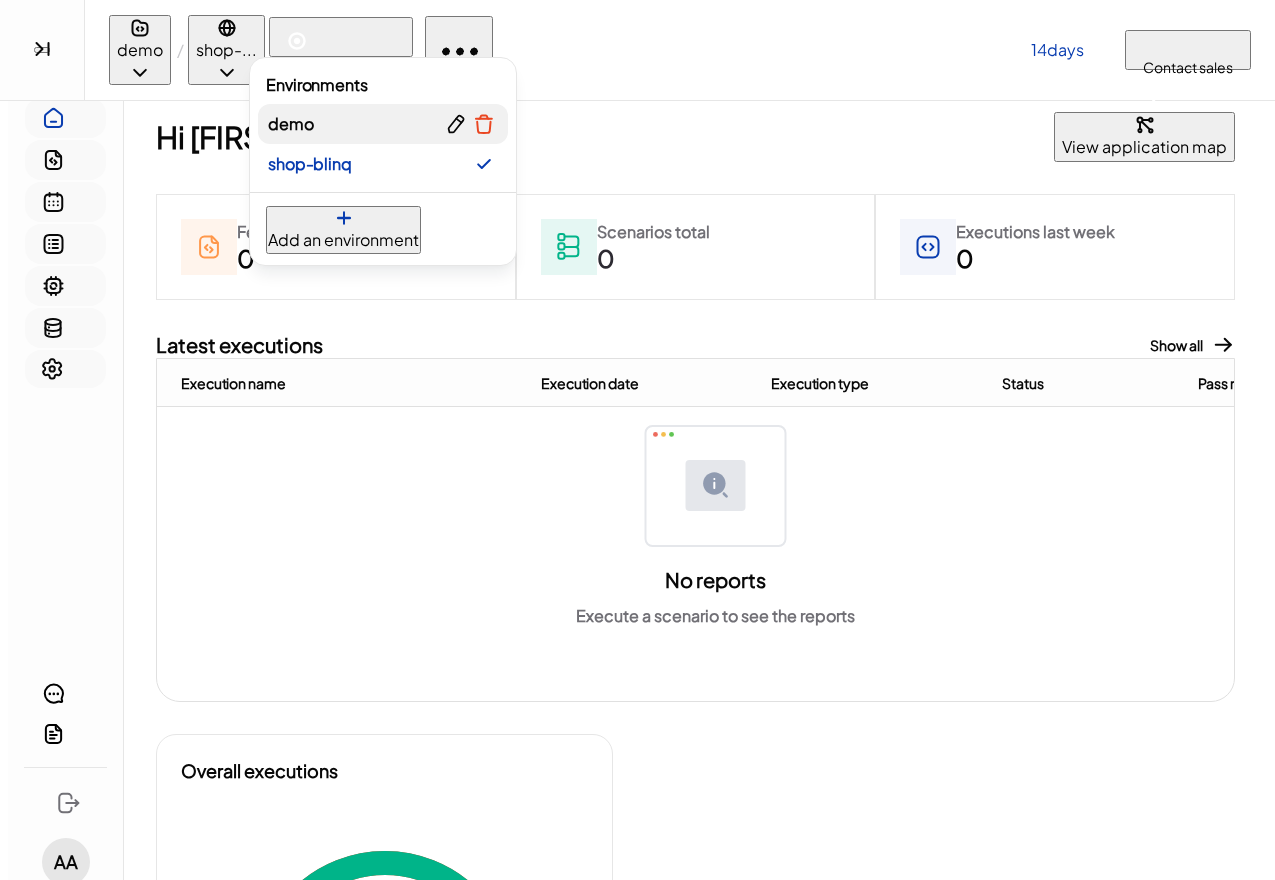 click at bounding box center [484, 124] 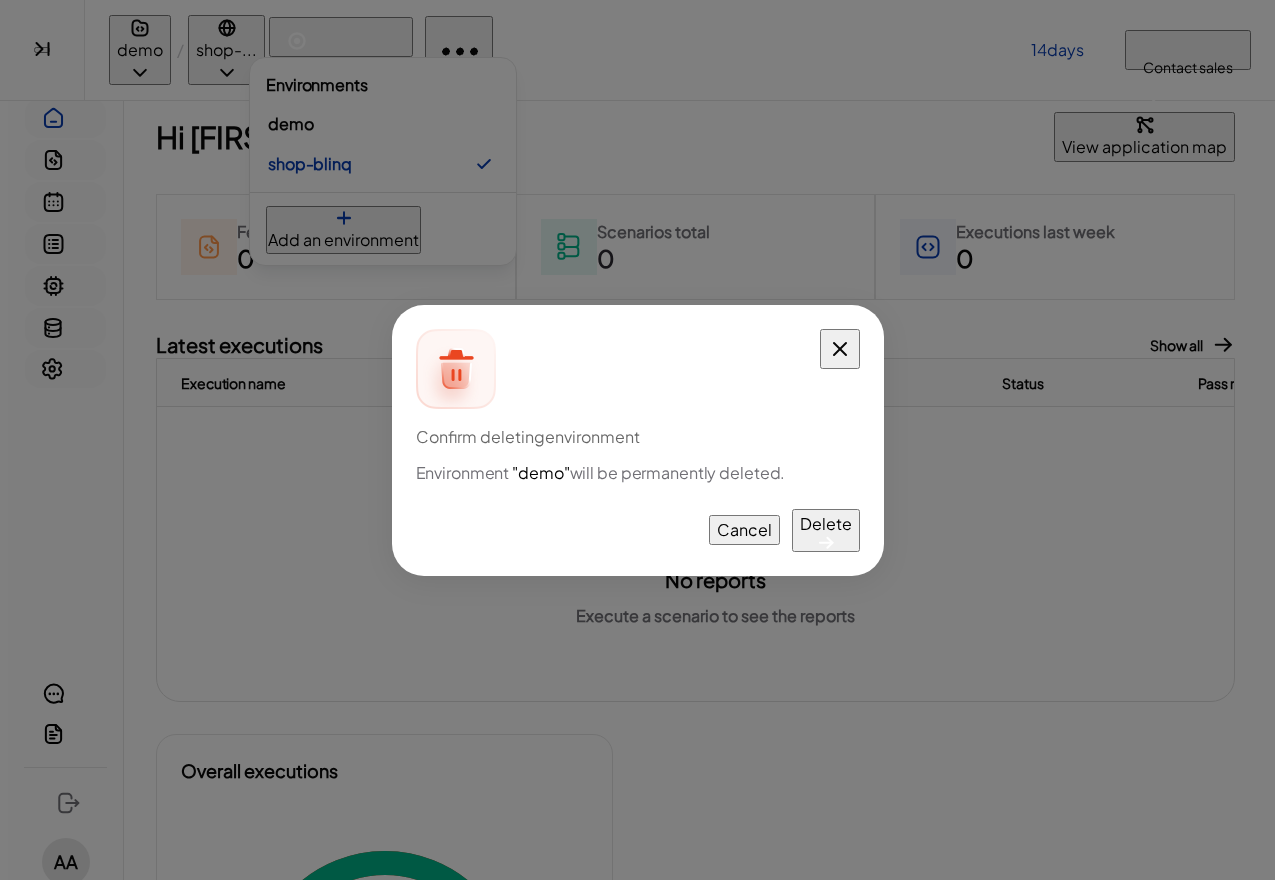 click on "Delete" at bounding box center (826, 530) 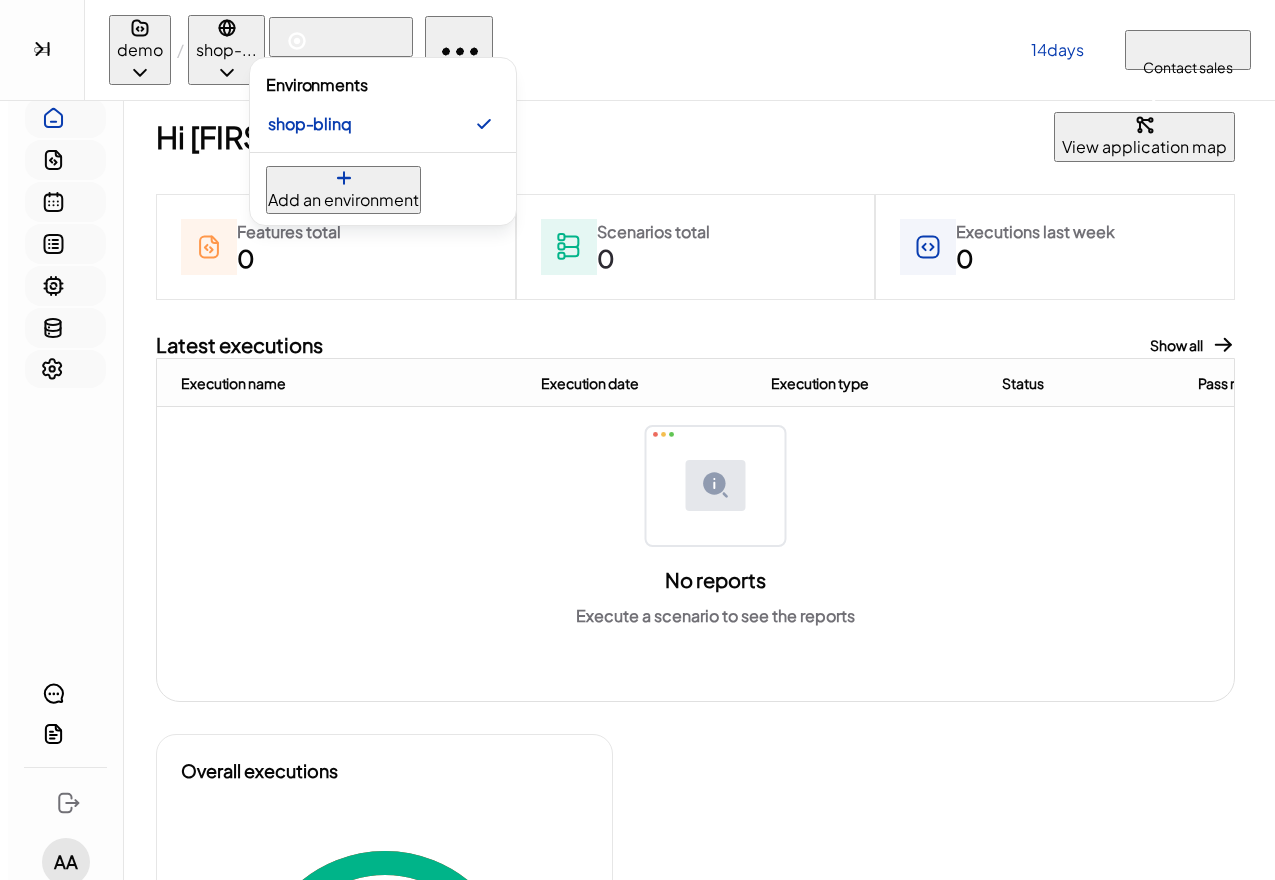 click at bounding box center (637, 440) 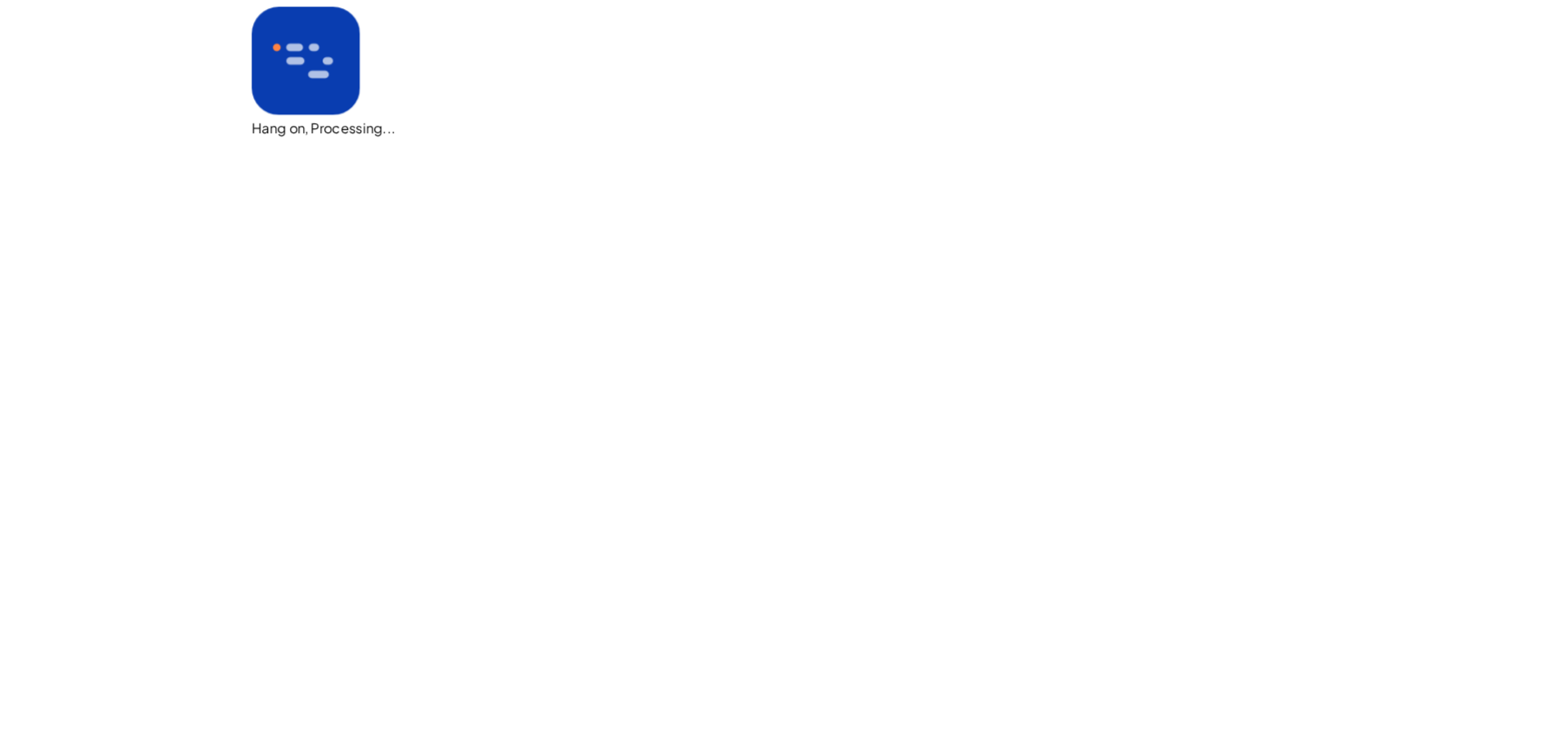 scroll, scrollTop: 0, scrollLeft: 0, axis: both 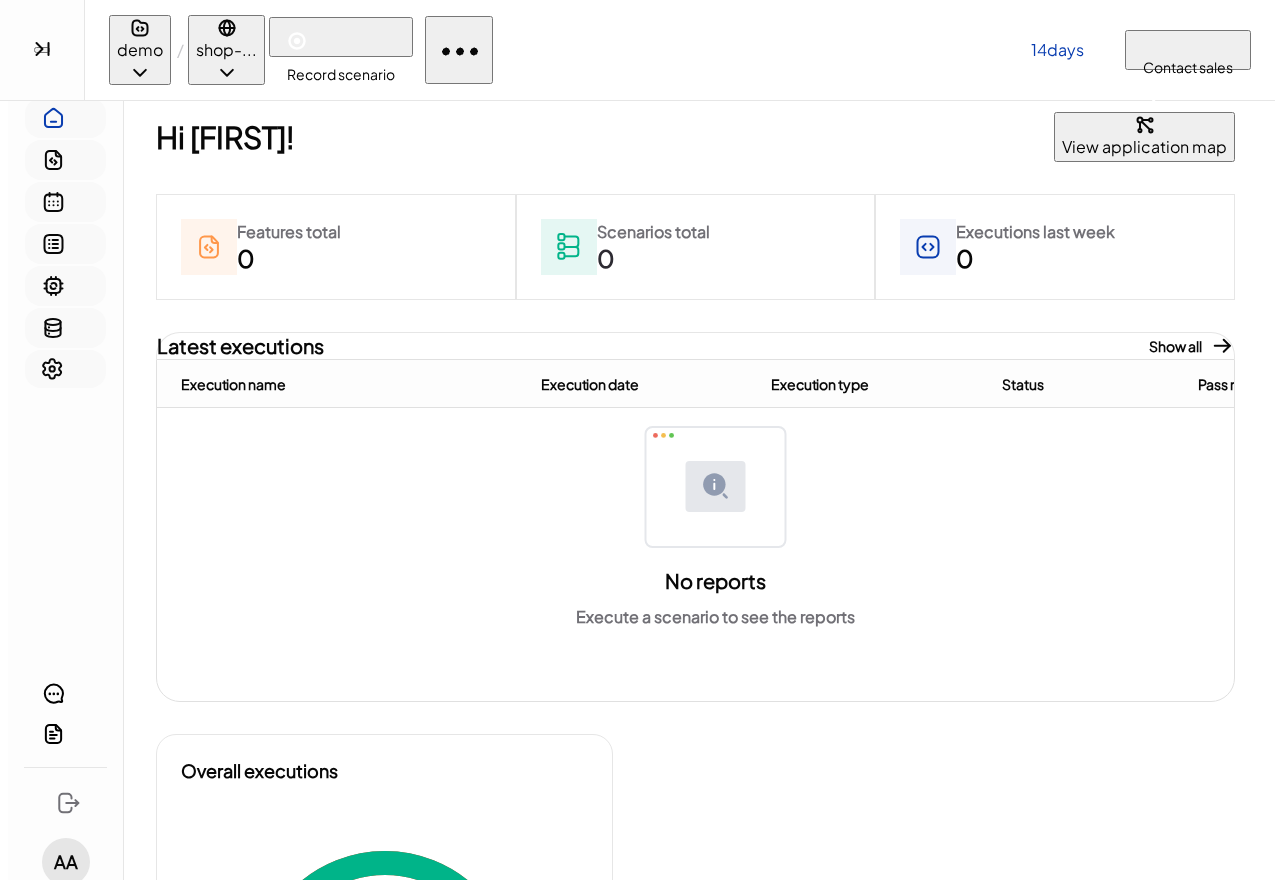 click at bounding box center [297, 41] 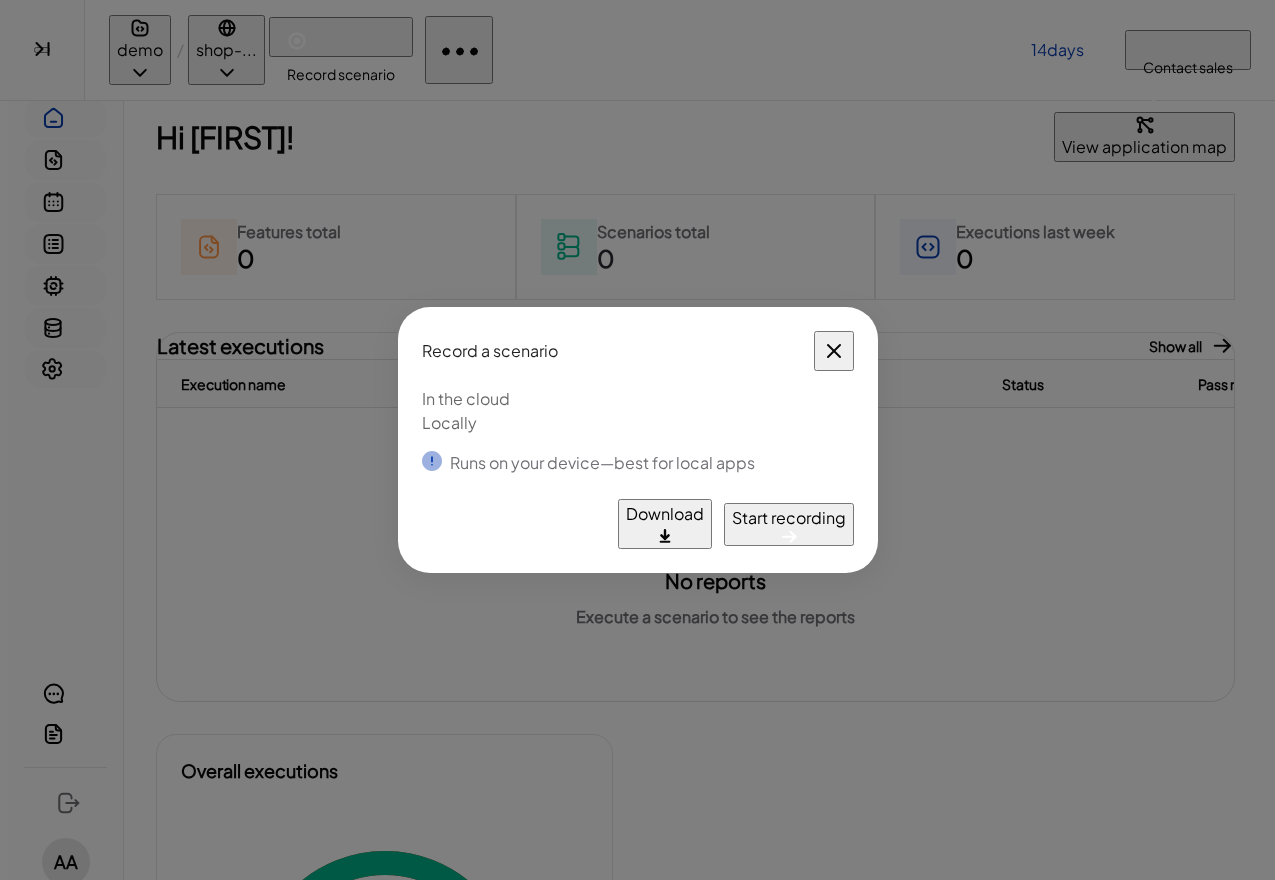 click on "Start recording" at bounding box center [789, 518] 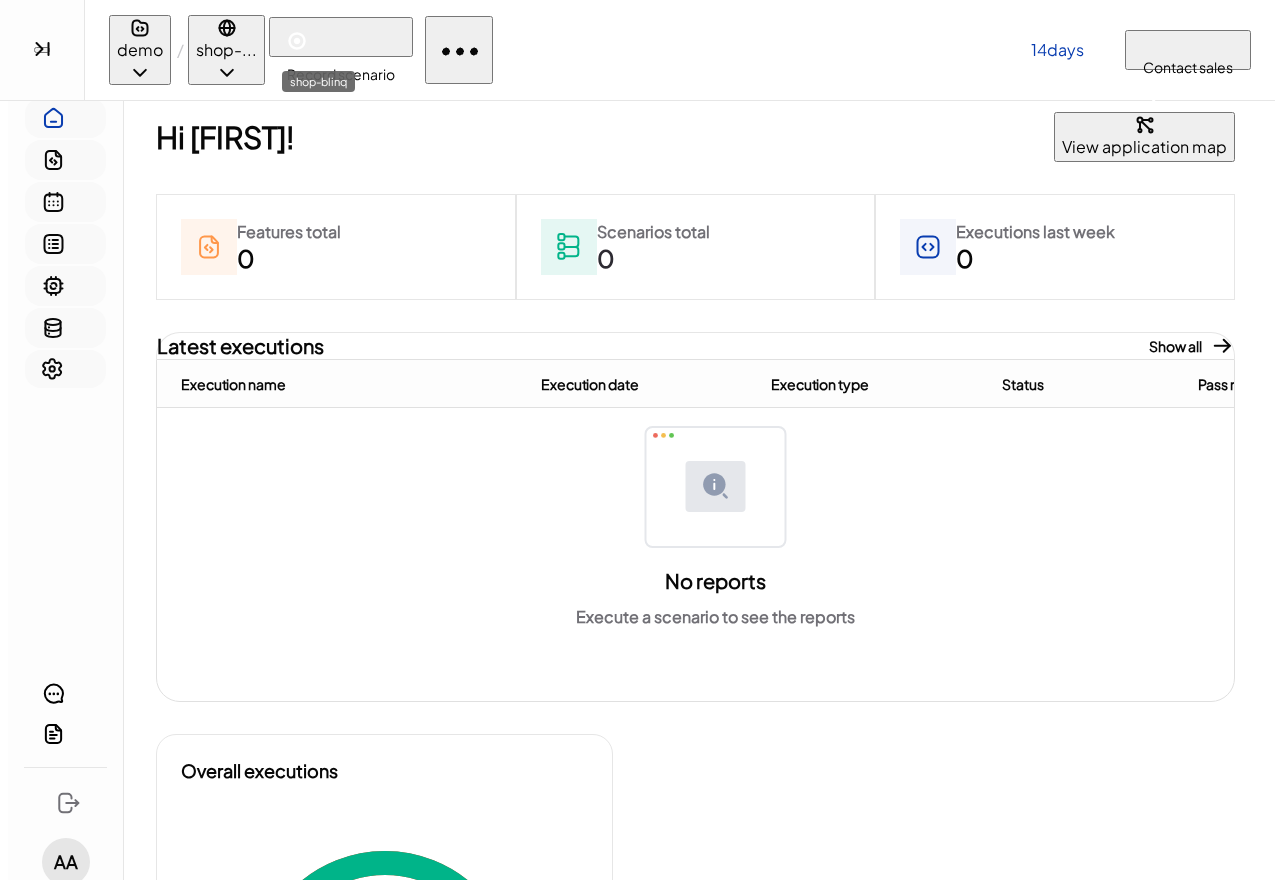 click on "shop-..." at bounding box center (226, 50) 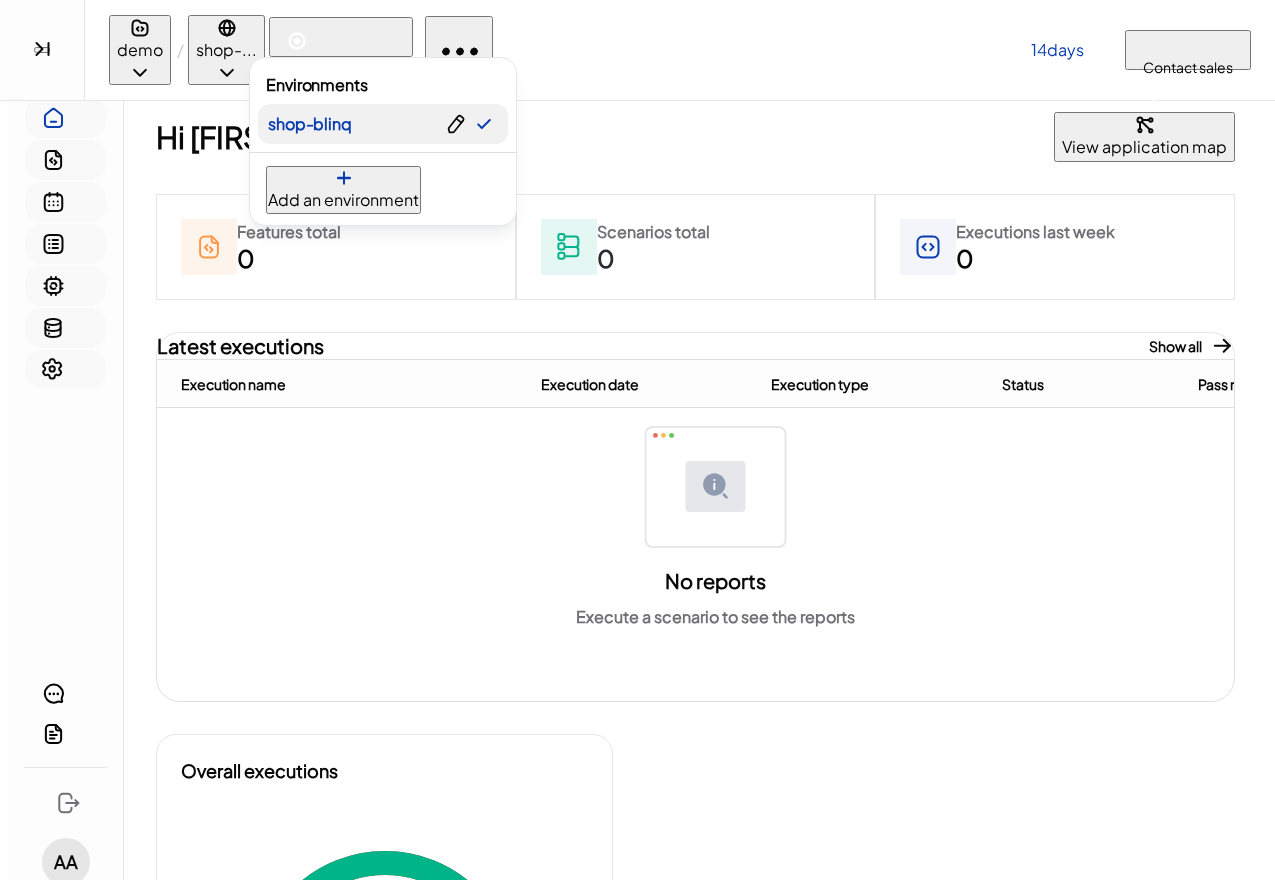 click on "shop-blinq" at bounding box center (308, 124) 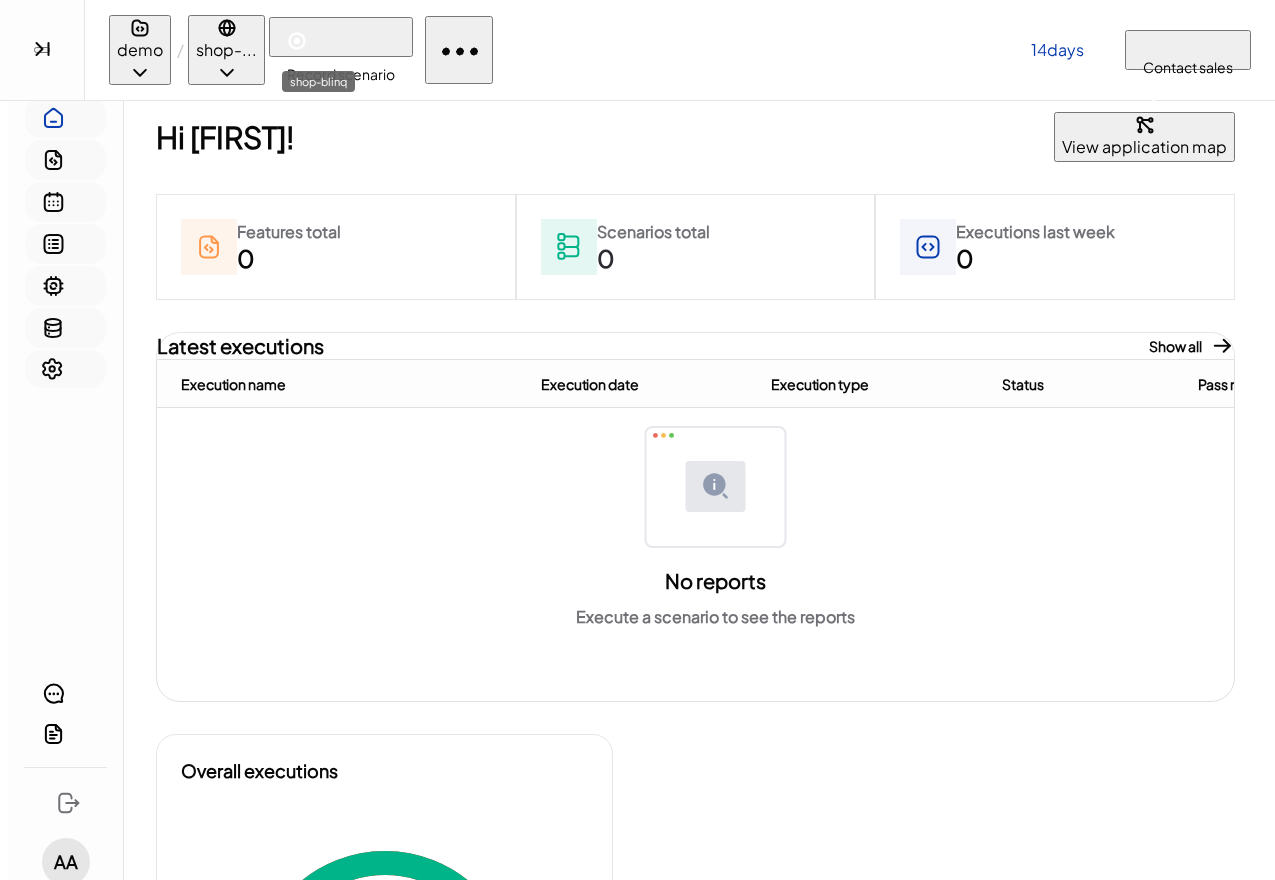 click on "shop-..." at bounding box center (226, 50) 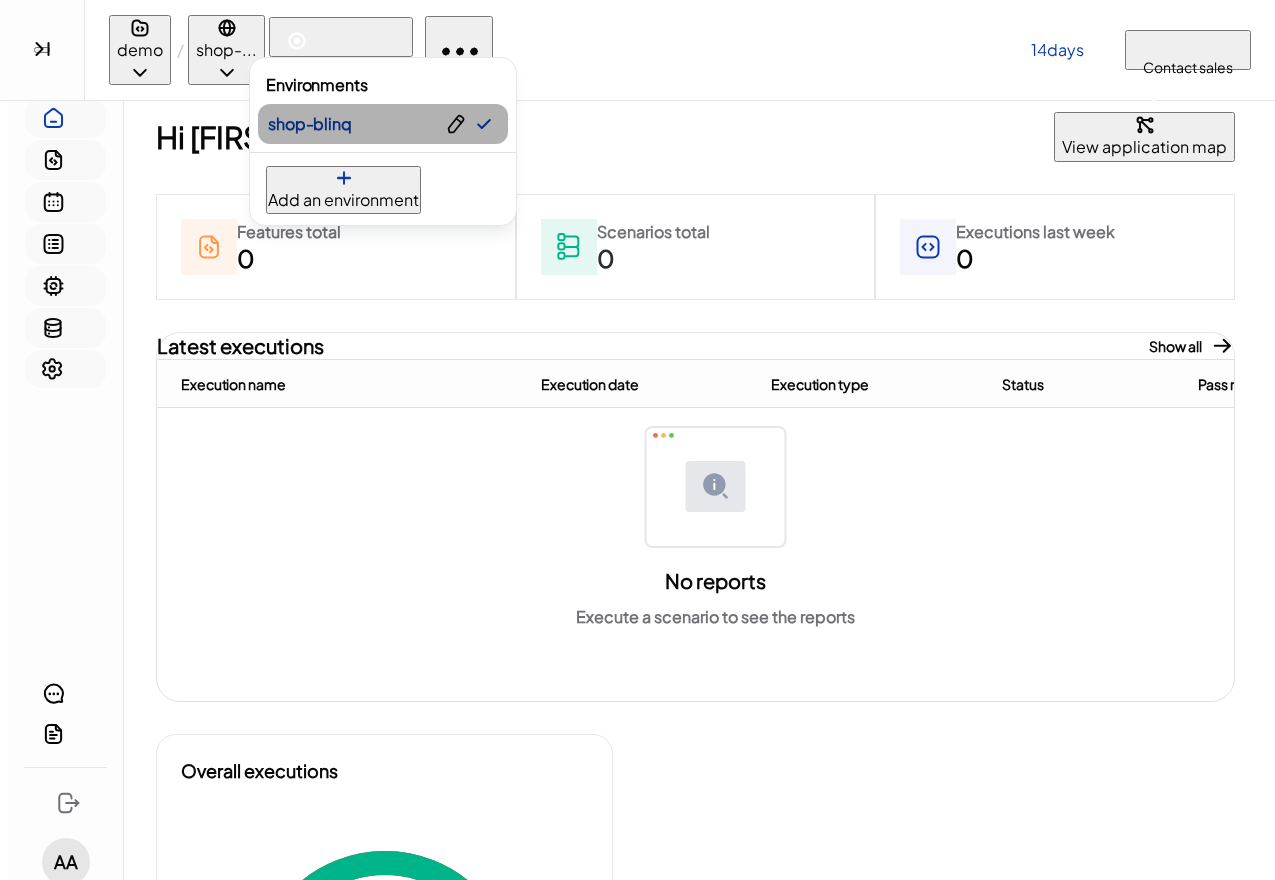 click on "shop-blinq" at bounding box center (308, 124) 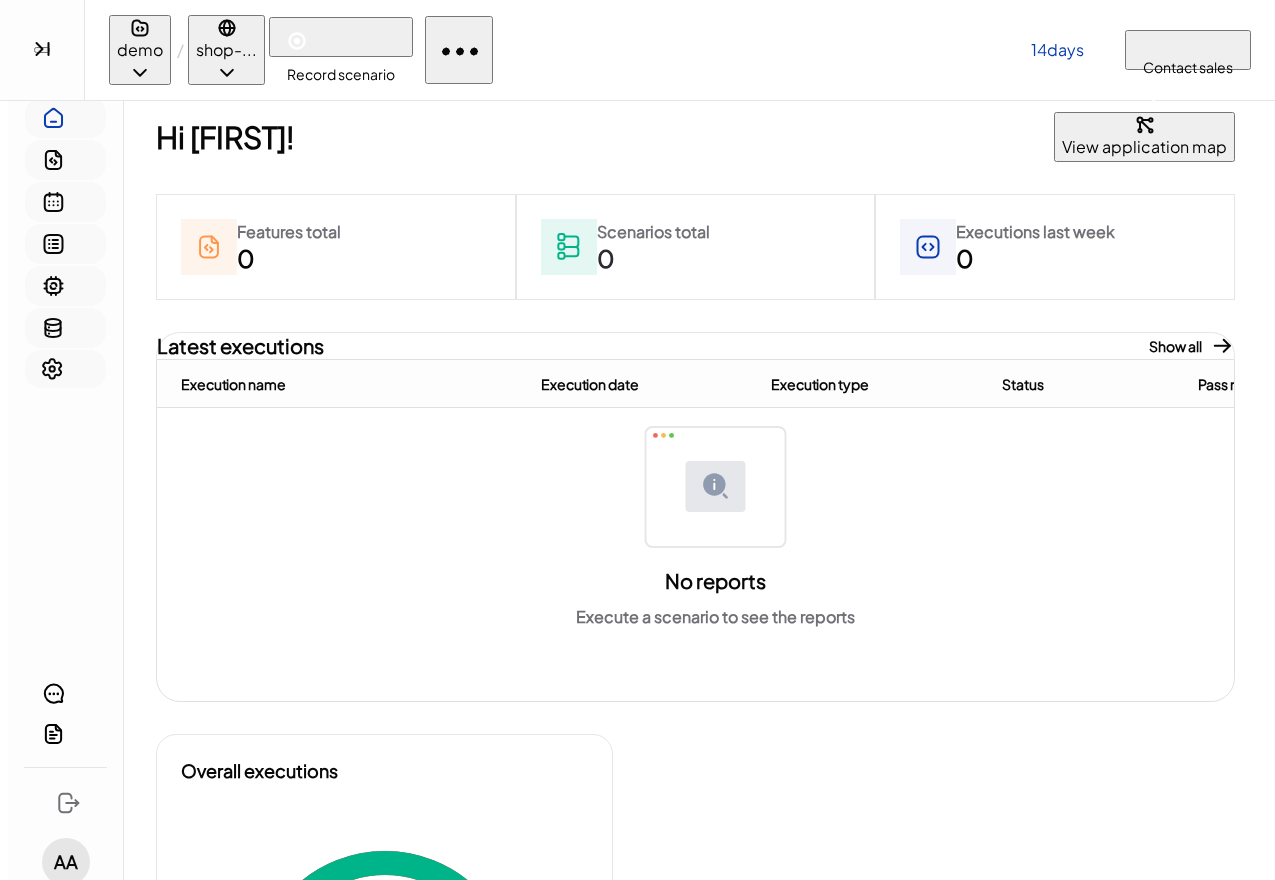 click on "Environments shop-blinq Add an environment" at bounding box center [637, 440] 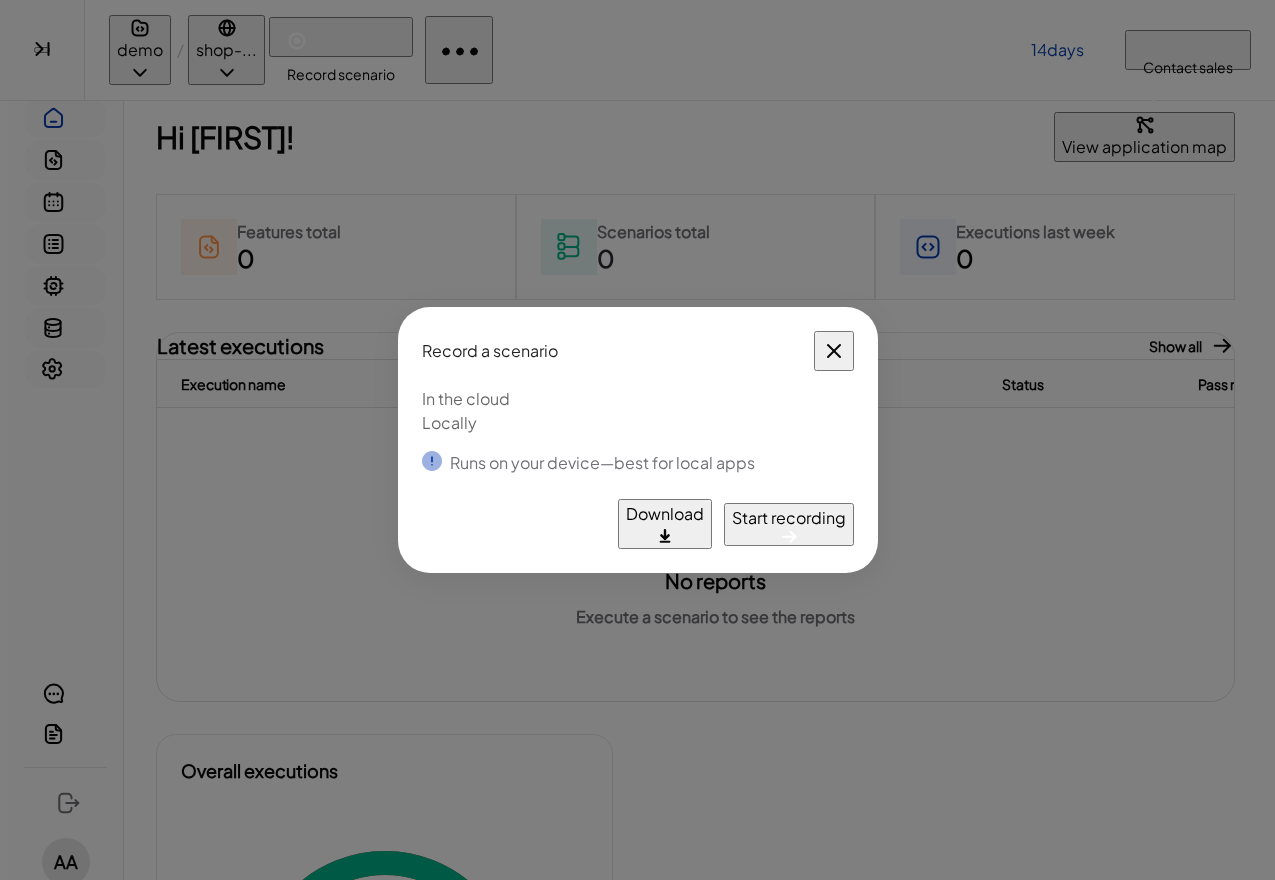 click on "Start recording" at bounding box center (789, 518) 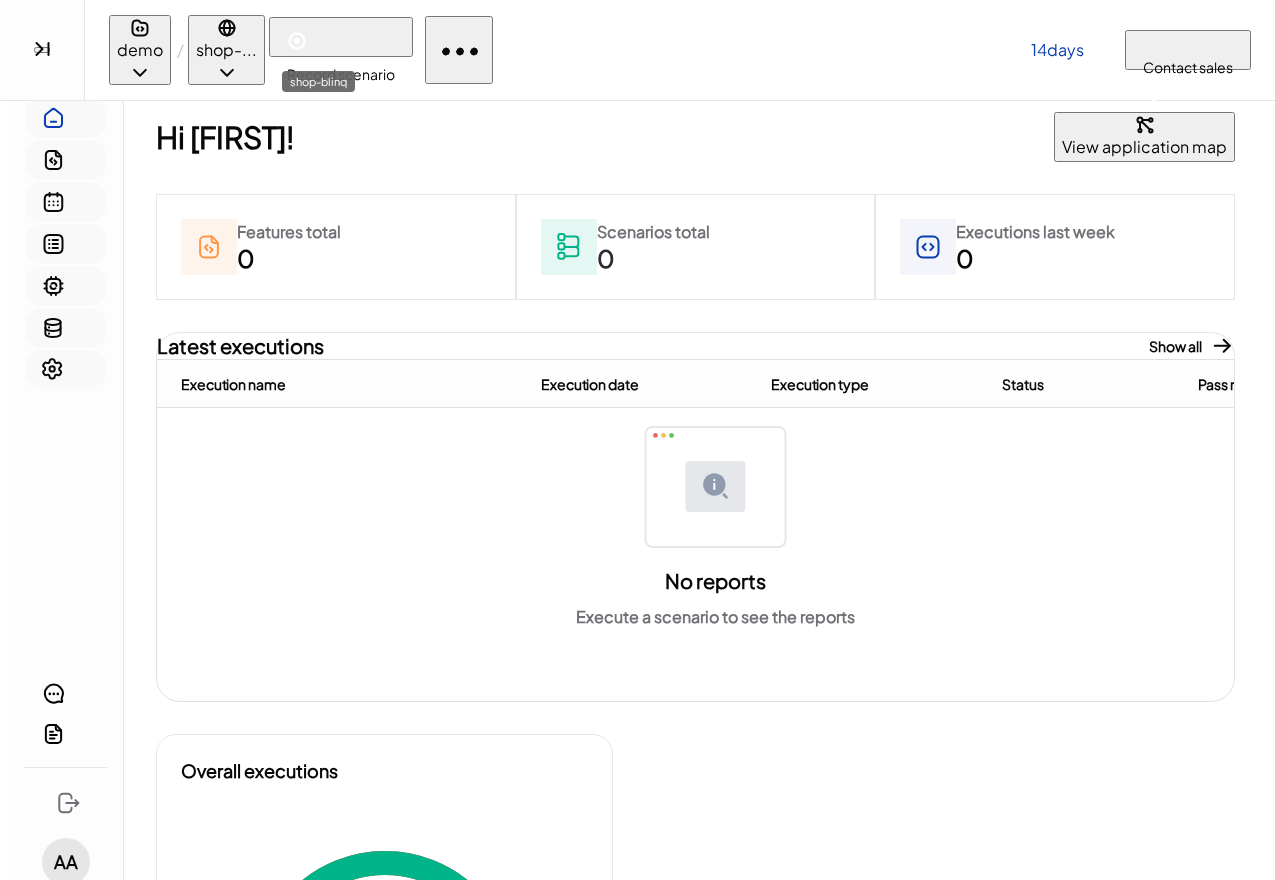 click on "shop-..." at bounding box center [226, 50] 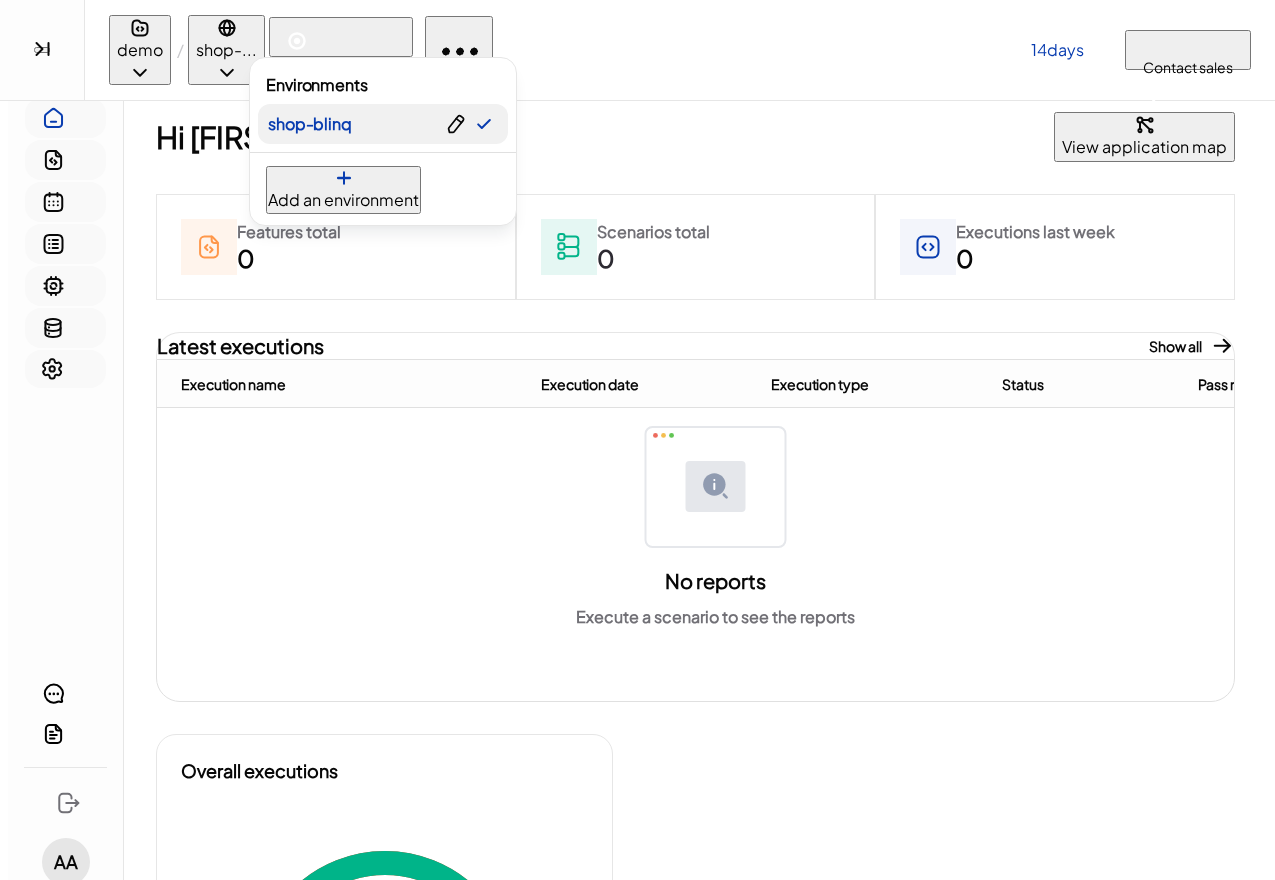 click on "shop-blinq" at bounding box center (308, 124) 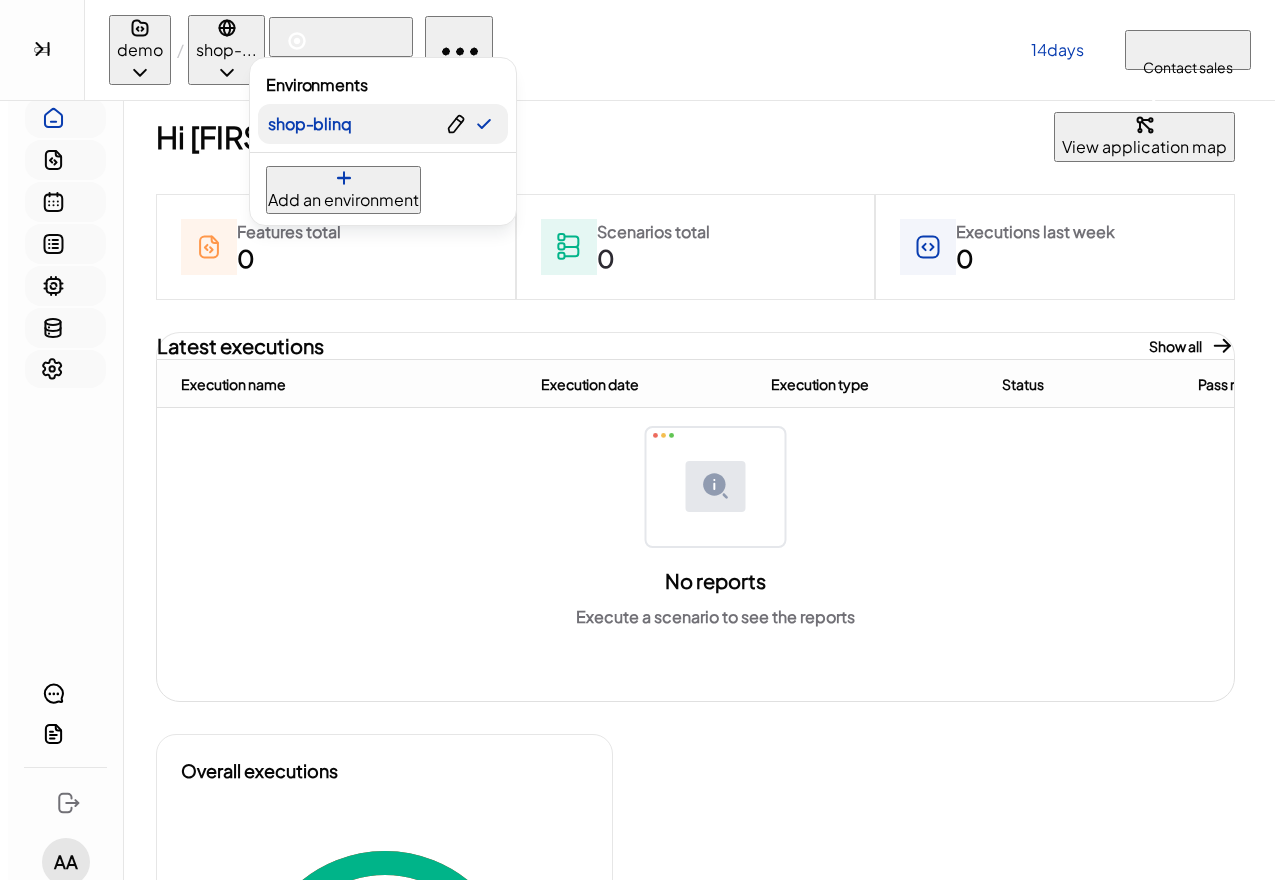 click at bounding box center (456, 124) 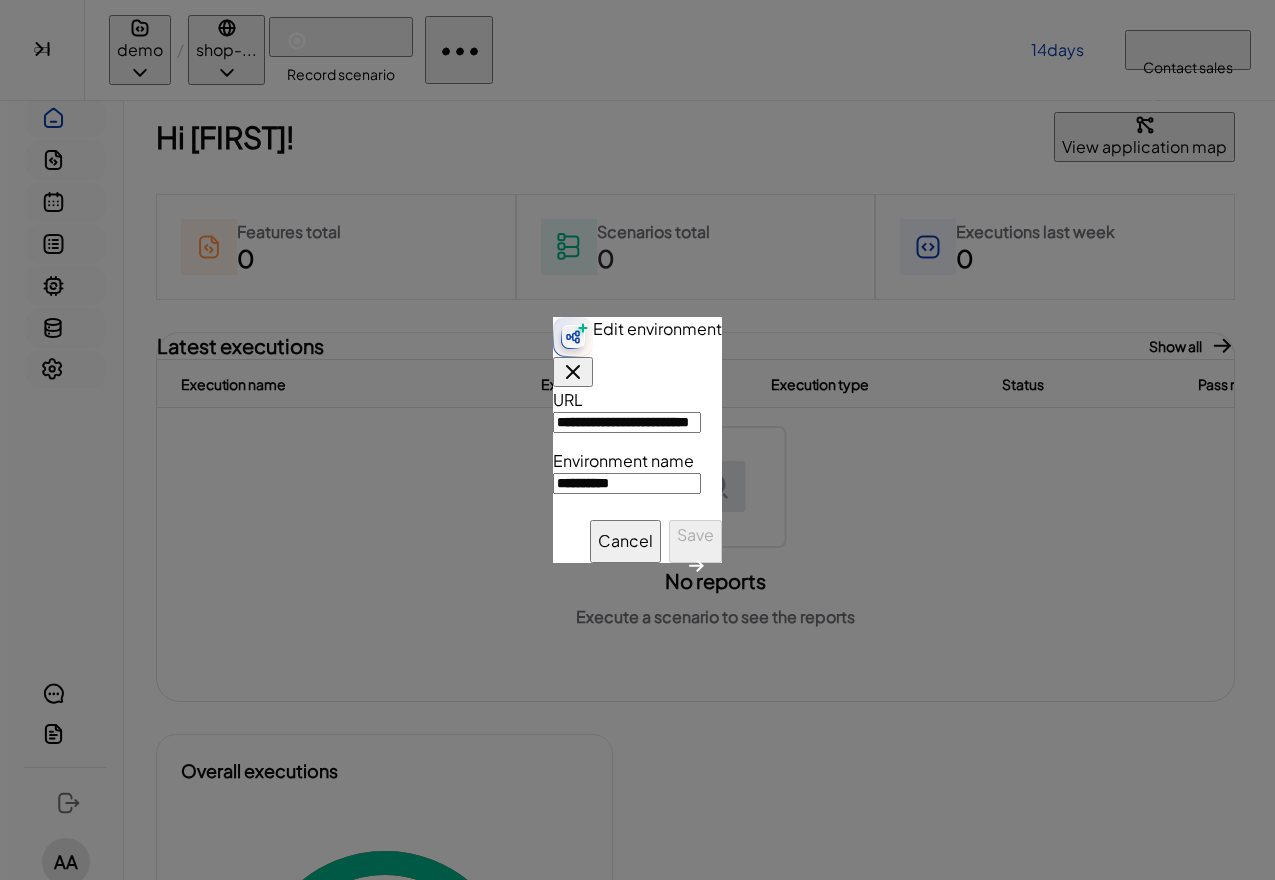 click on "**********" at bounding box center [627, 422] 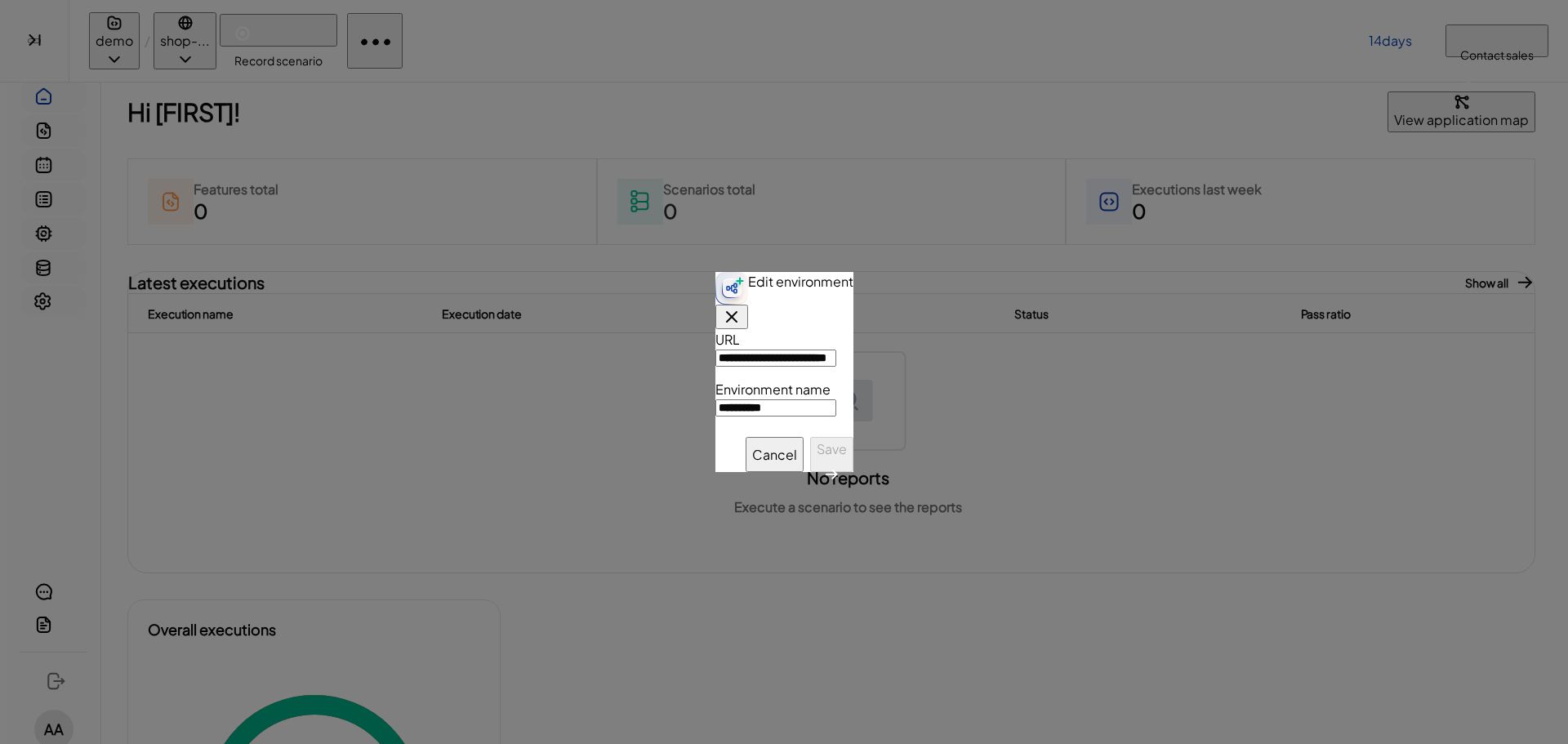 click on "**********" at bounding box center [784, 372] 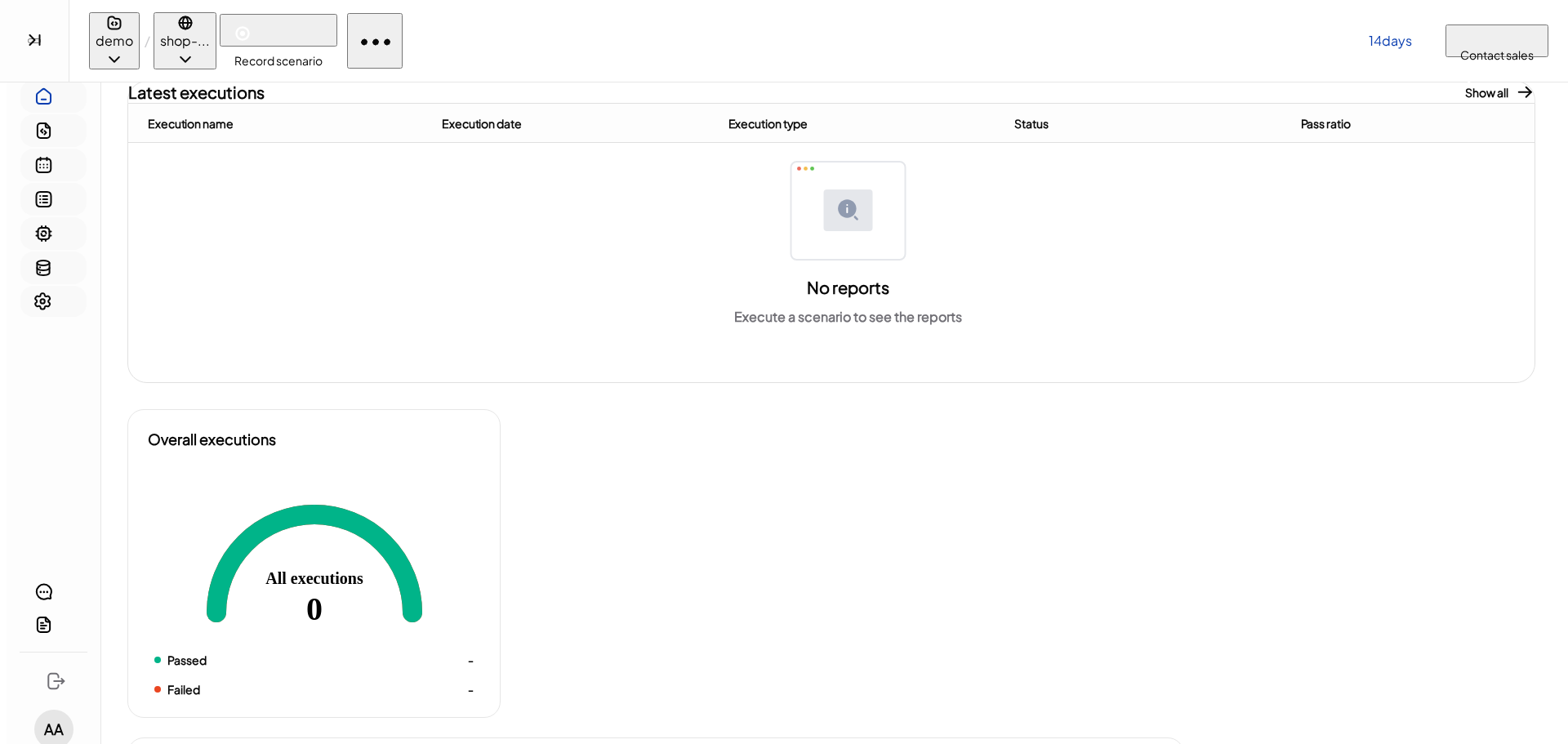 scroll, scrollTop: 0, scrollLeft: 0, axis: both 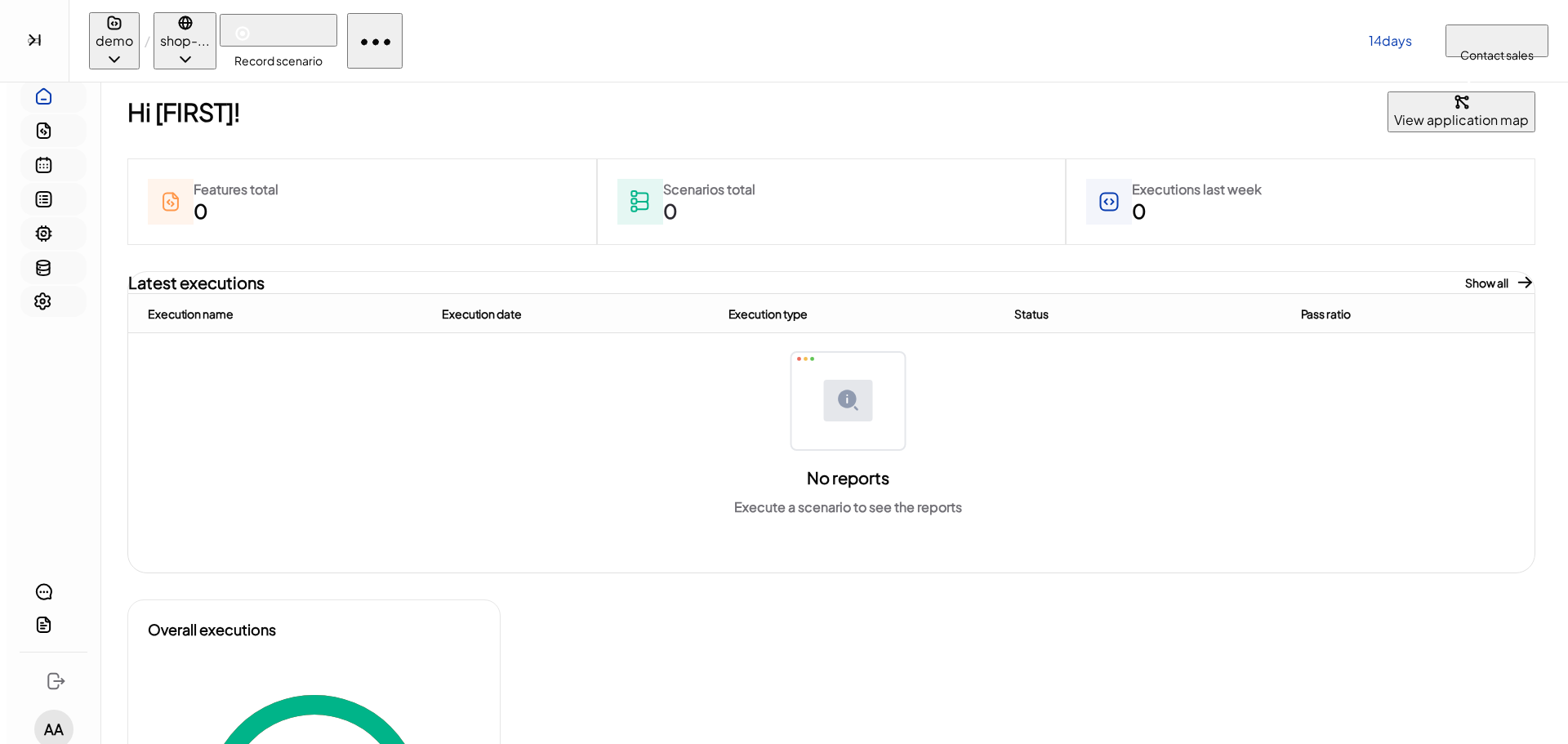 click on "Record scenario" at bounding box center (278, 60) 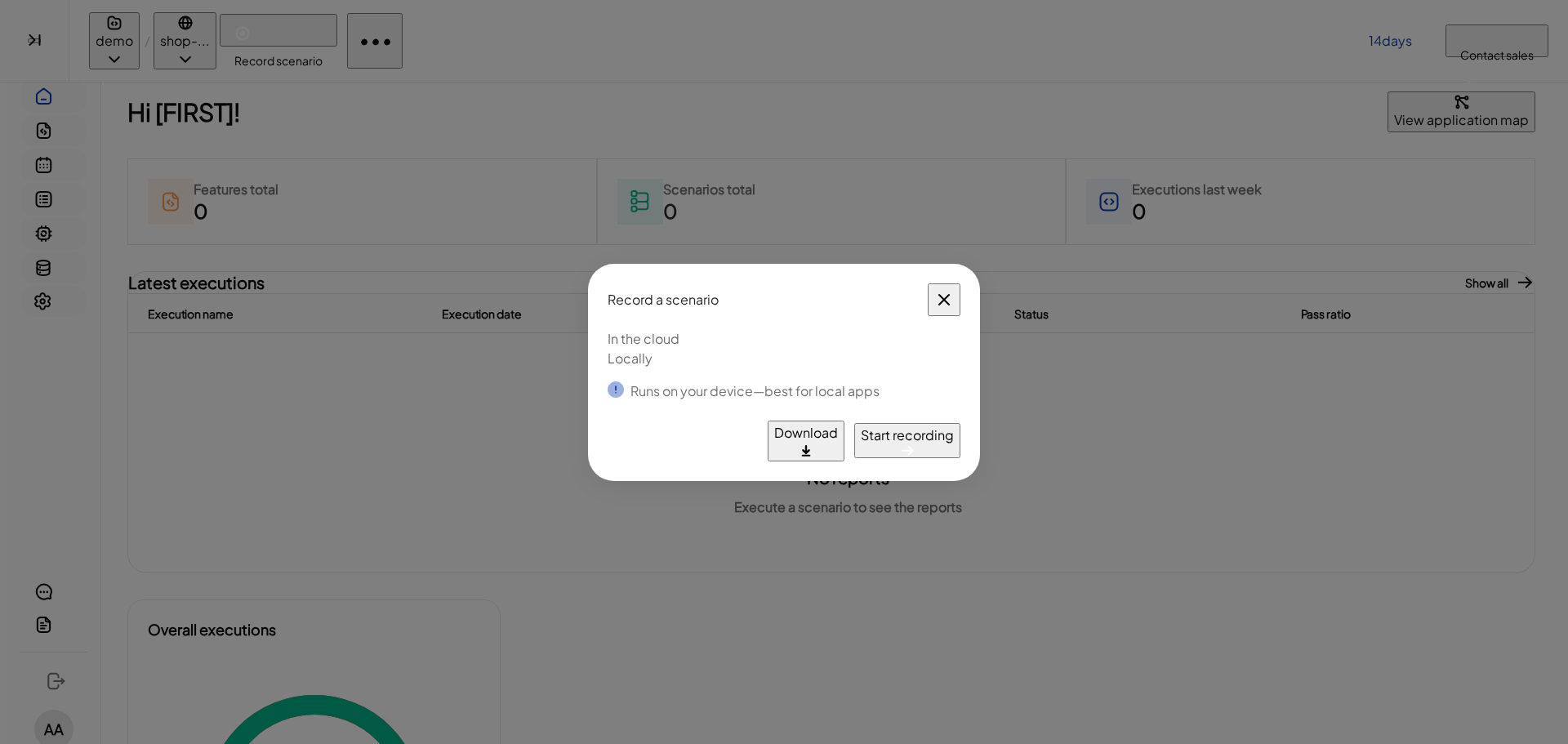 click on "In the cloud" at bounding box center (784, 339) 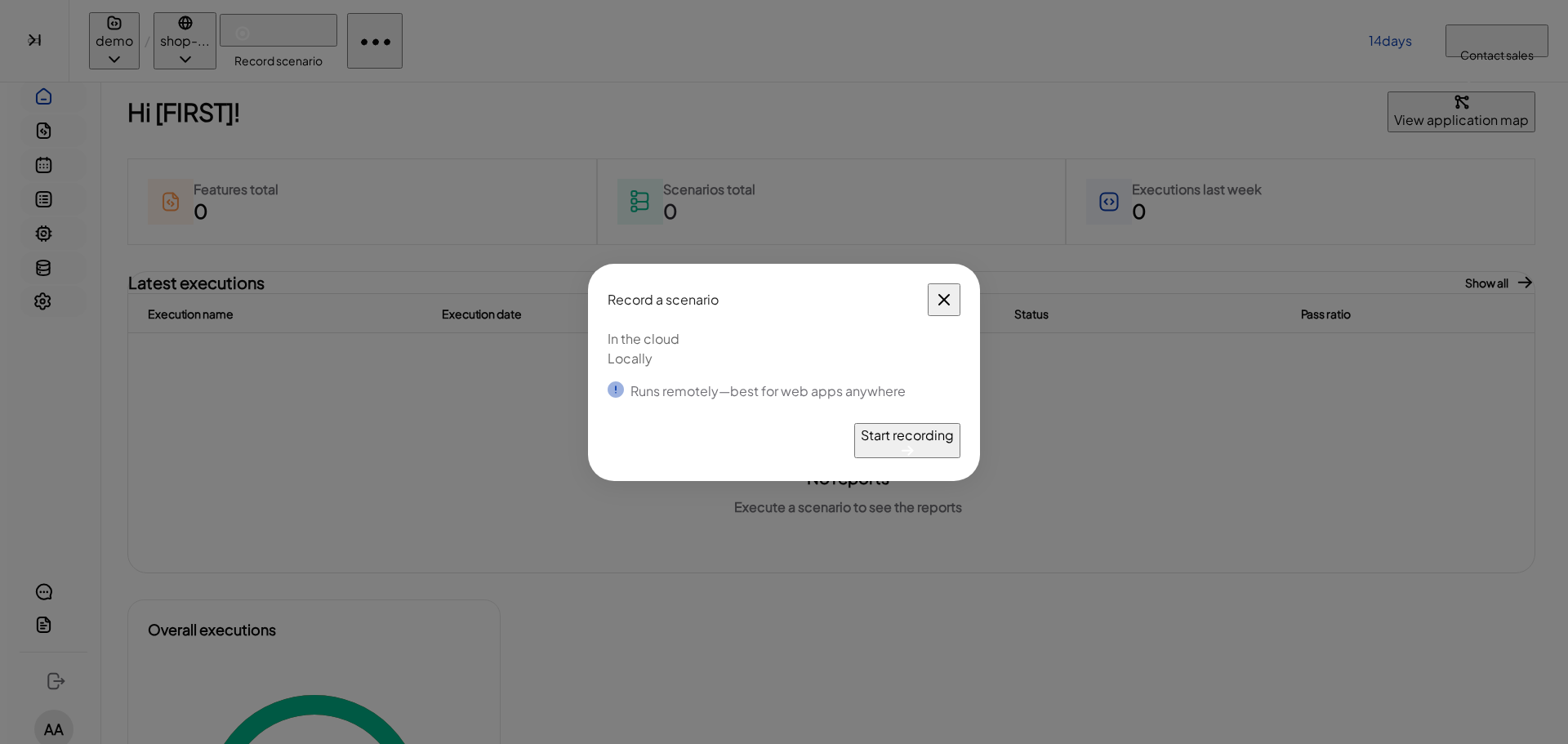 click on "Start recording" at bounding box center (907, 435) 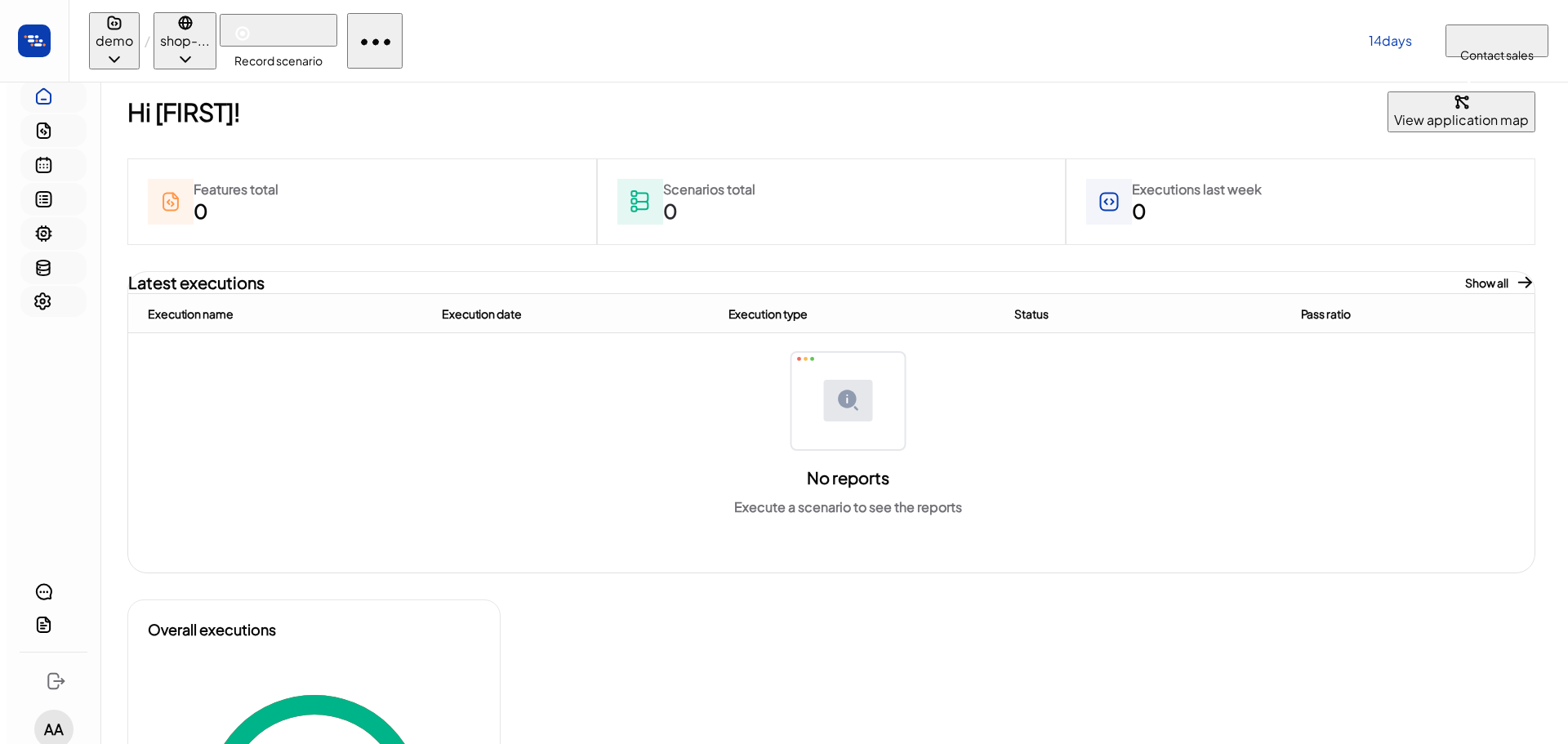 type 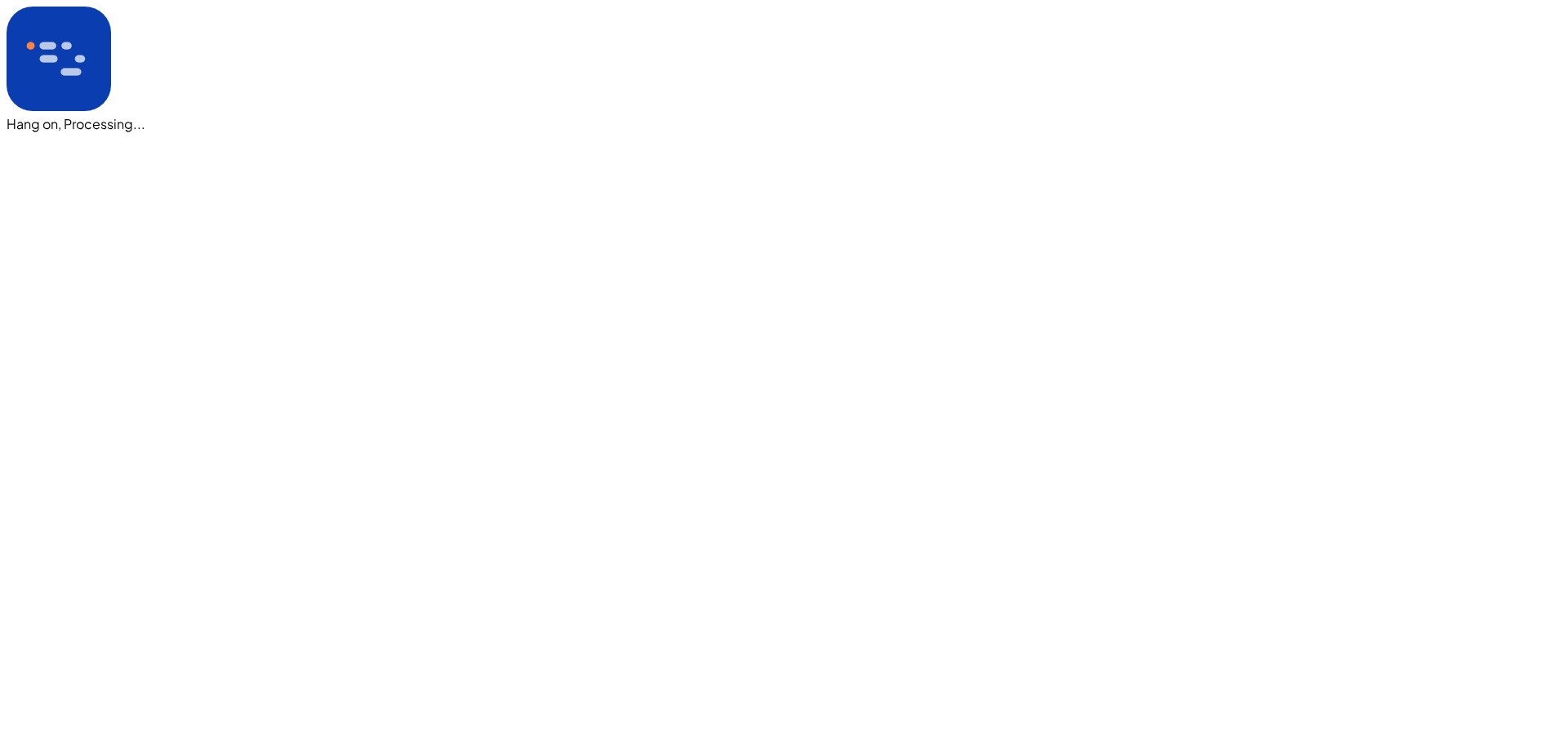 scroll, scrollTop: 0, scrollLeft: 0, axis: both 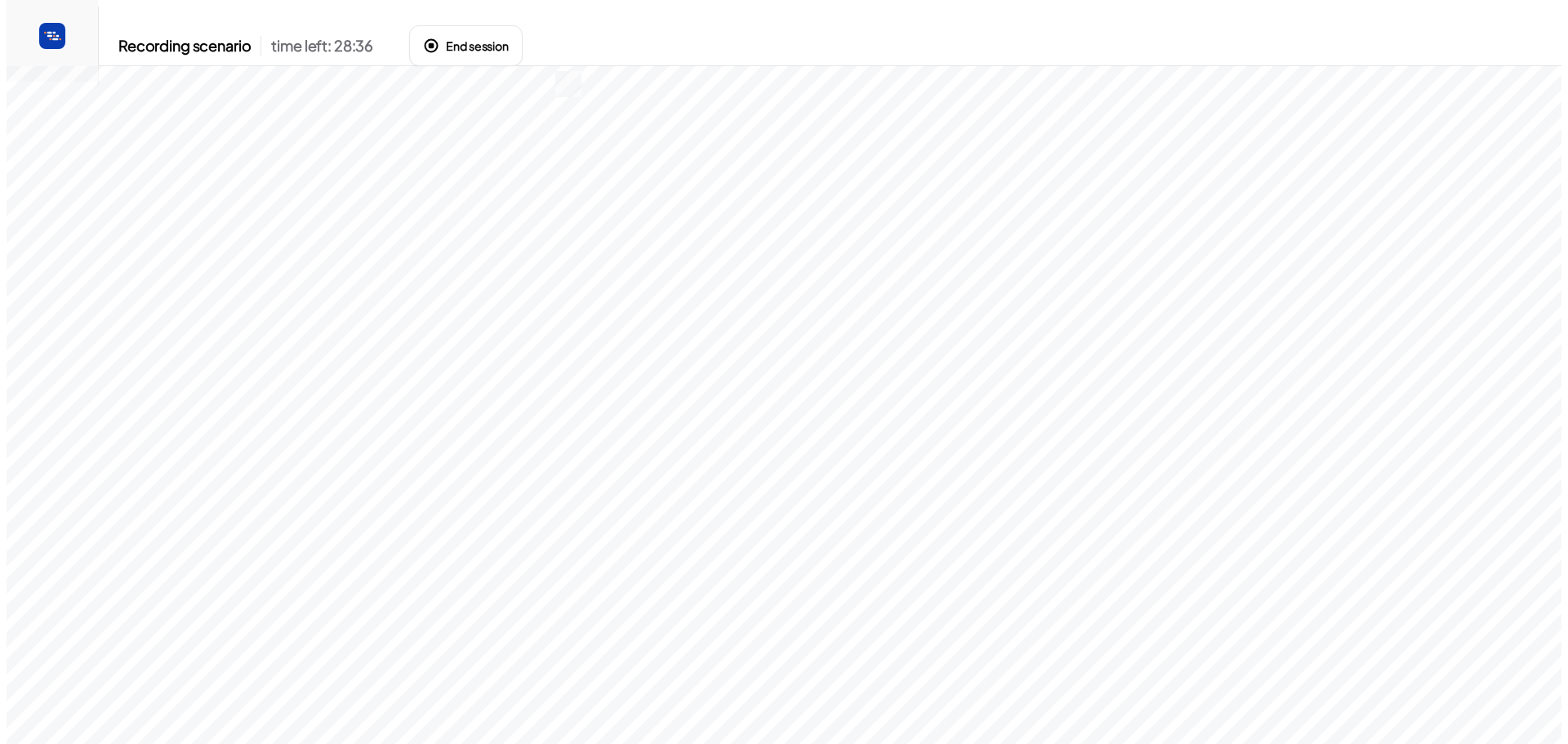 click on "End session" at bounding box center (466, 46) 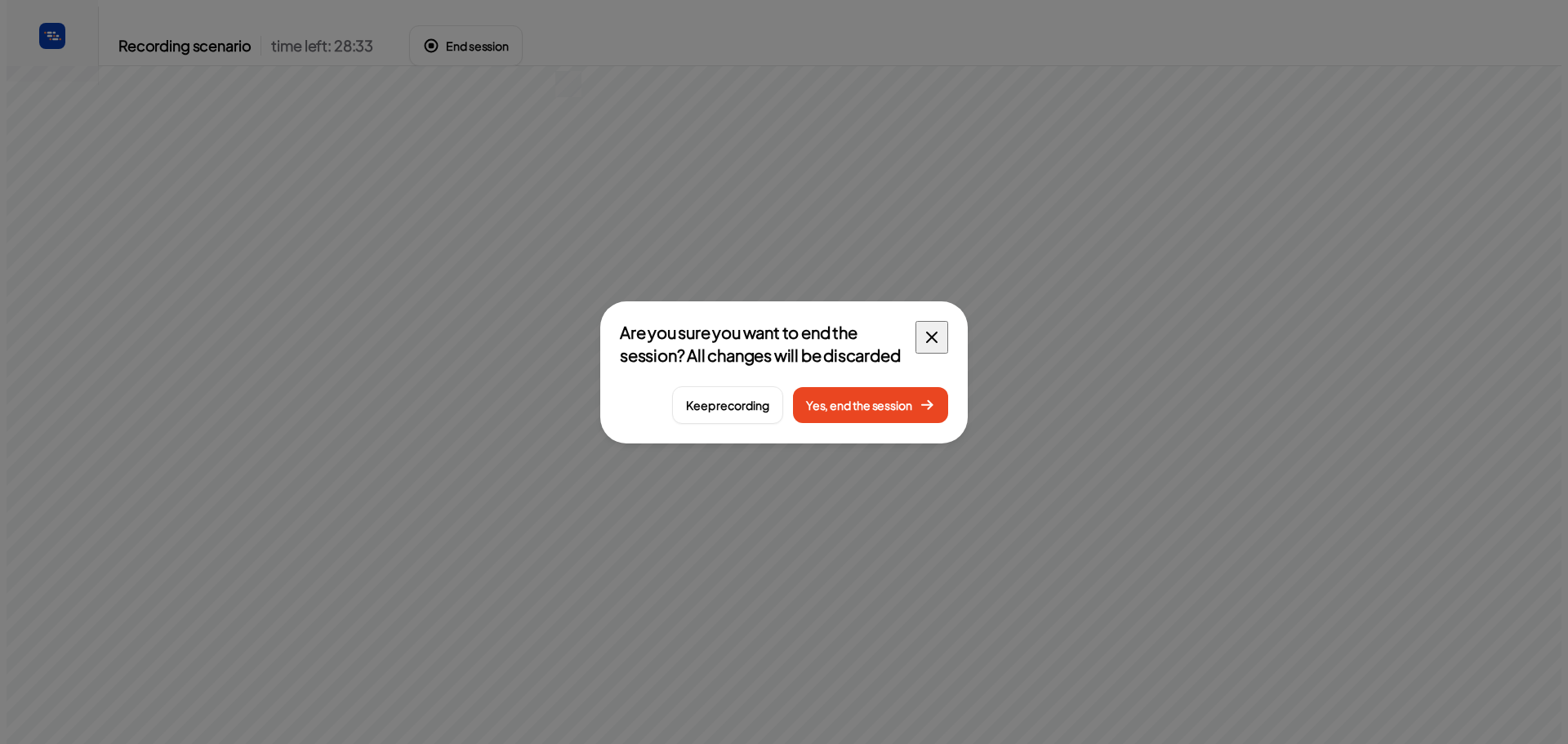 click on "Yes, end the session" at bounding box center [871, 405] 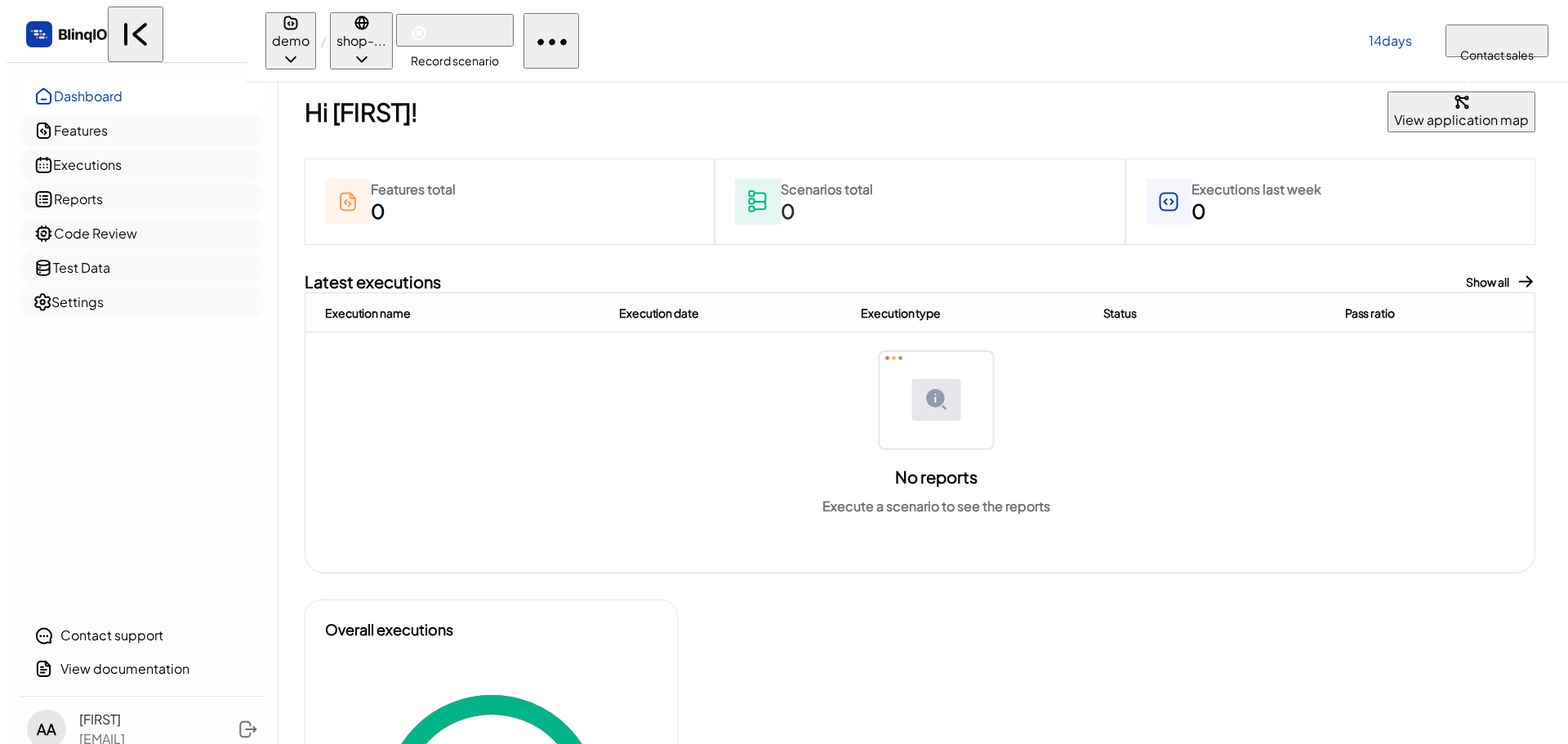 scroll, scrollTop: 0, scrollLeft: 0, axis: both 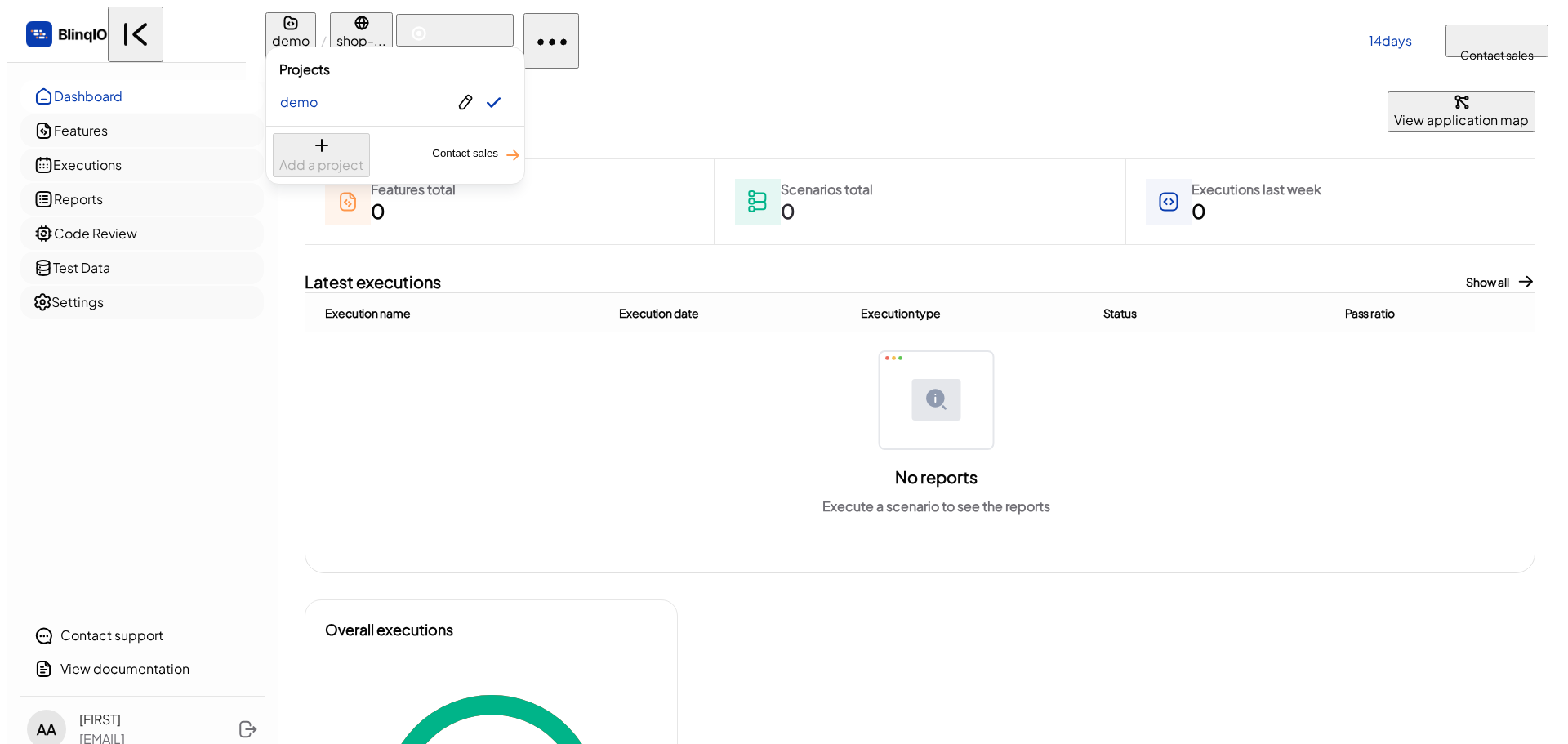 click at bounding box center (784, 372) 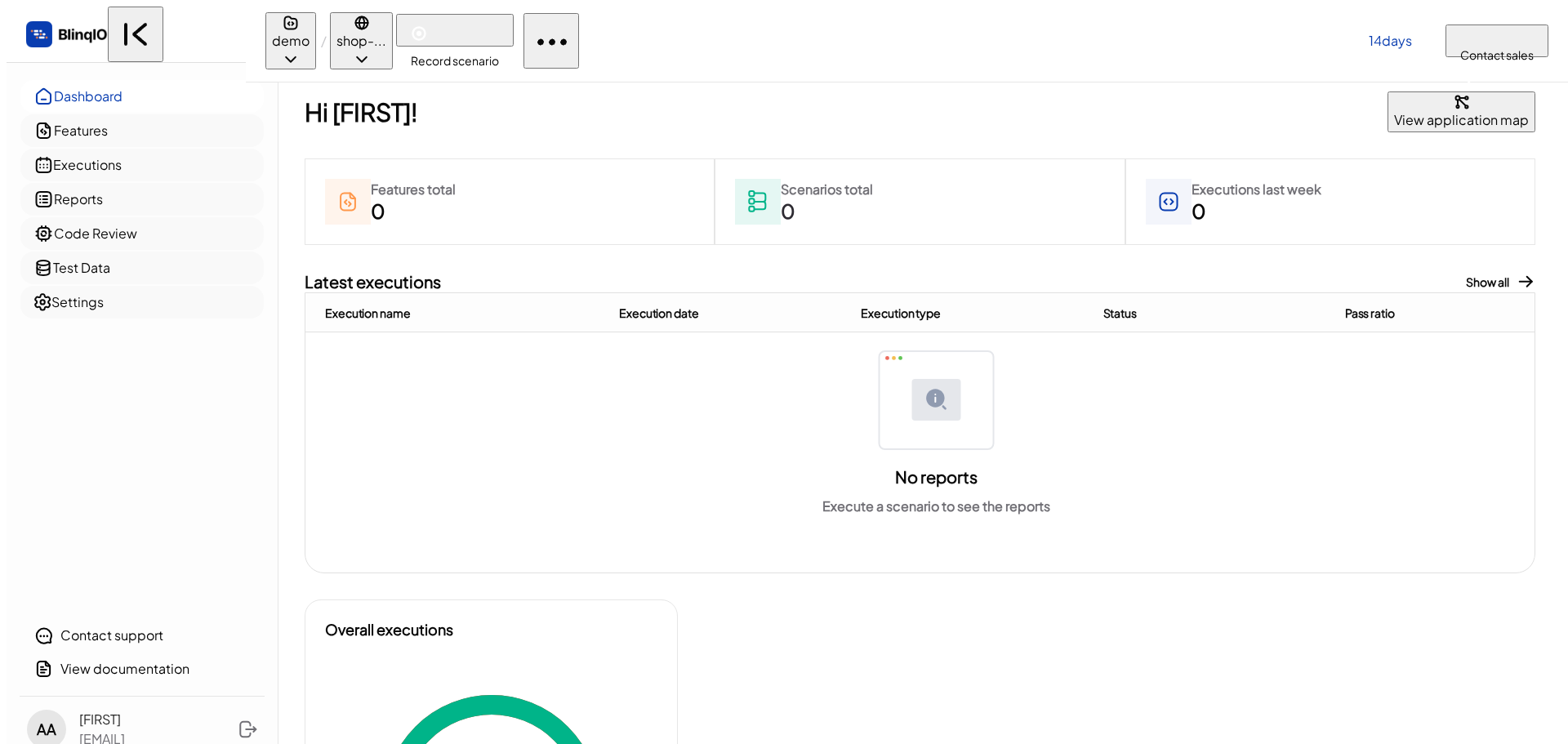 click at bounding box center [291, 59] 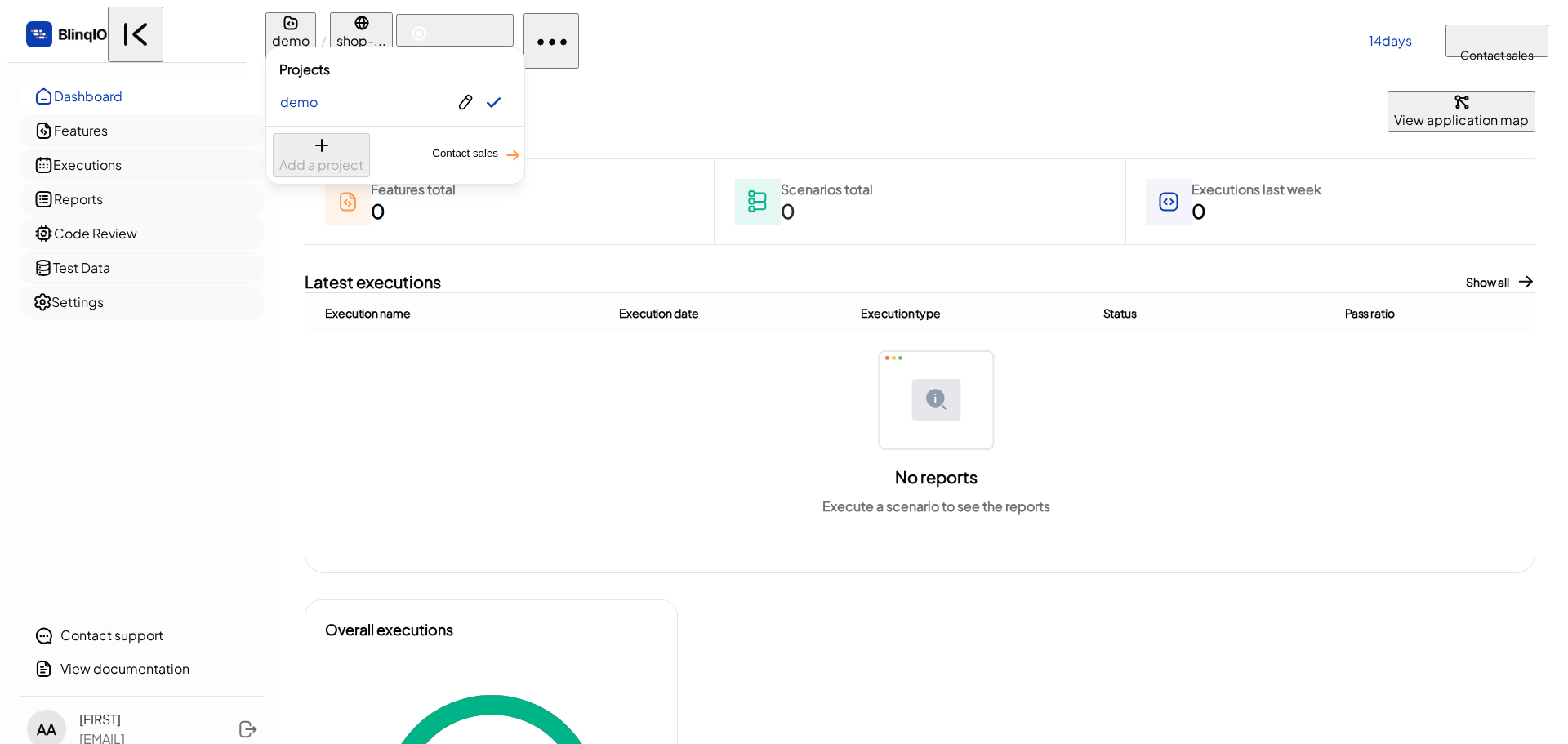 click at bounding box center [784, 372] 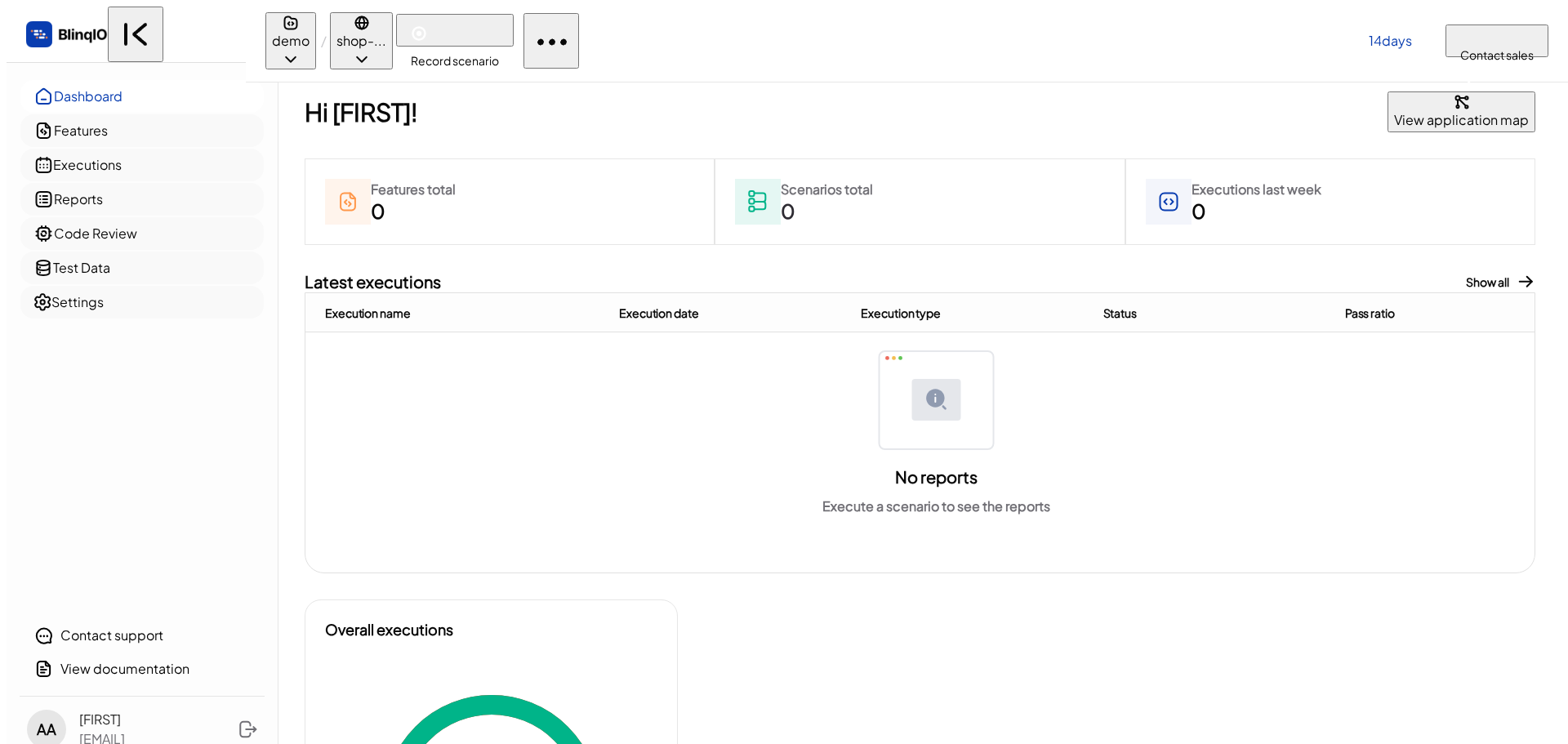 click on "shop-..." at bounding box center [361, 41] 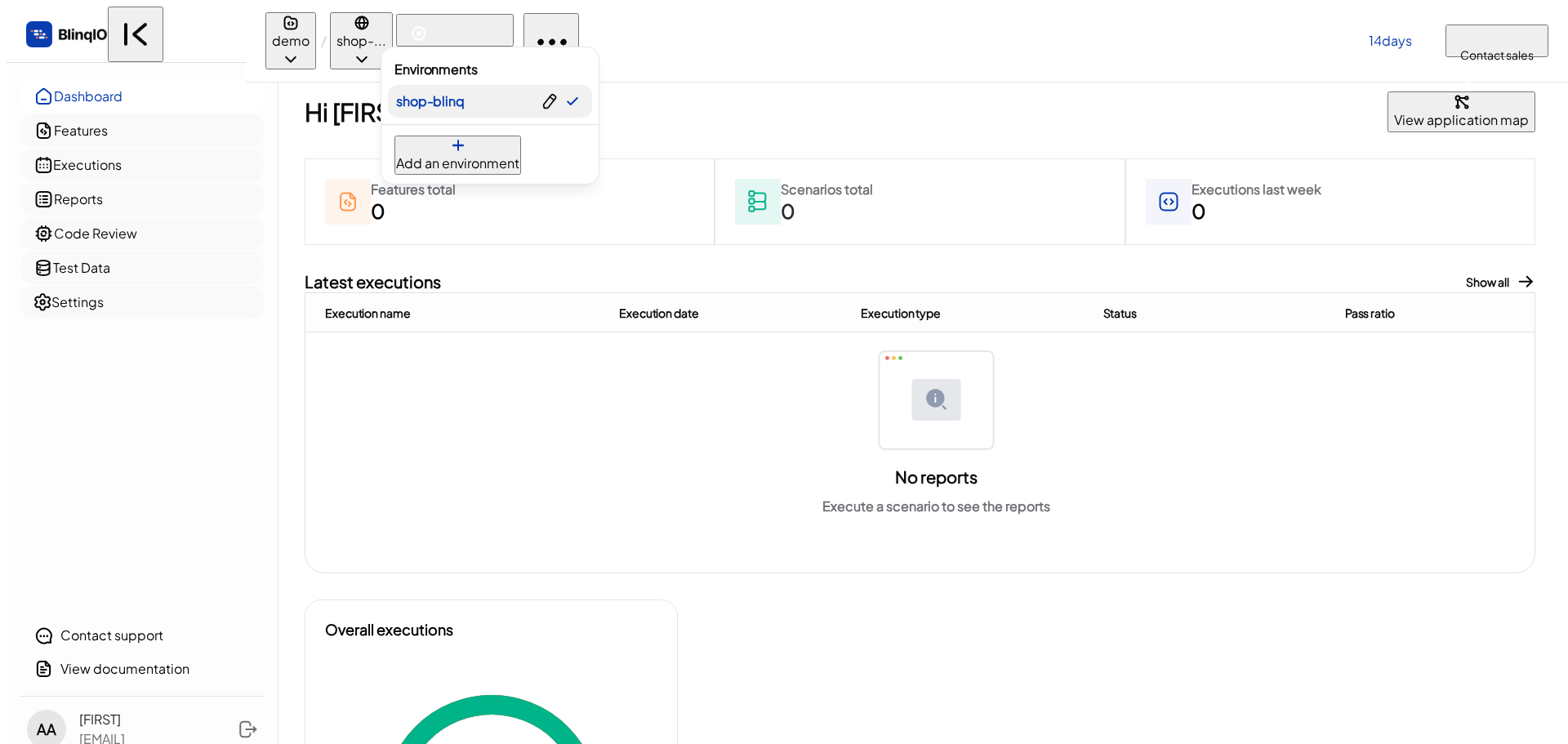click on "shop-blinq" at bounding box center [490, 101] 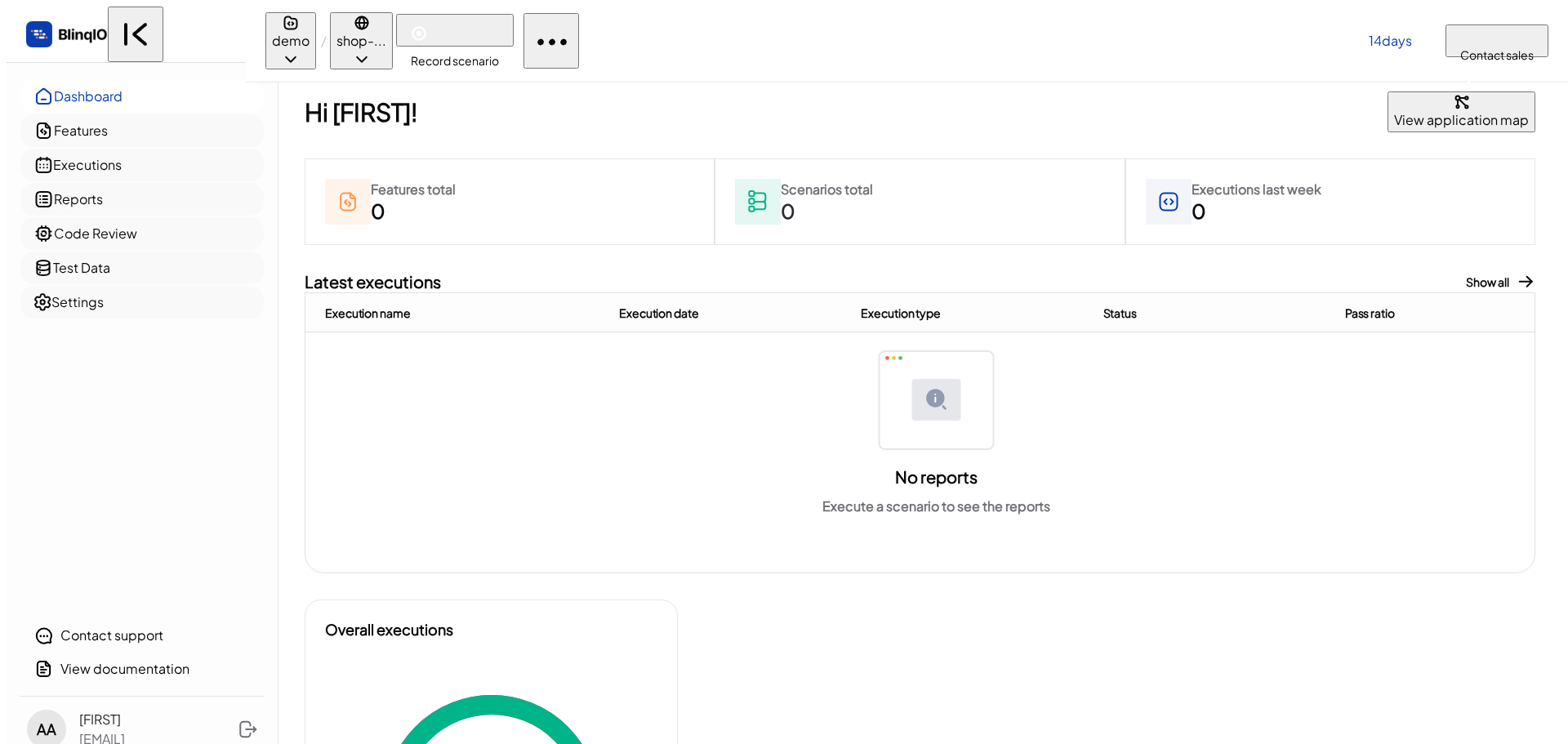 click at bounding box center [362, 23] 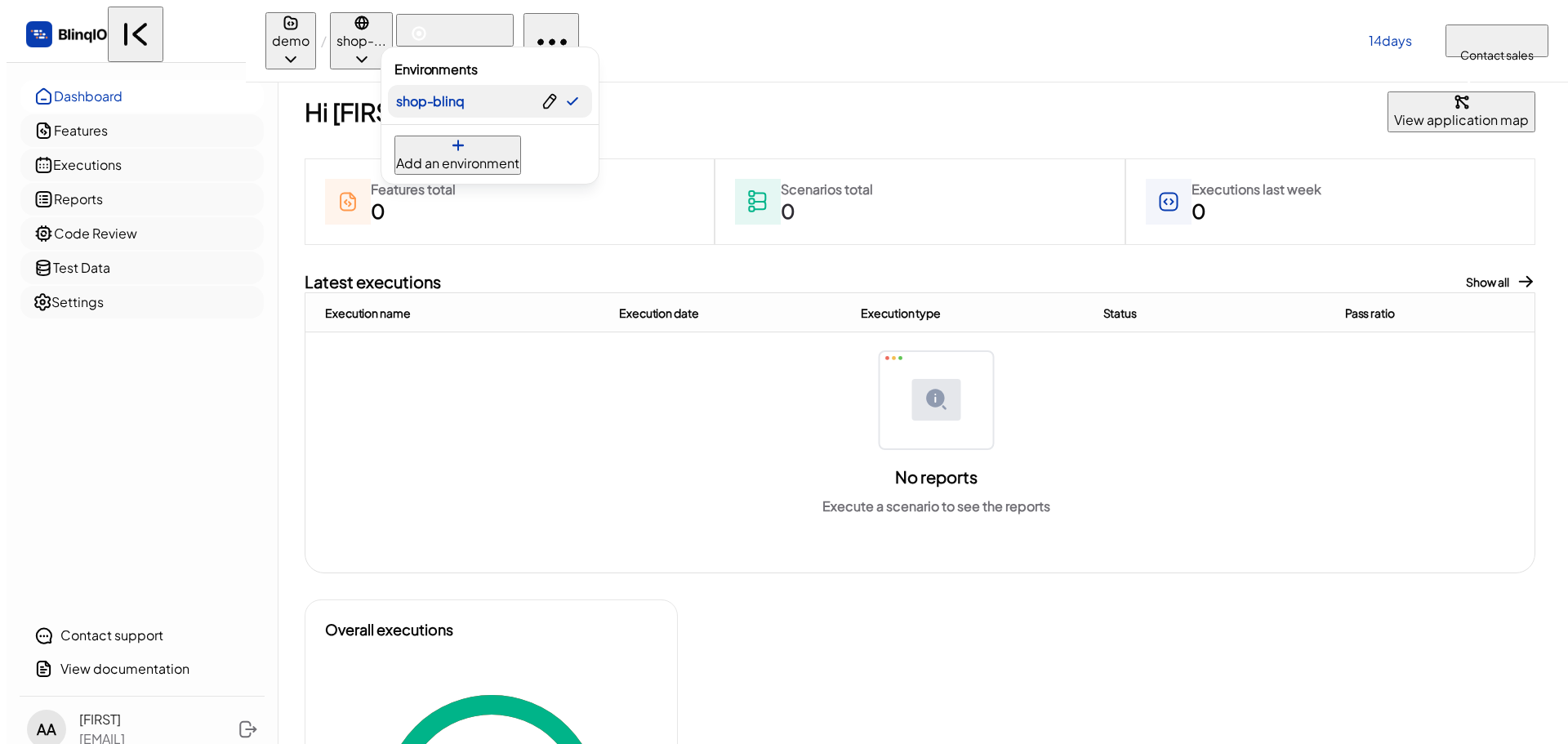 click at bounding box center (550, 101) 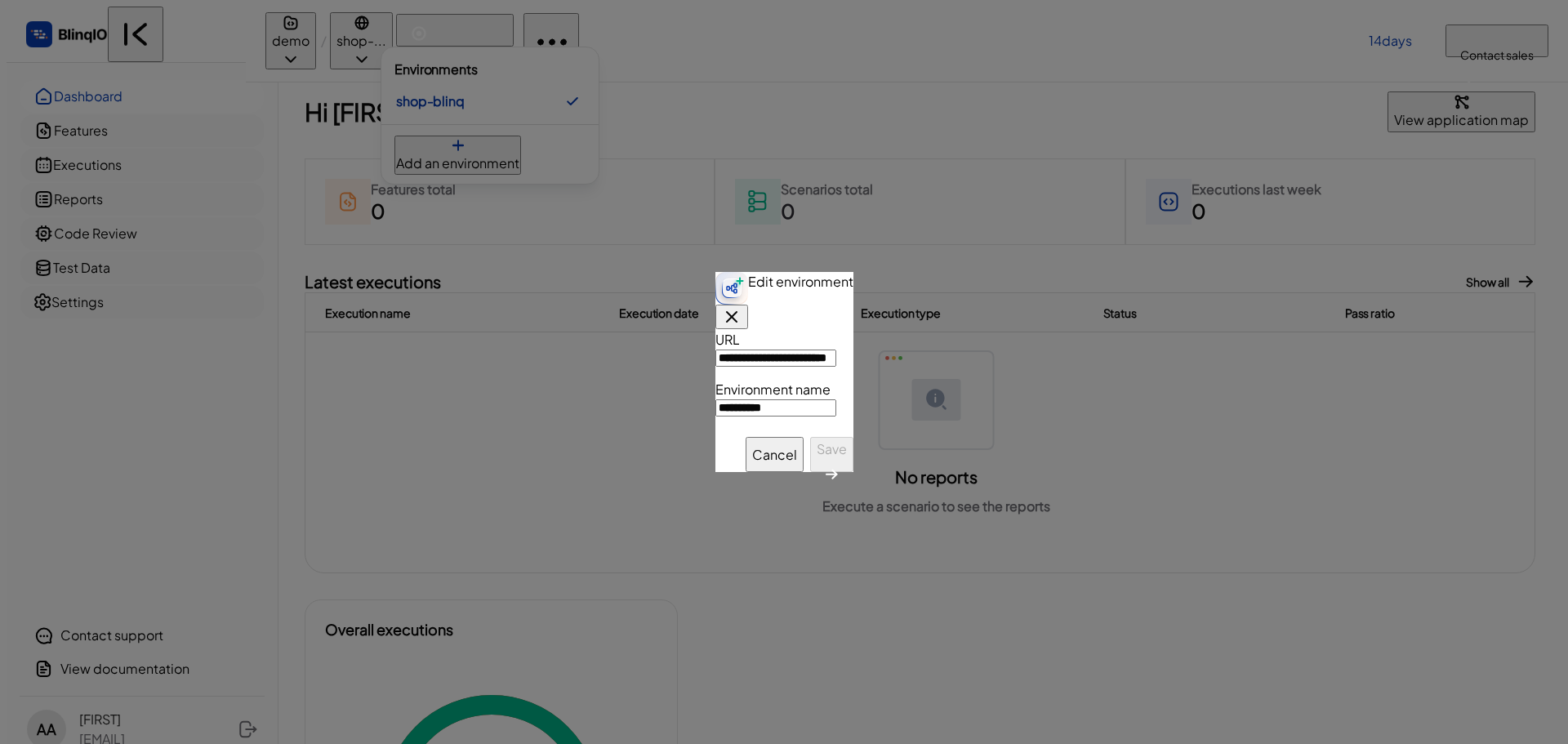 click on "**********" at bounding box center [784, 358] 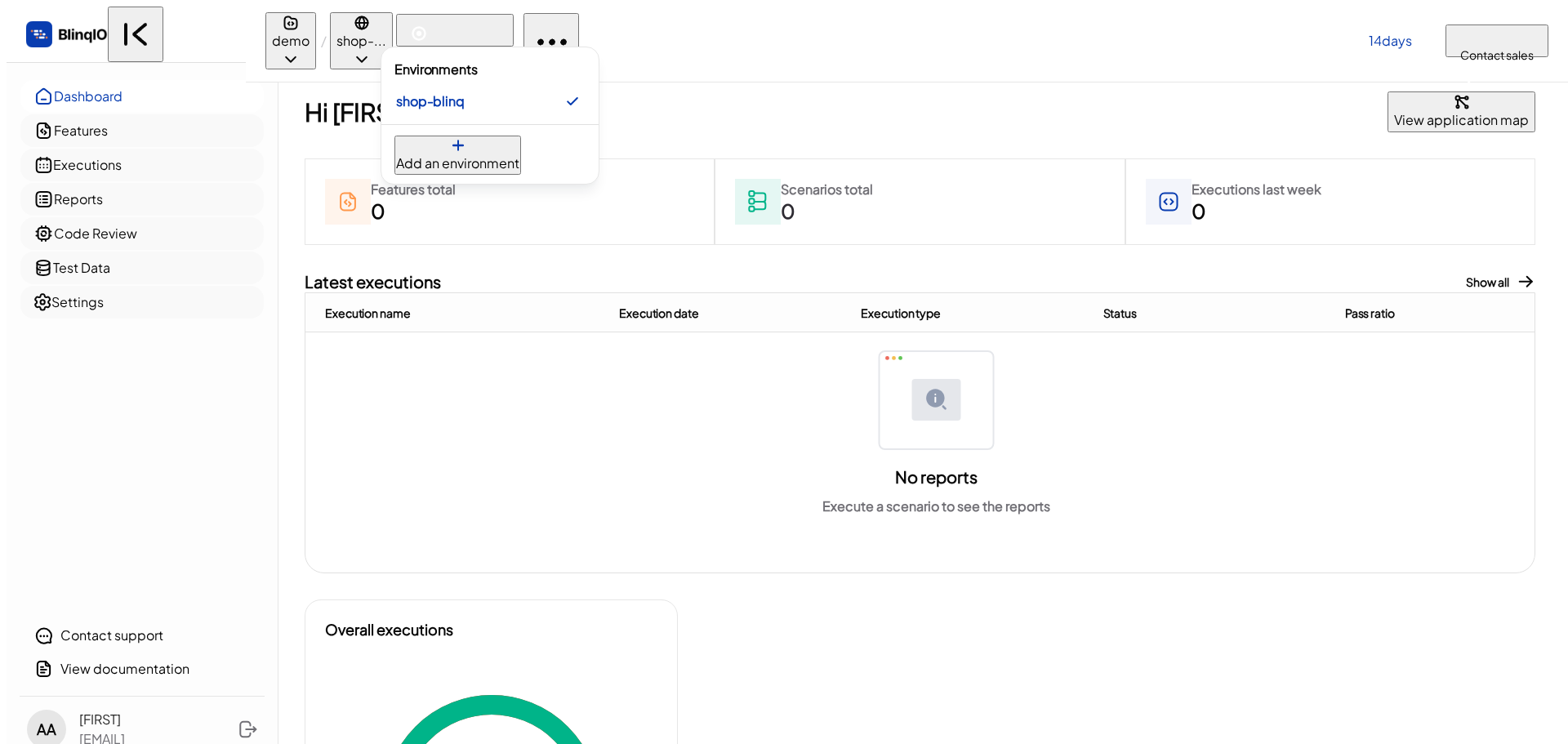 drag, startPoint x: 706, startPoint y: 95, endPoint x: 648, endPoint y: 81, distance: 59.66574 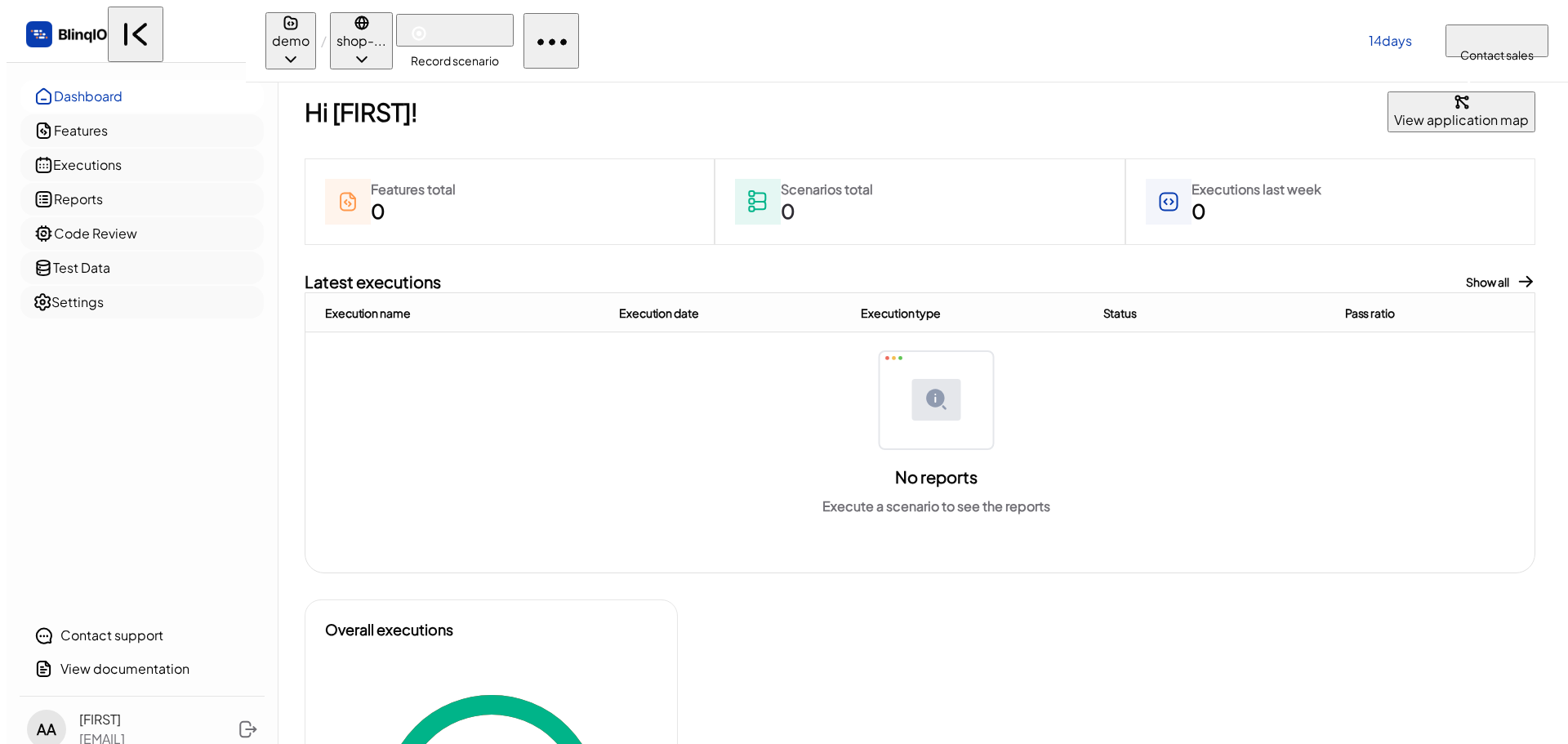 click on "Record scenario" at bounding box center (455, 60) 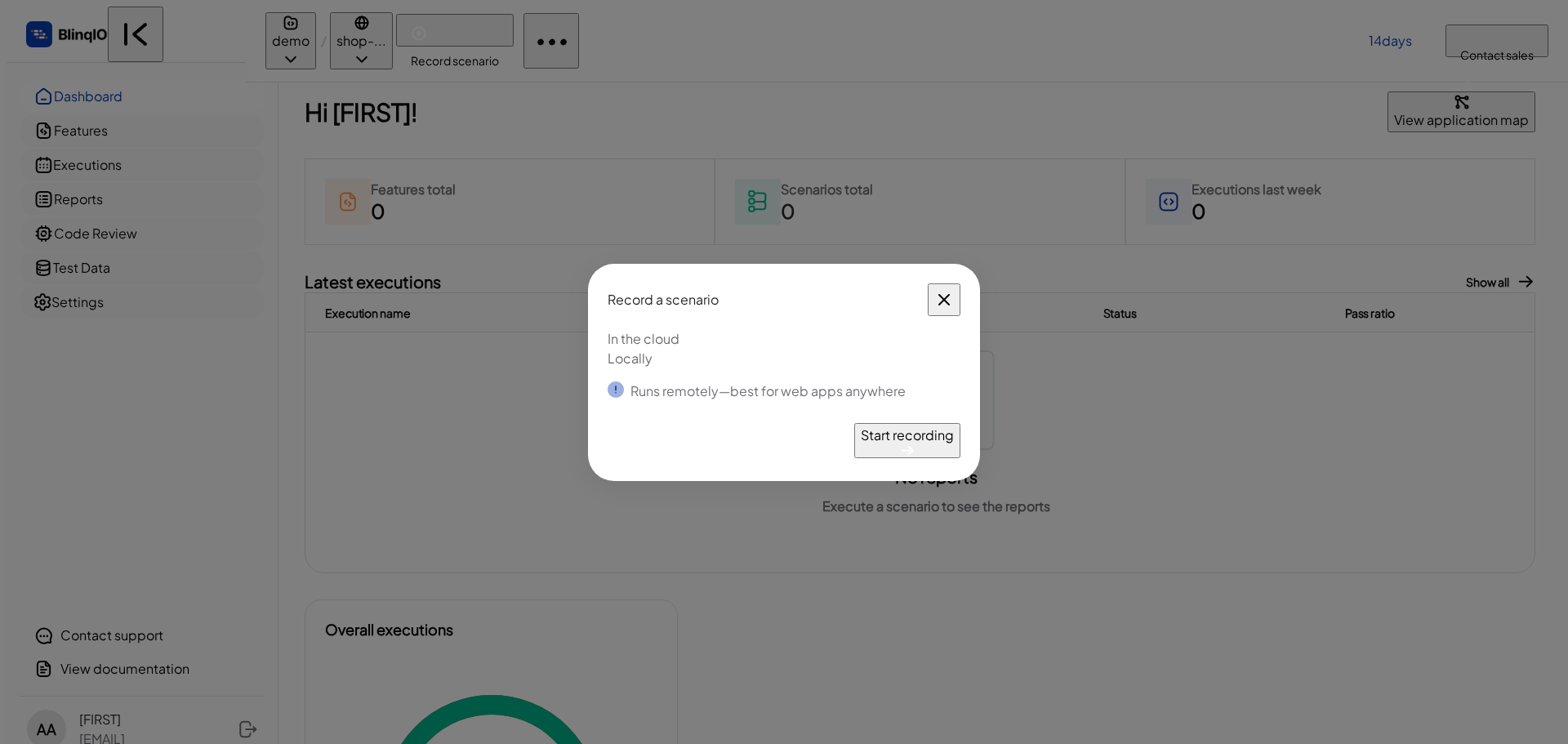 click on "Locally" at bounding box center (784, 359) 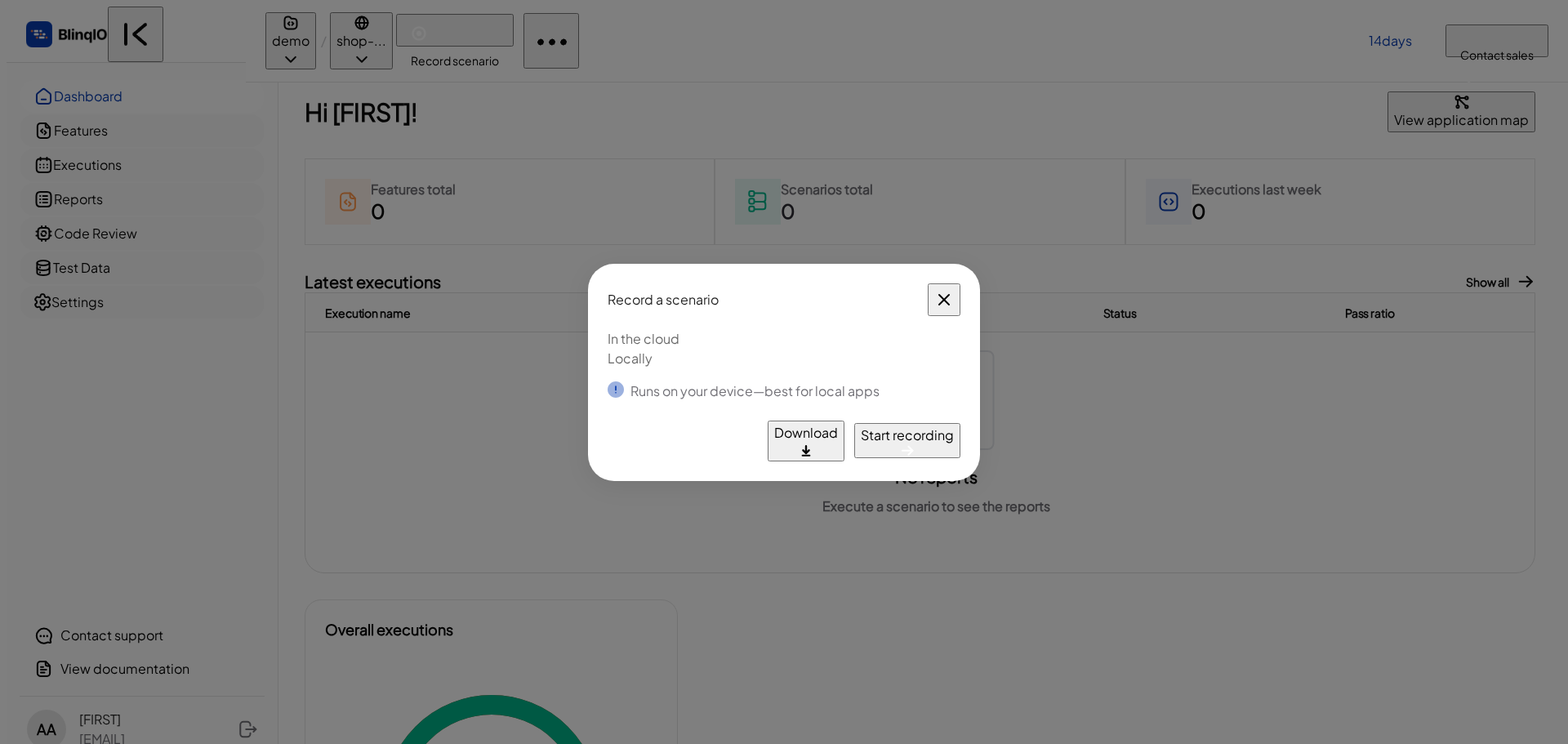 click on "In the cloud" at bounding box center [784, 339] 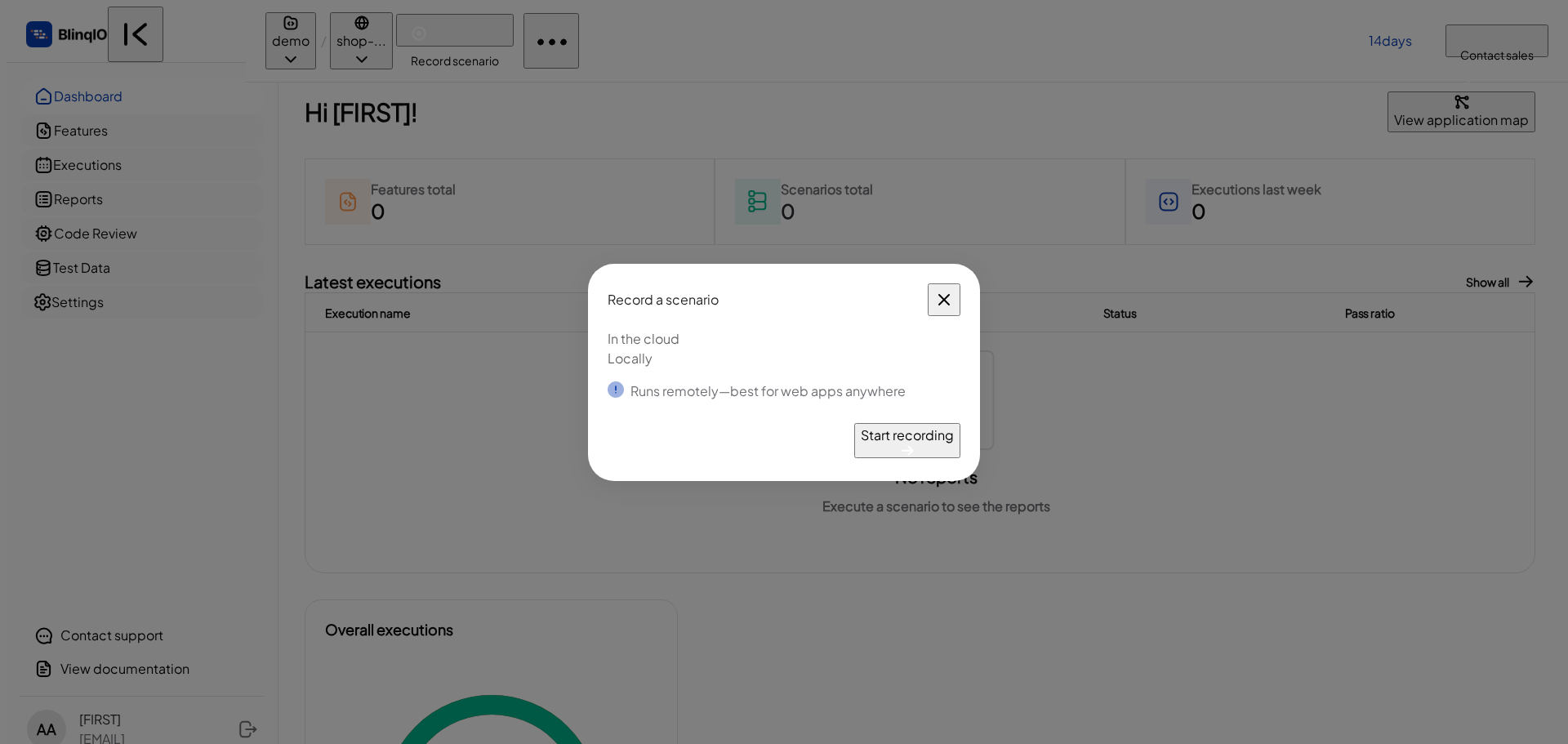 click on "Start recording" at bounding box center (907, 435) 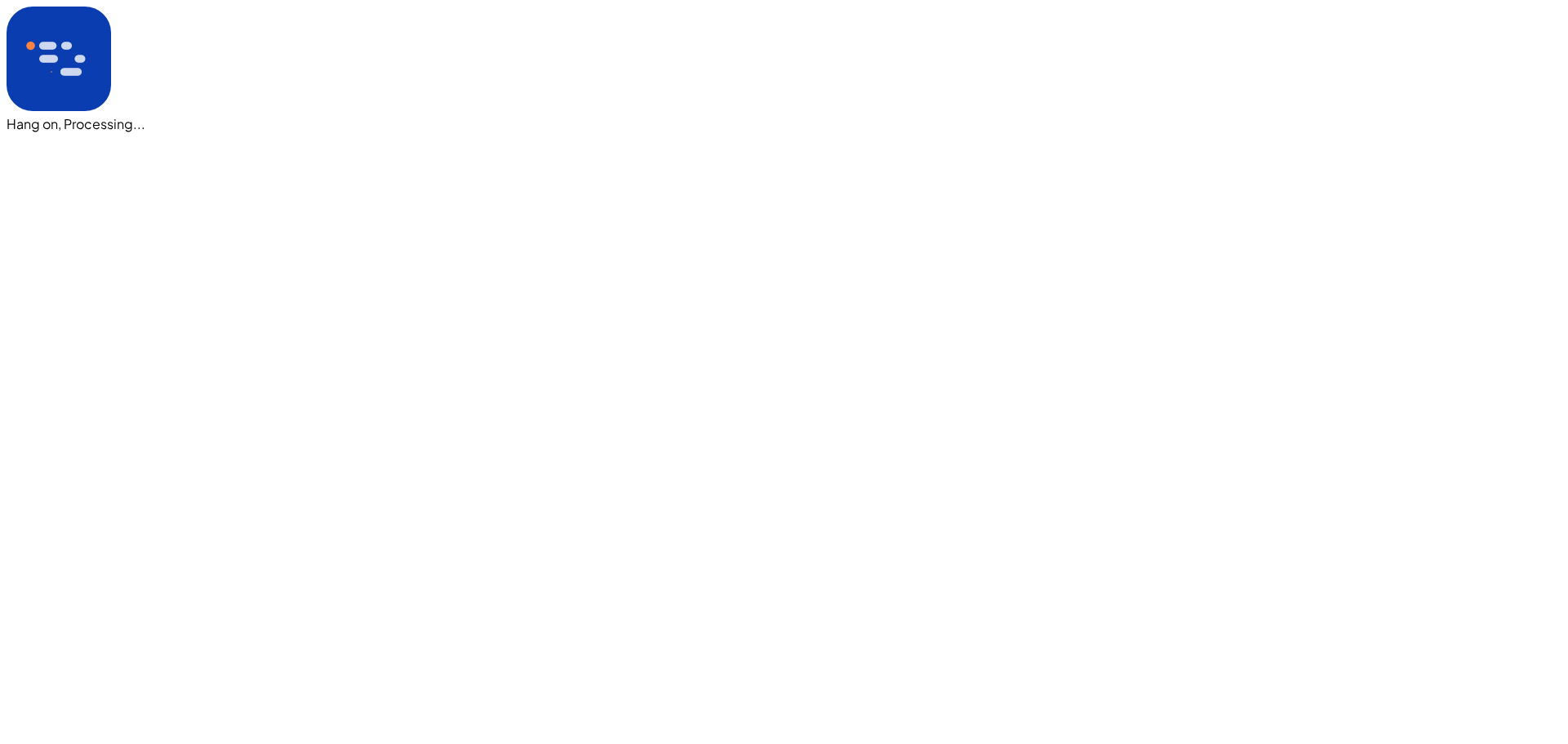 scroll, scrollTop: 0, scrollLeft: 0, axis: both 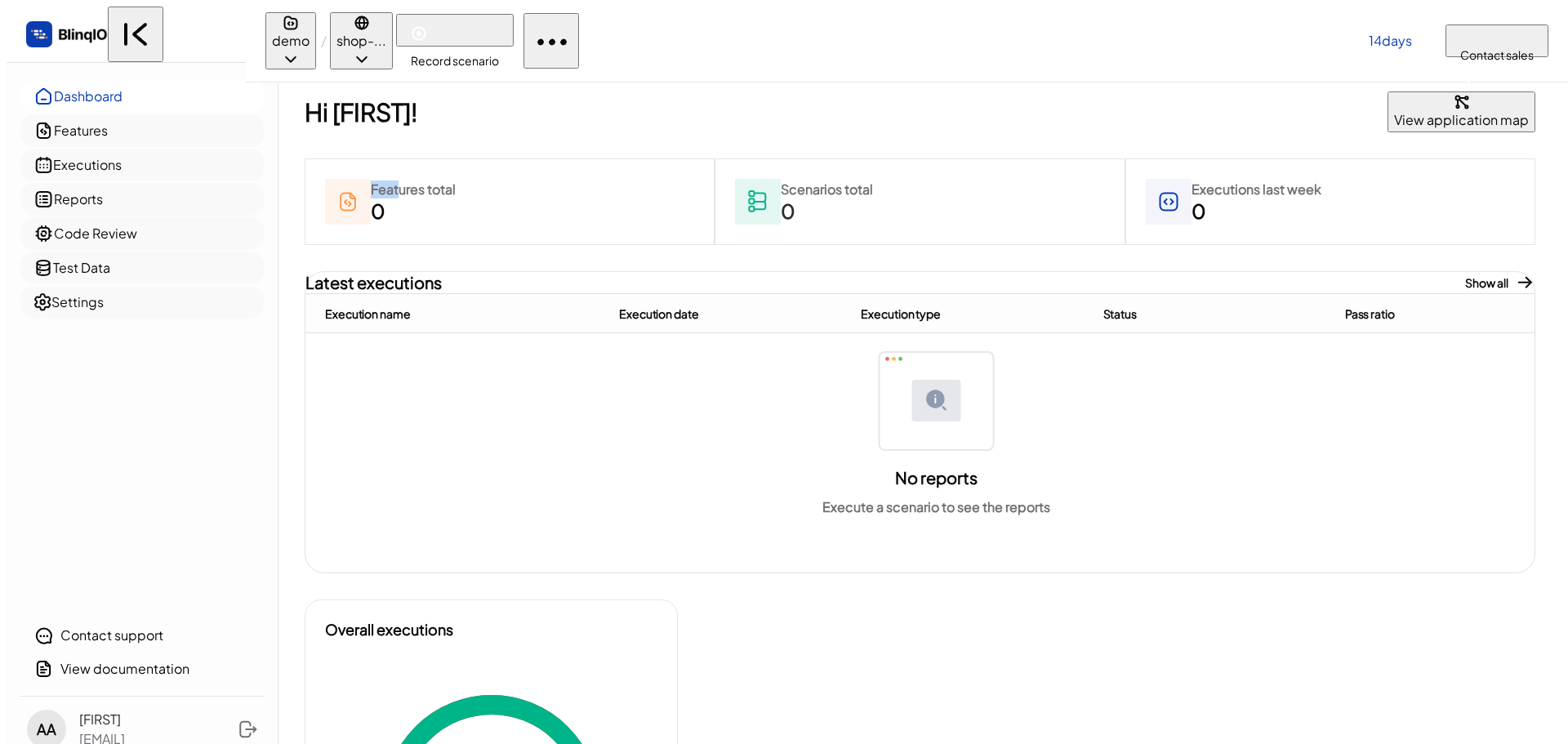 drag, startPoint x: 381, startPoint y: 199, endPoint x: 339, endPoint y: 202, distance: 42.107007 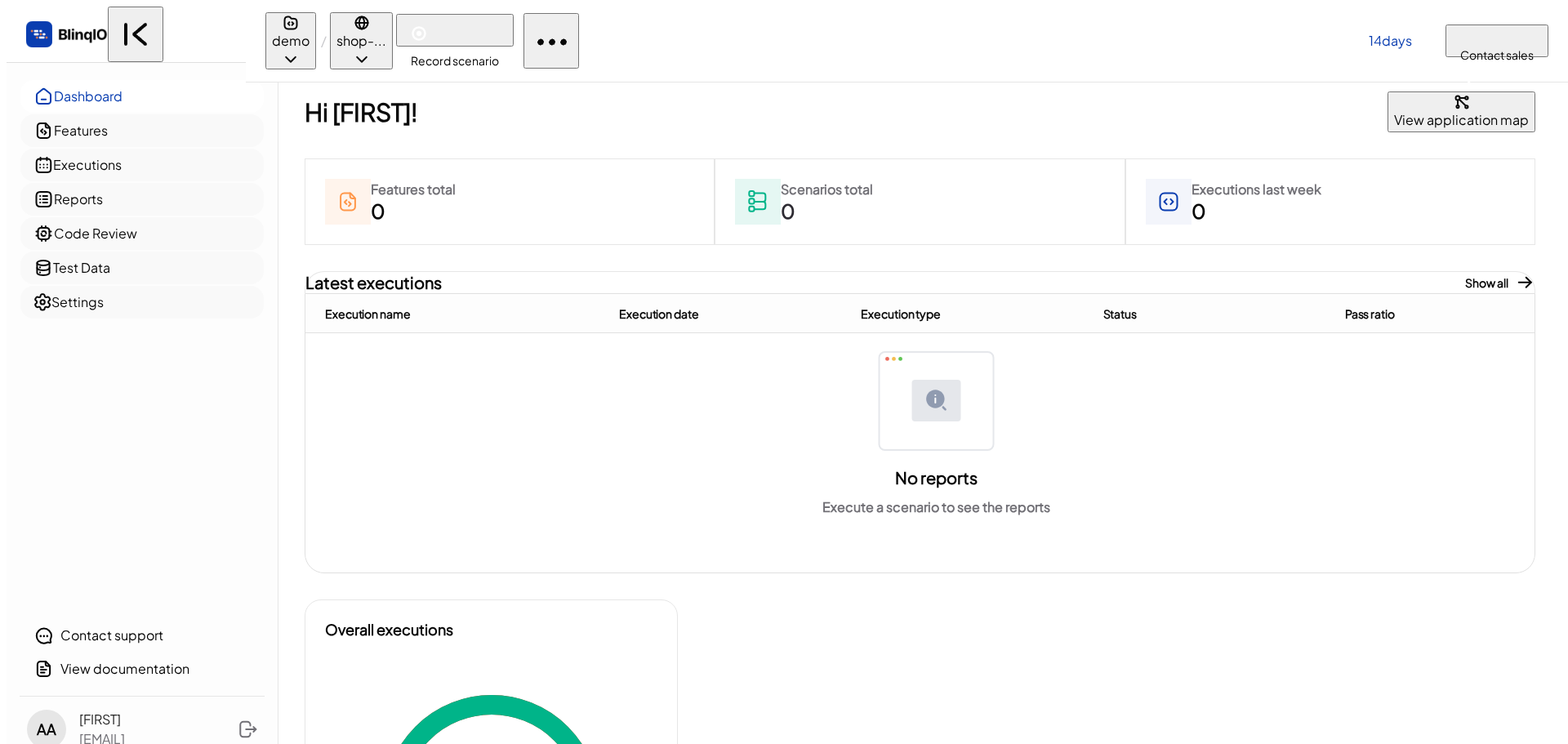 click on "Scenarios total 0" at bounding box center (413, 202) 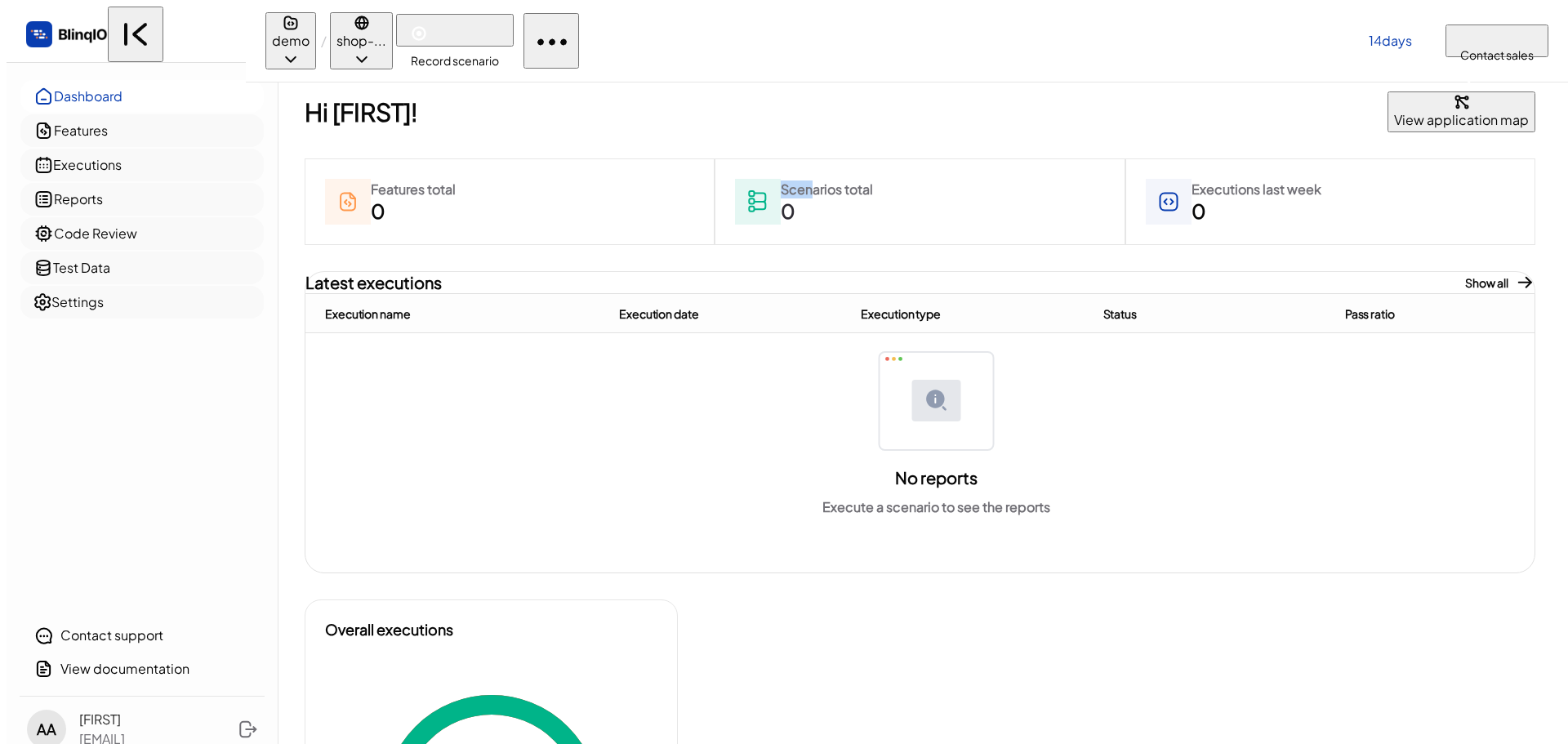 drag, startPoint x: 808, startPoint y: 199, endPoint x: 791, endPoint y: 194, distance: 17.72005 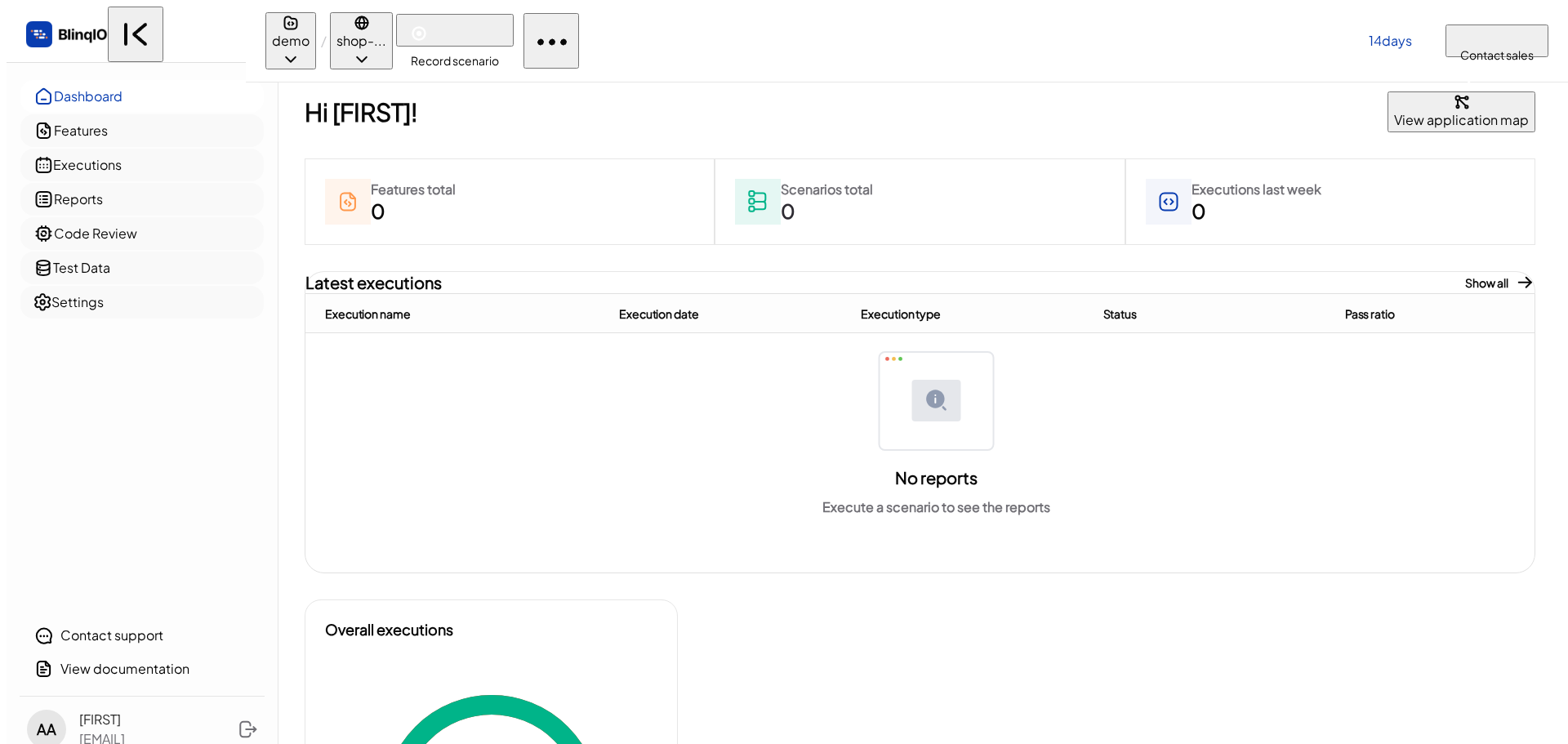 click on "Scenarios total 0" at bounding box center (413, 202) 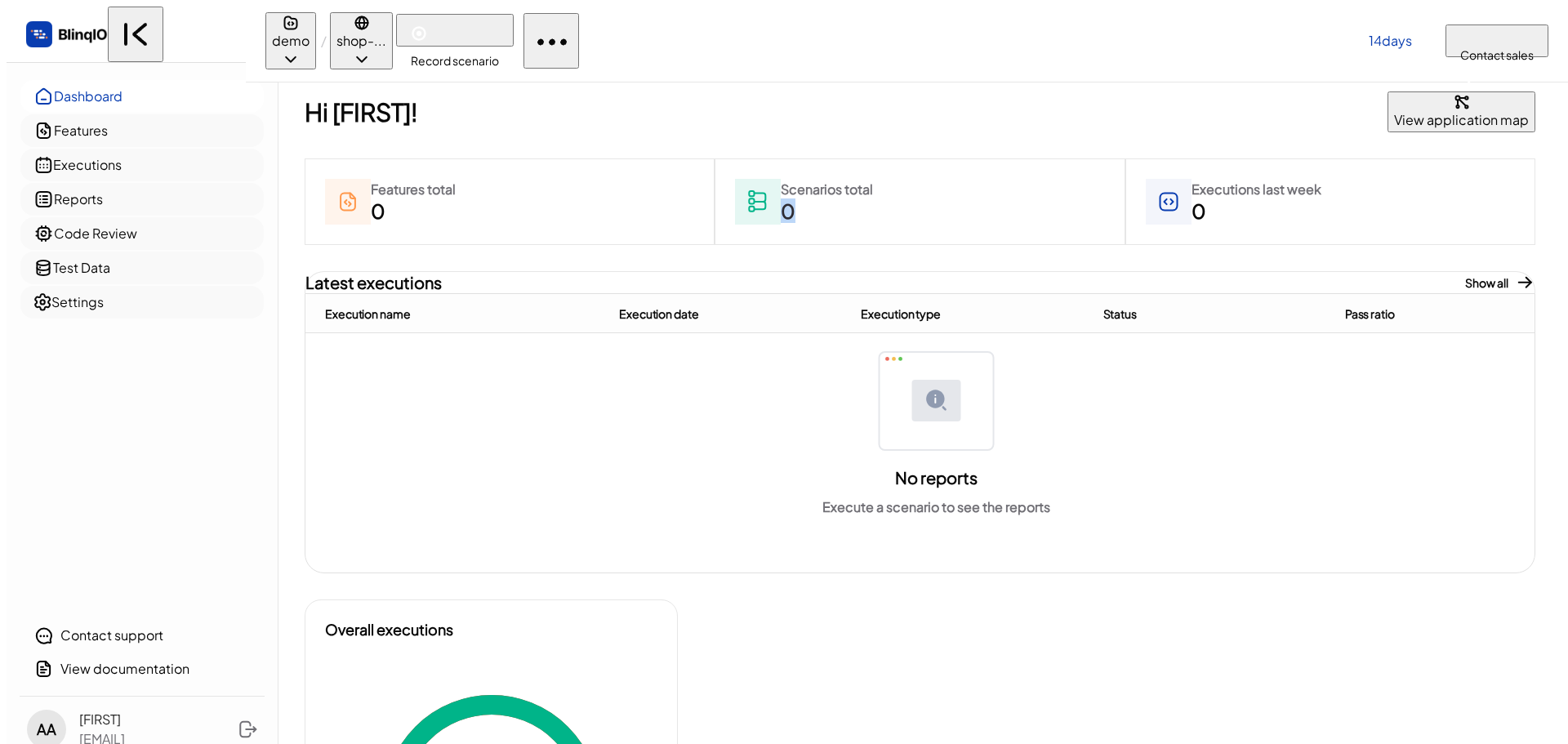 drag, startPoint x: 796, startPoint y: 203, endPoint x: 773, endPoint y: 201, distance: 23.086793 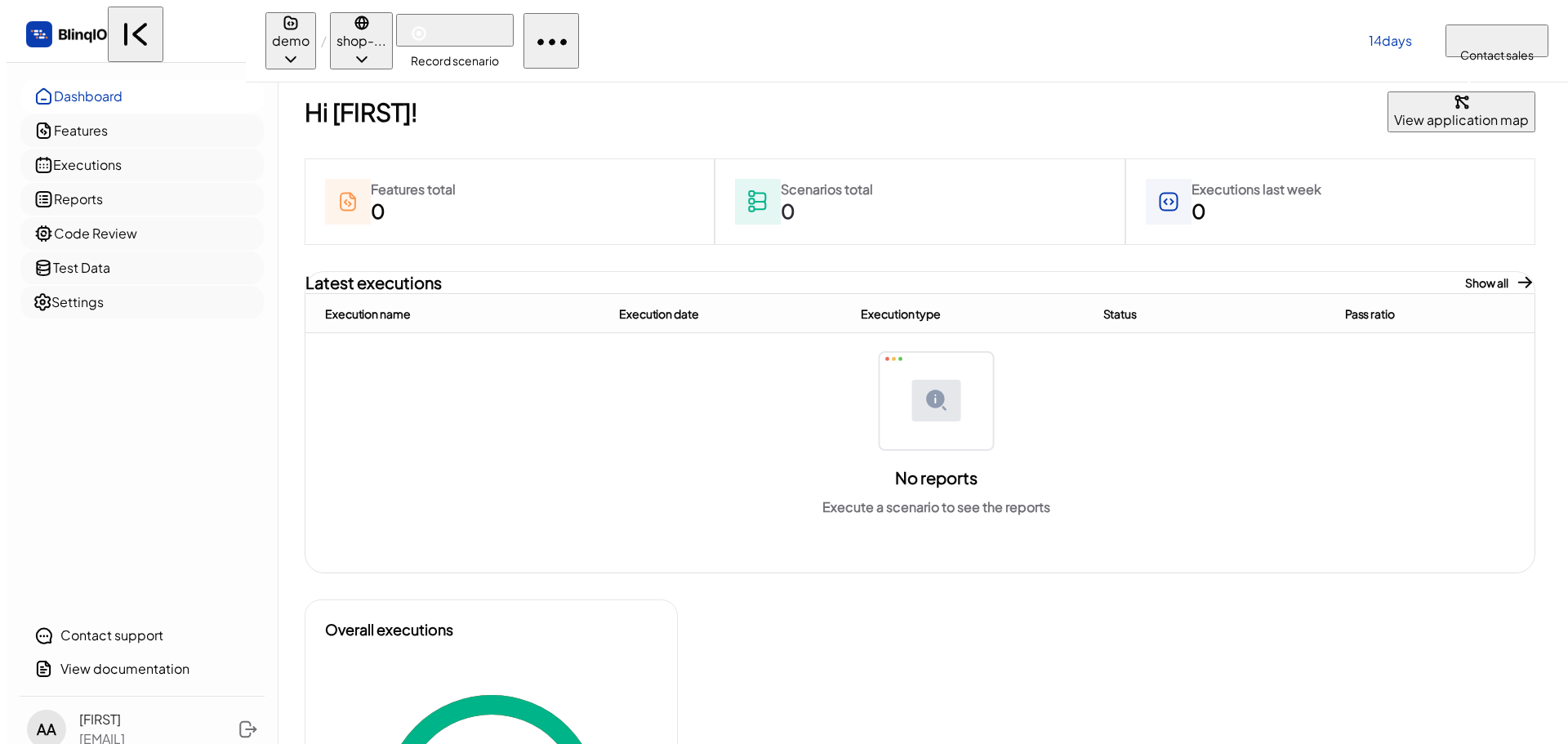 click on "Scenarios total 0" at bounding box center (413, 202) 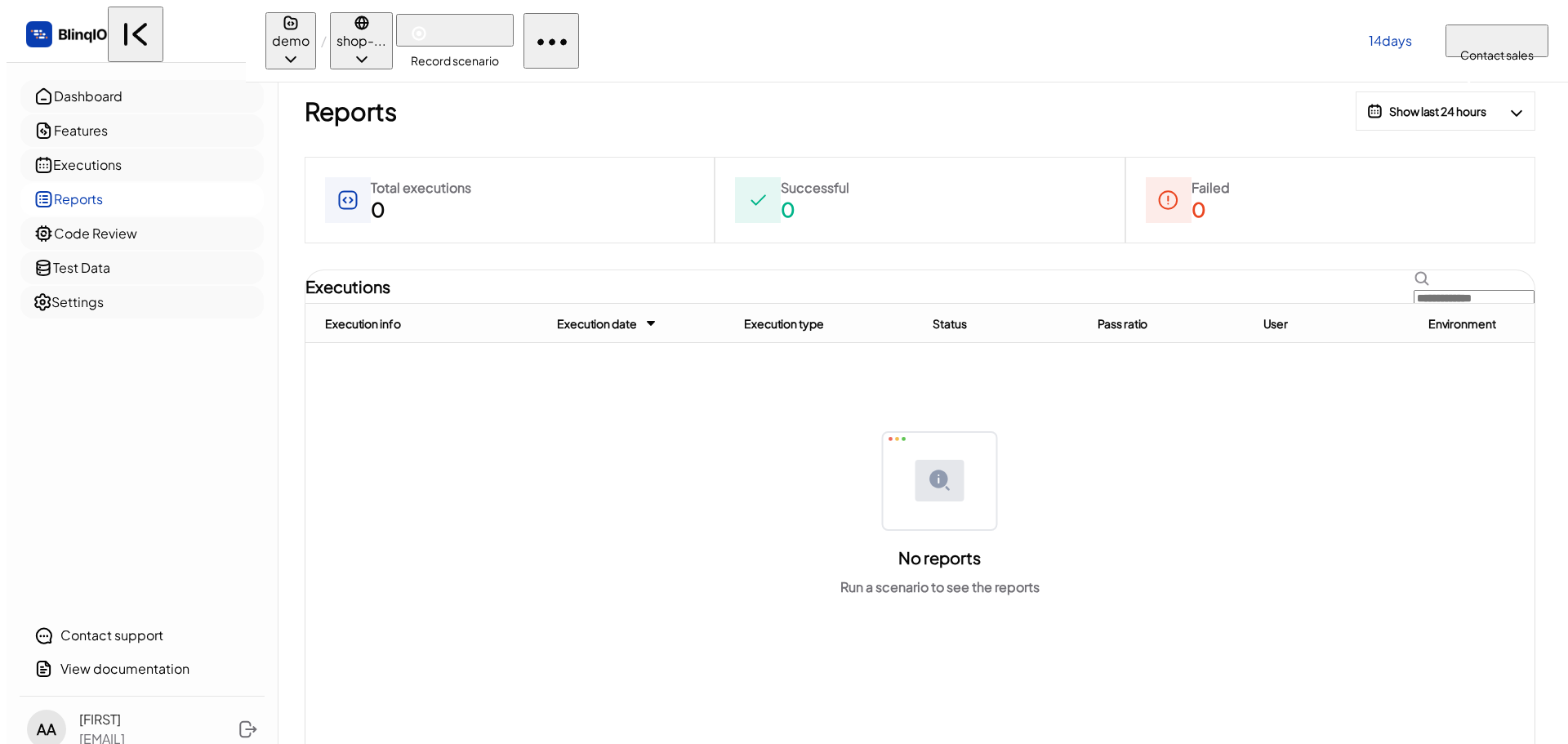 click on "Executions" at bounding box center (142, 165) 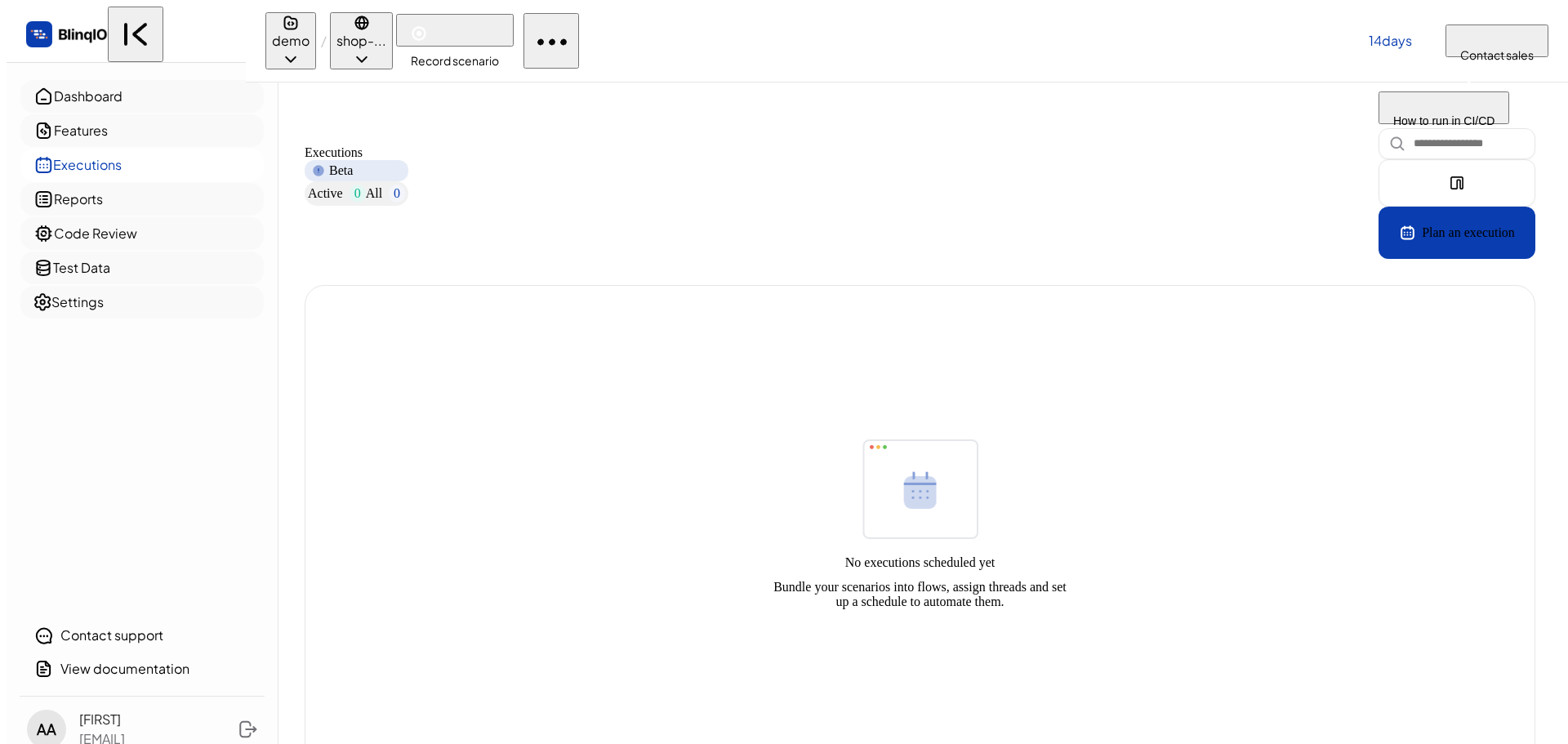 click on "Record scenario" at bounding box center (455, 60) 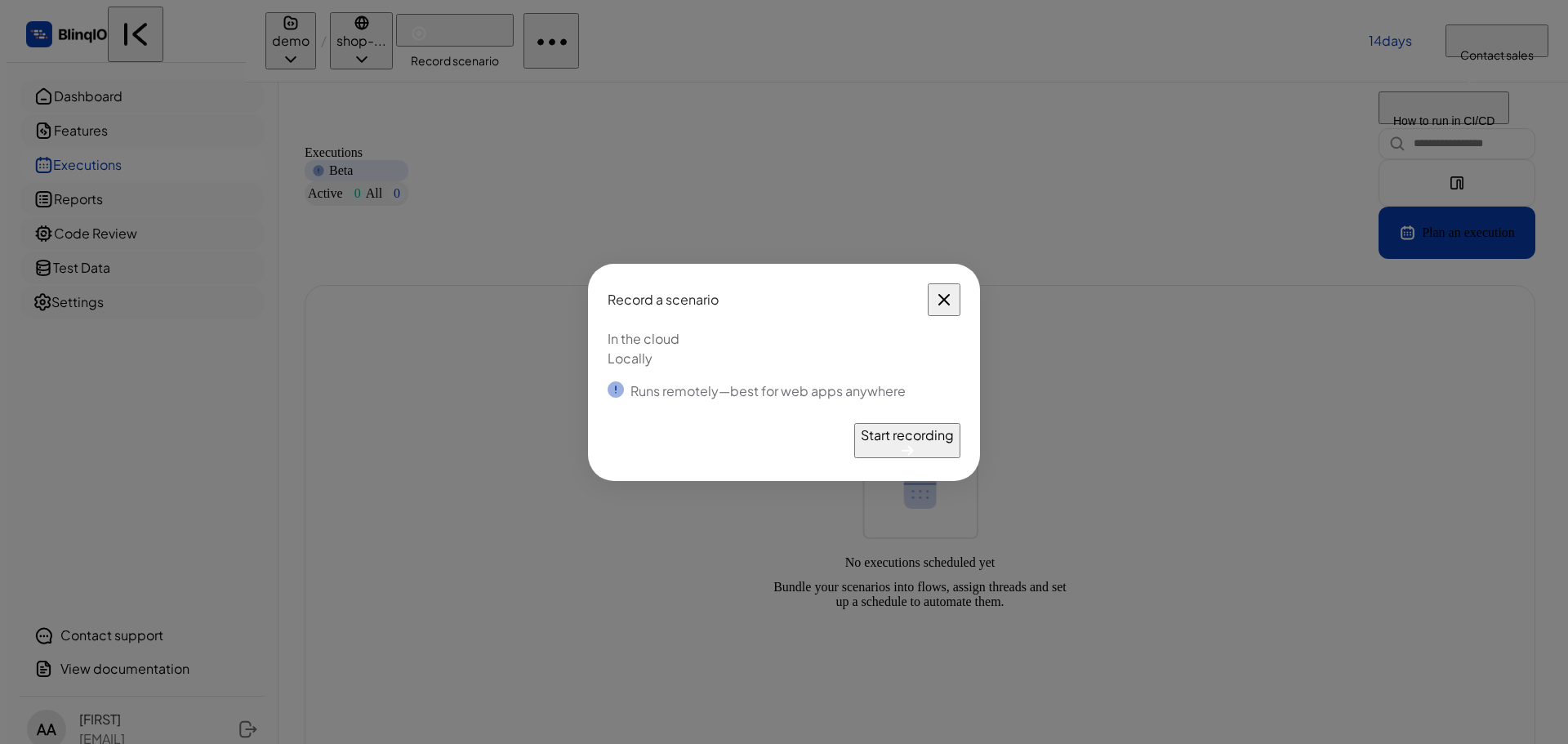 click on "Locally" at bounding box center (784, 339) 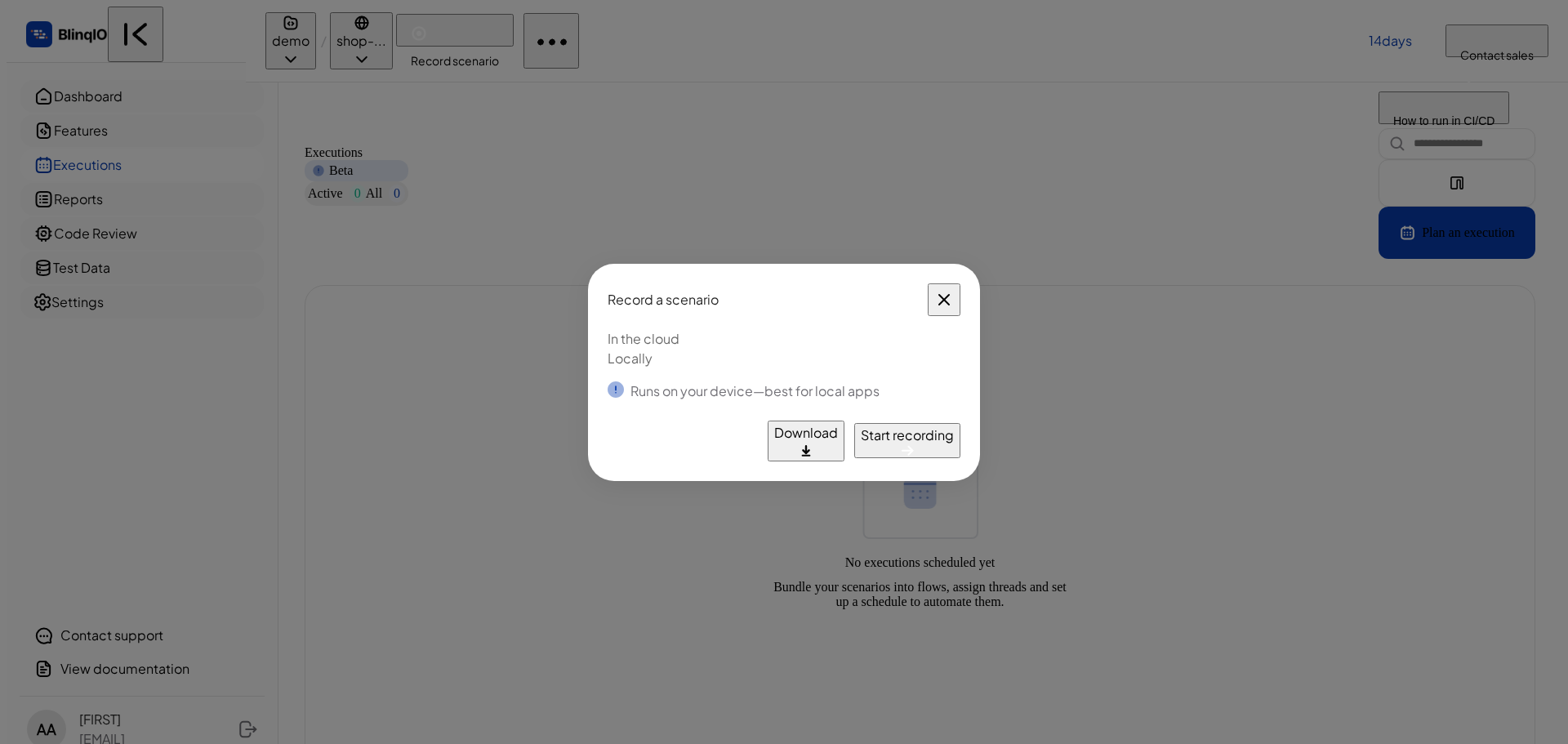 click on "In the cloud" at bounding box center (784, 339) 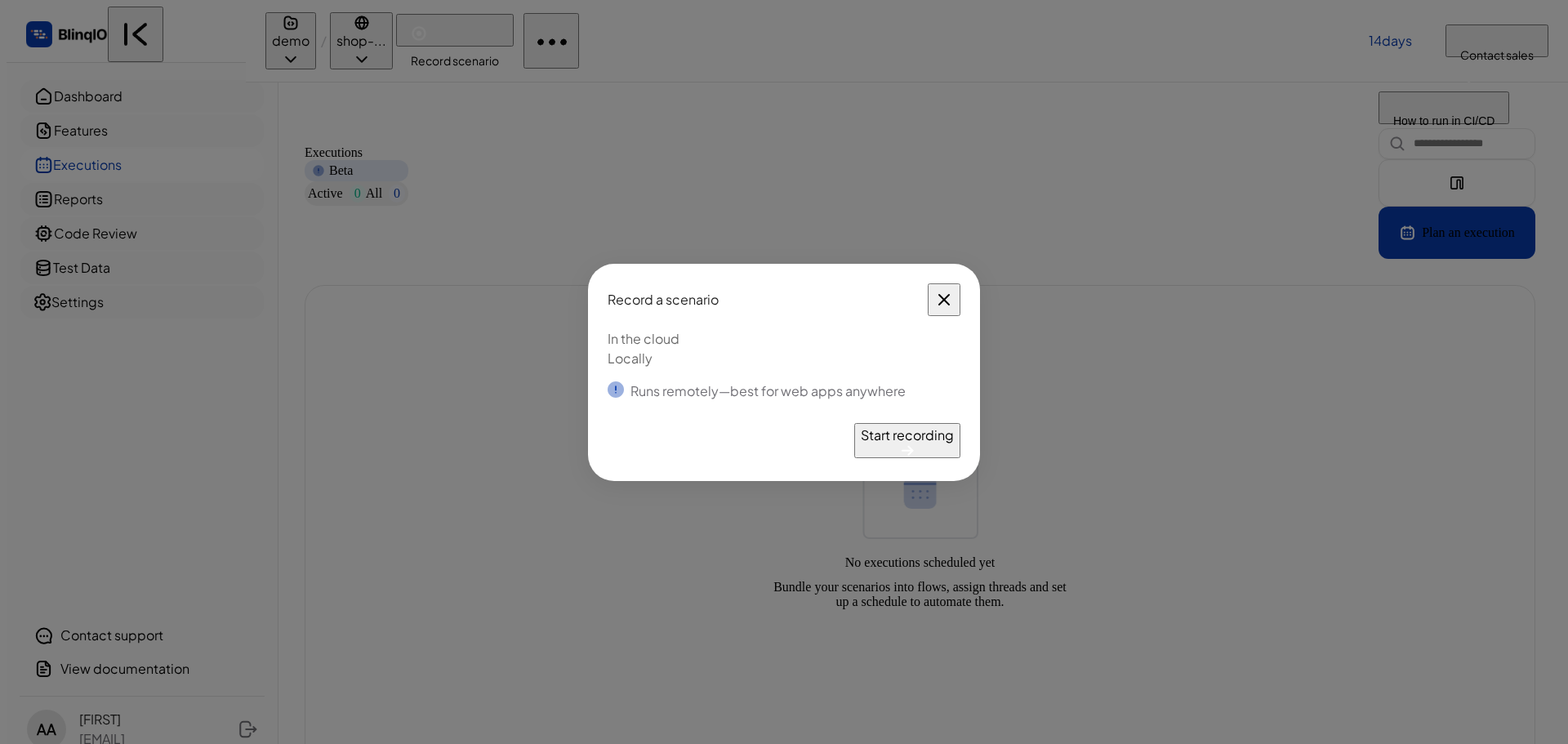 click on "Start recording" at bounding box center (907, 435) 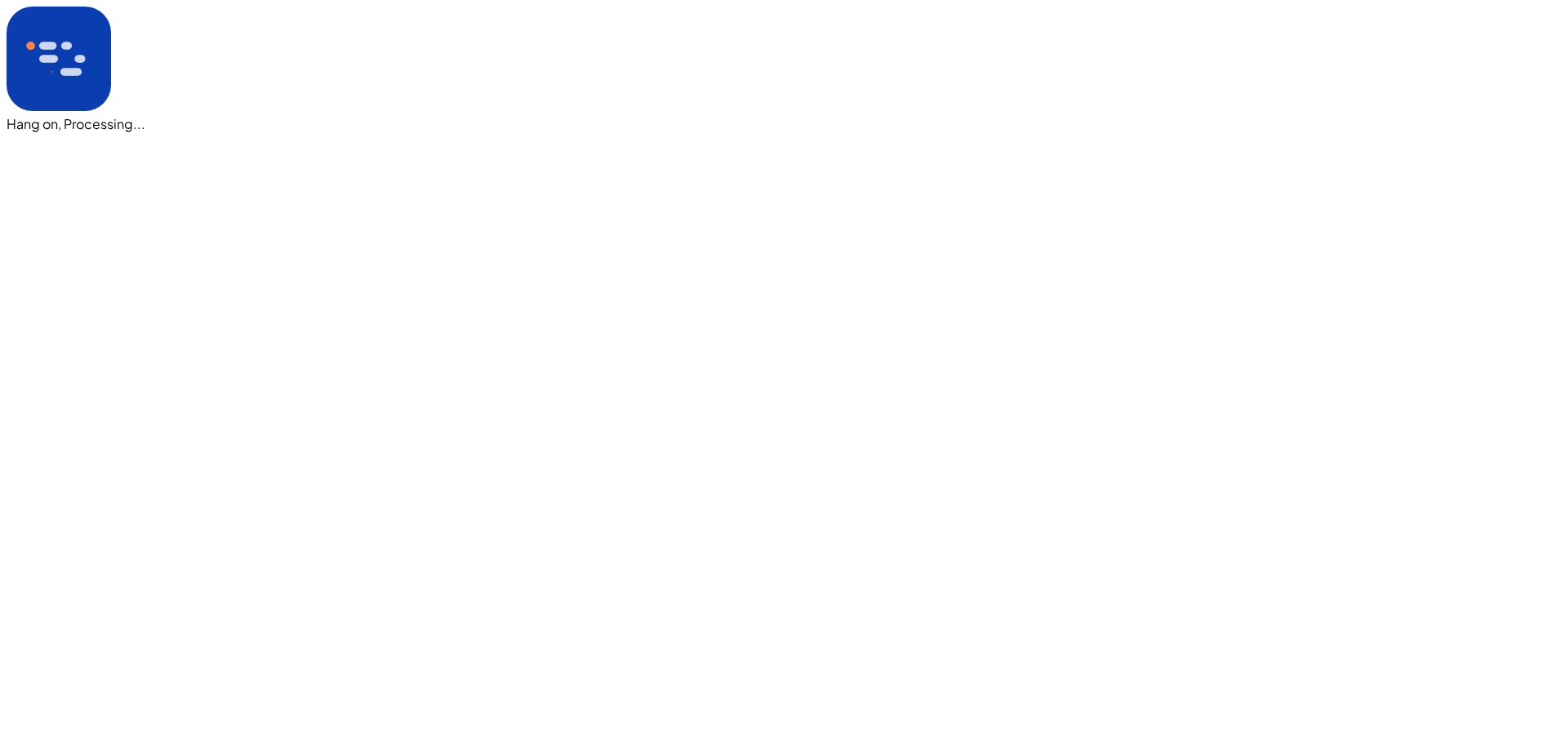 scroll, scrollTop: 0, scrollLeft: 0, axis: both 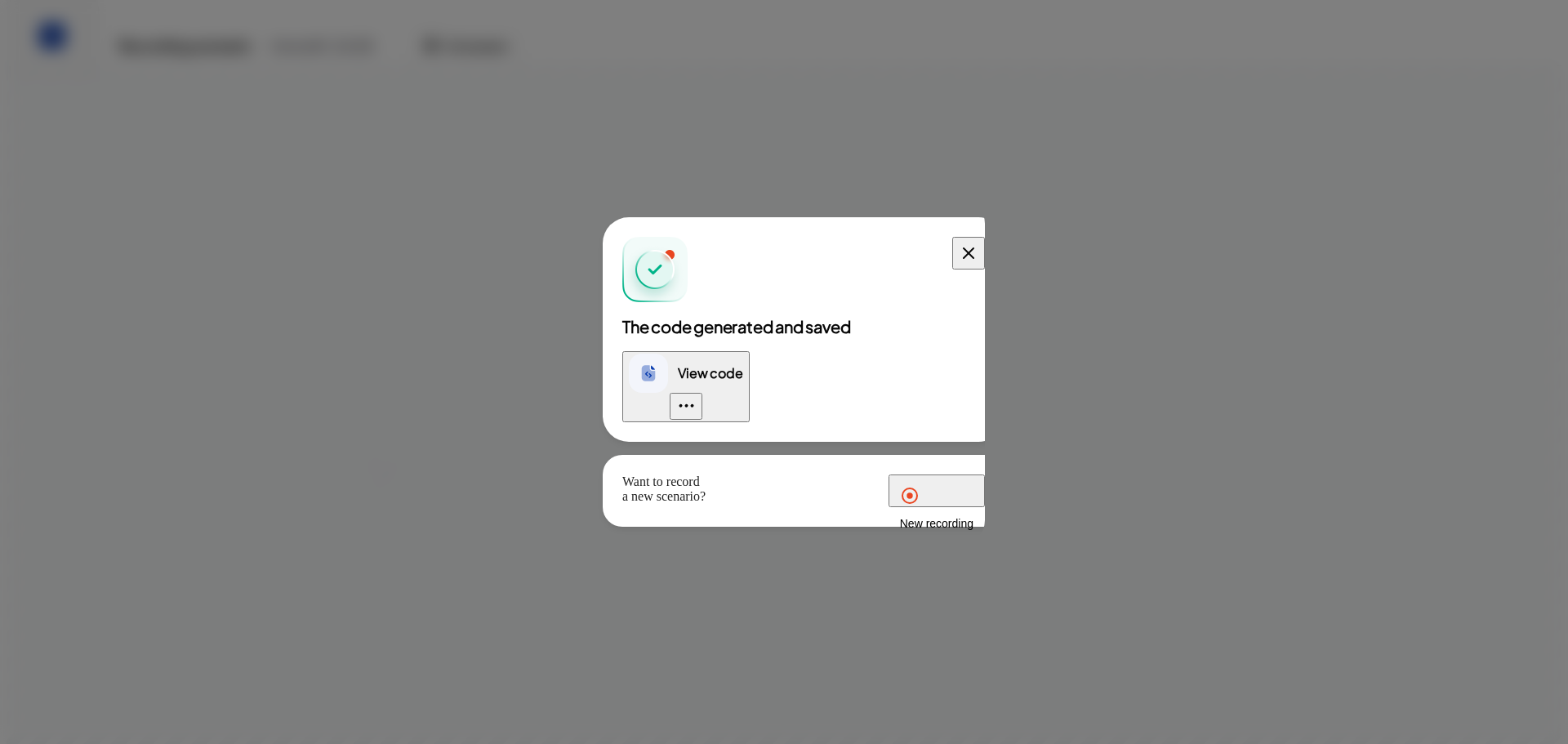 click at bounding box center (686, 405) 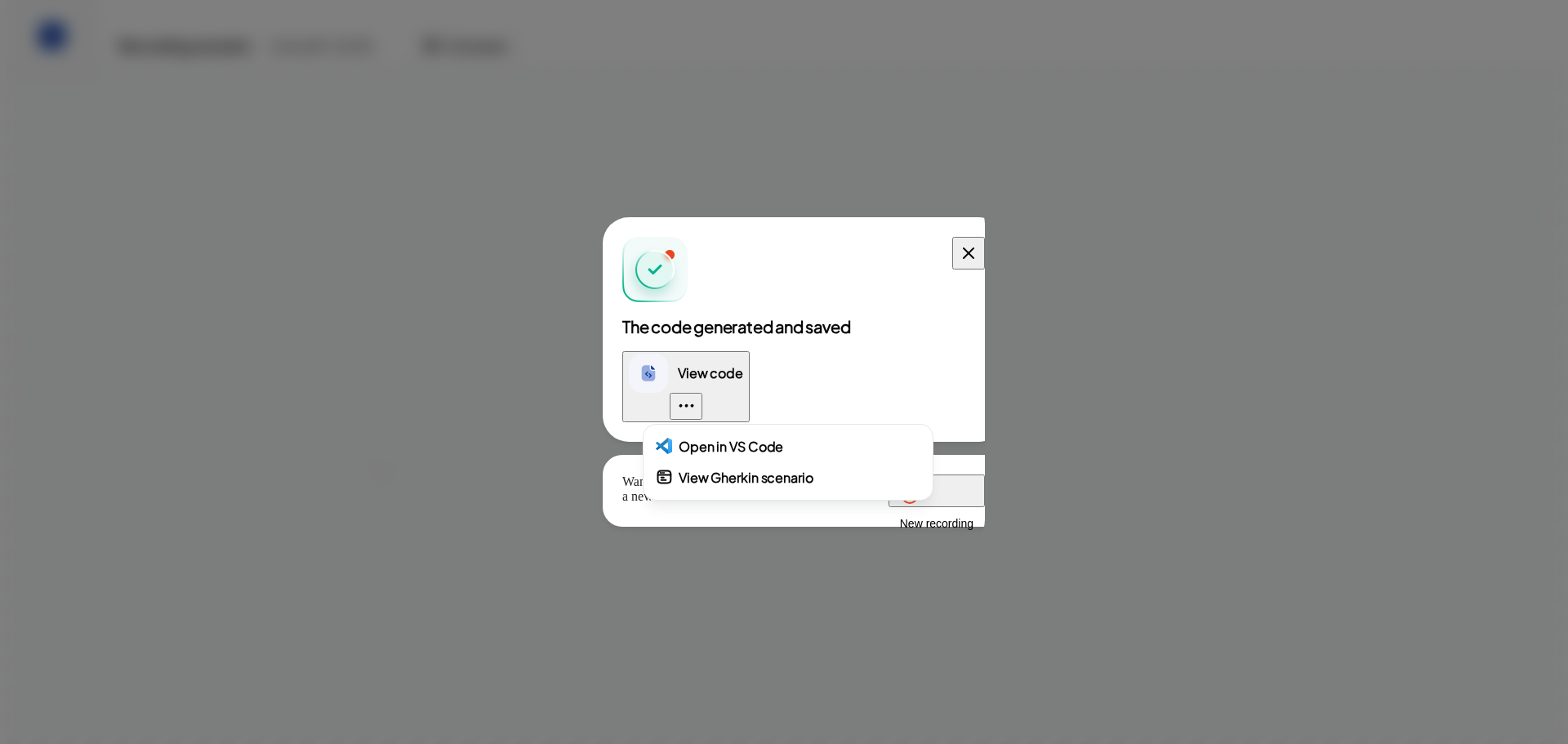 click on "Open in VS Code" at bounding box center [731, 447] 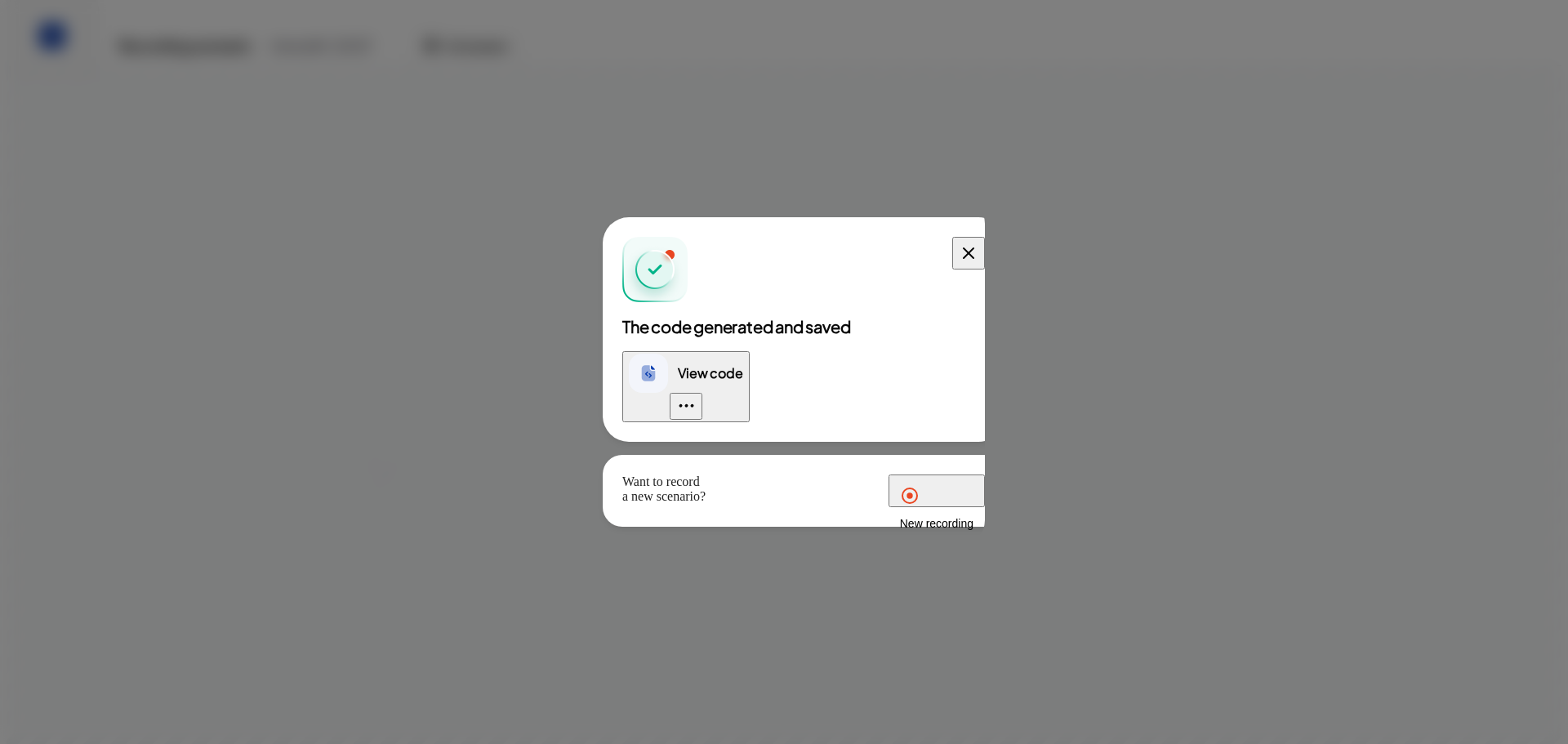 click at bounding box center (686, 405) 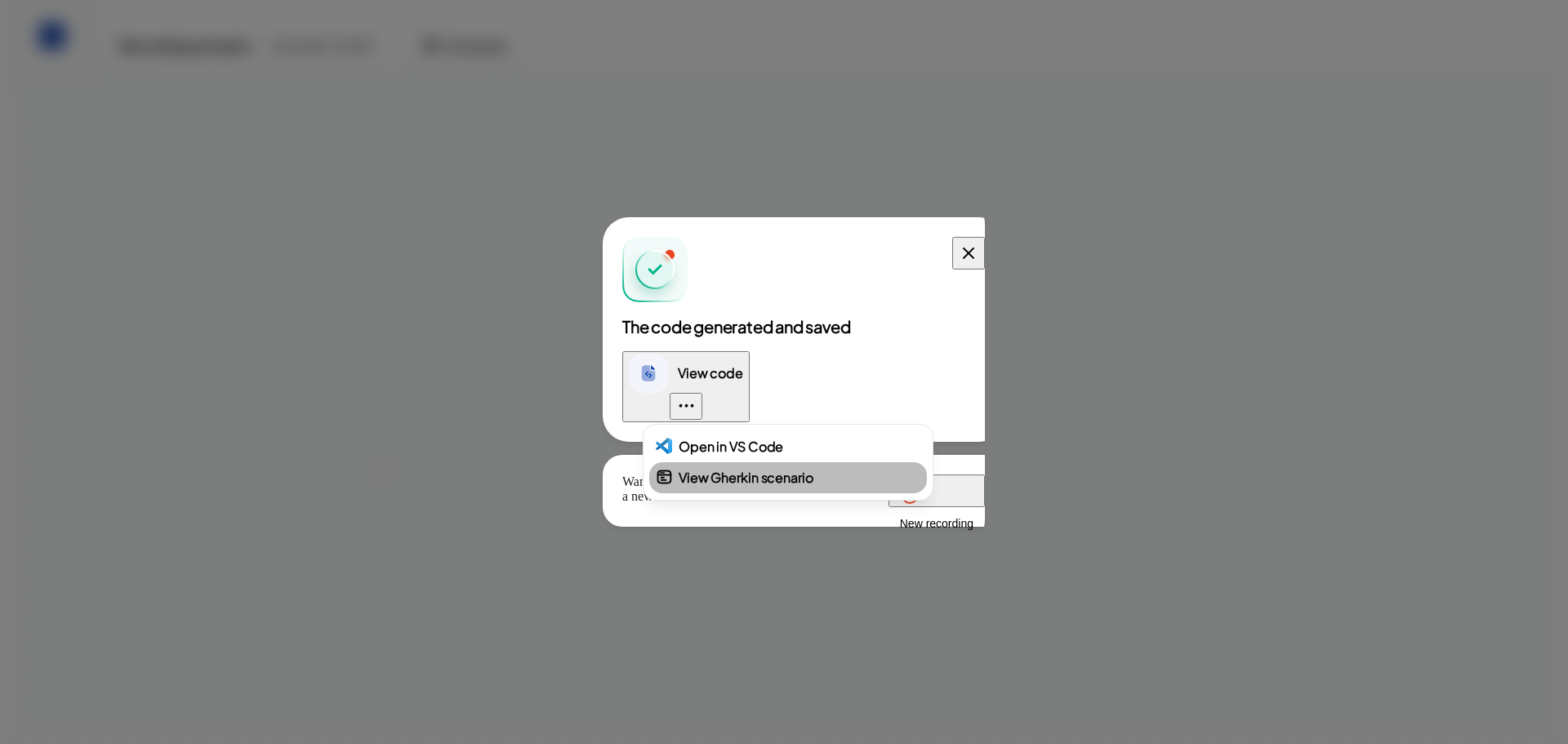 click on "View Gherkin scenario" at bounding box center (746, 478) 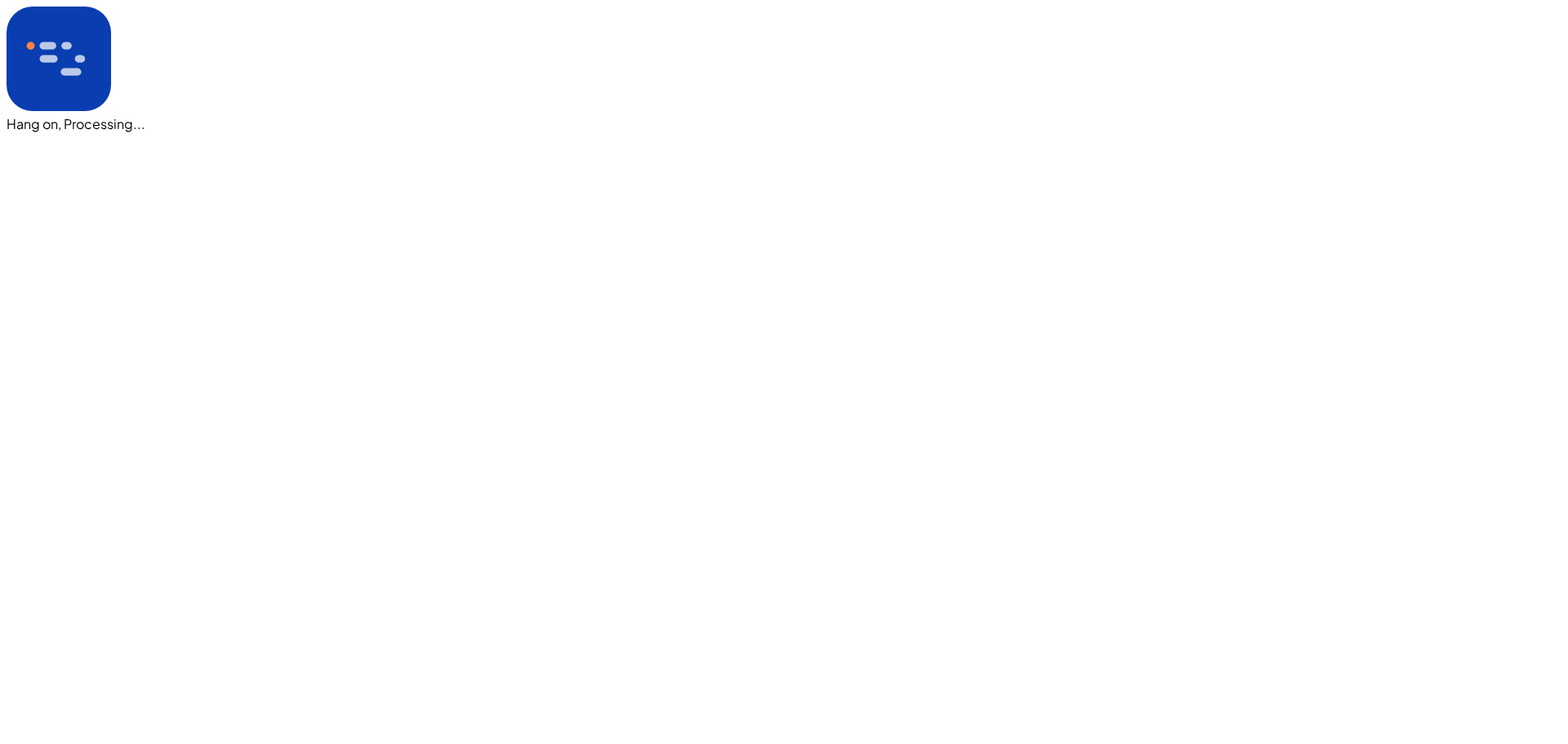 scroll, scrollTop: 0, scrollLeft: 0, axis: both 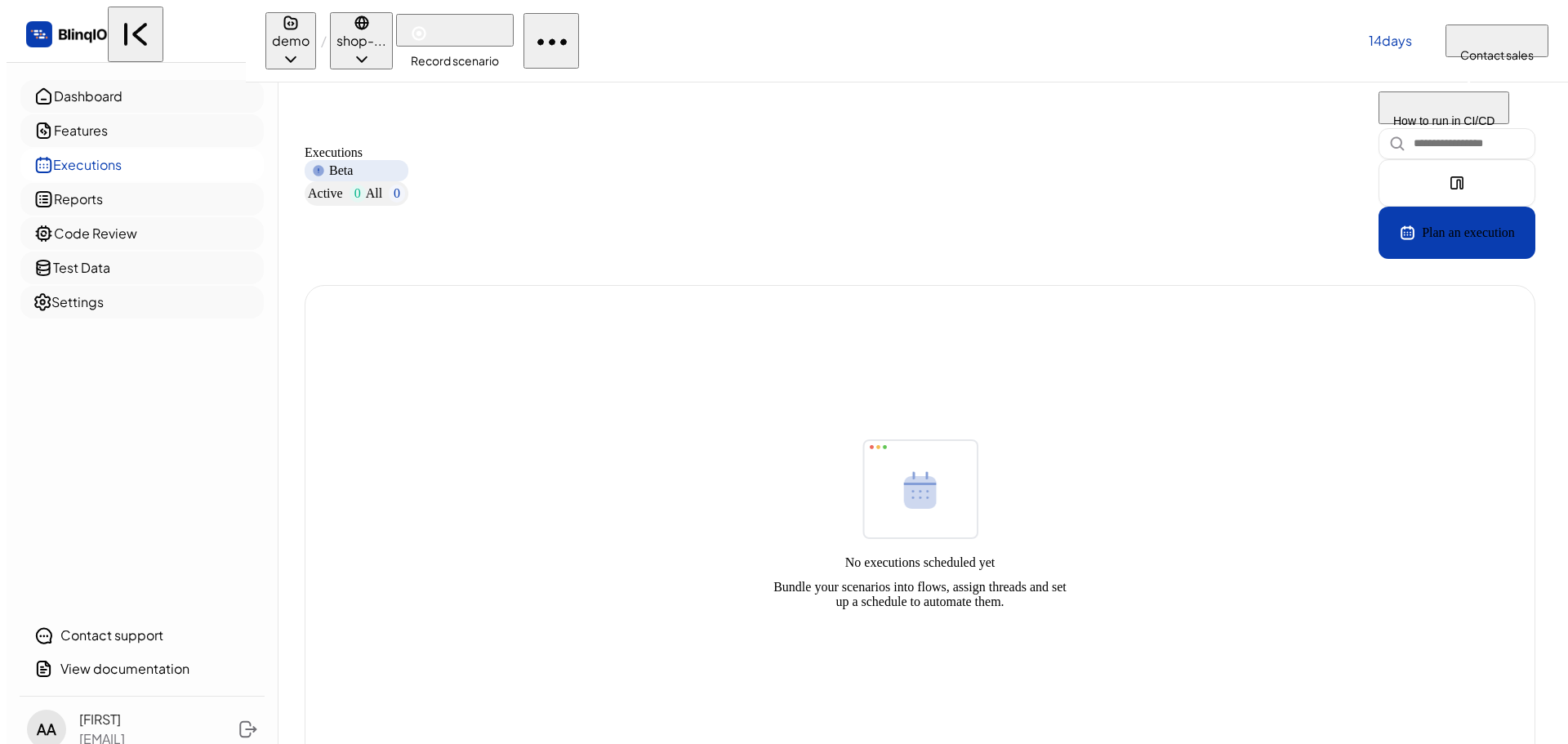click on "Dashboard" at bounding box center (152, 96) 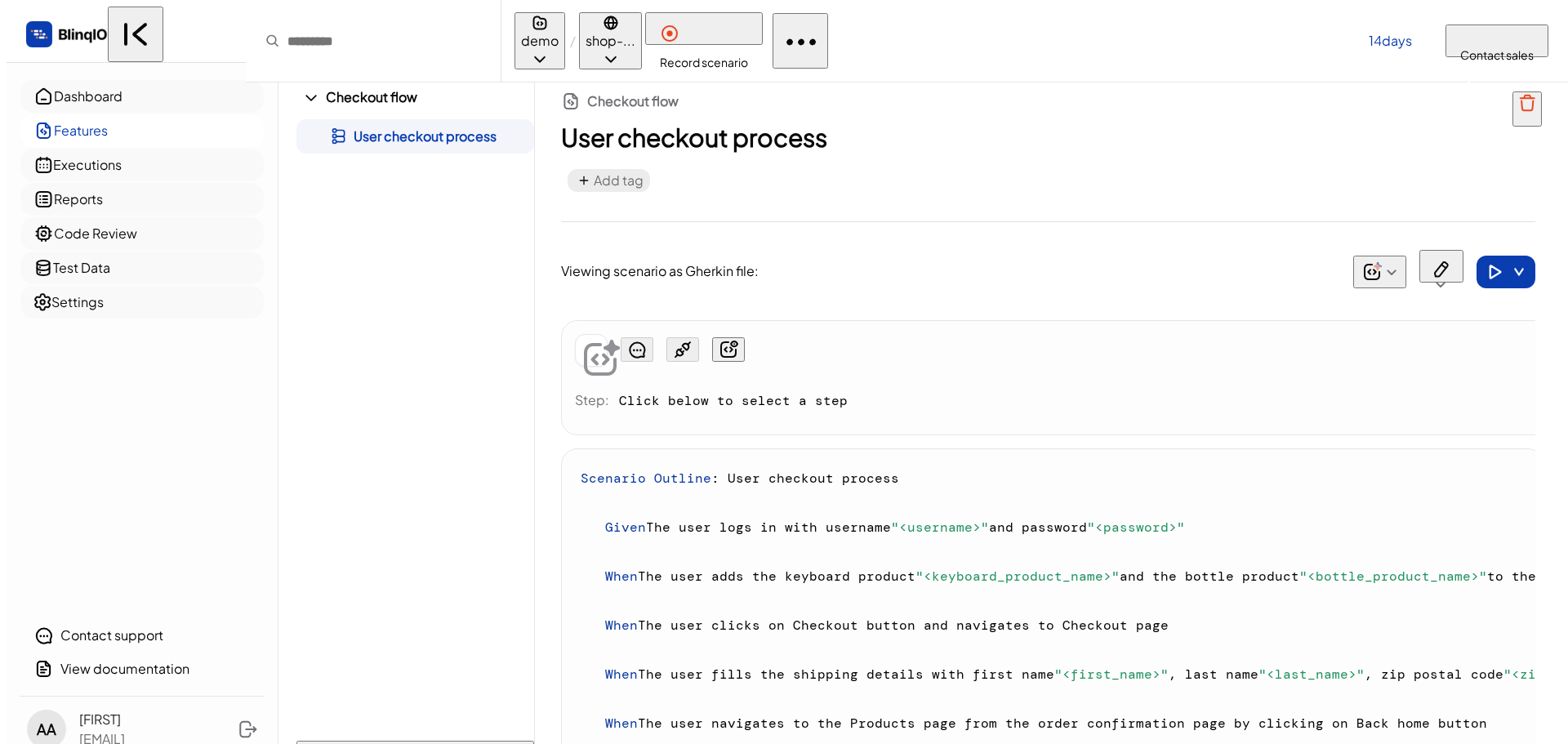 scroll, scrollTop: 0, scrollLeft: 0, axis: both 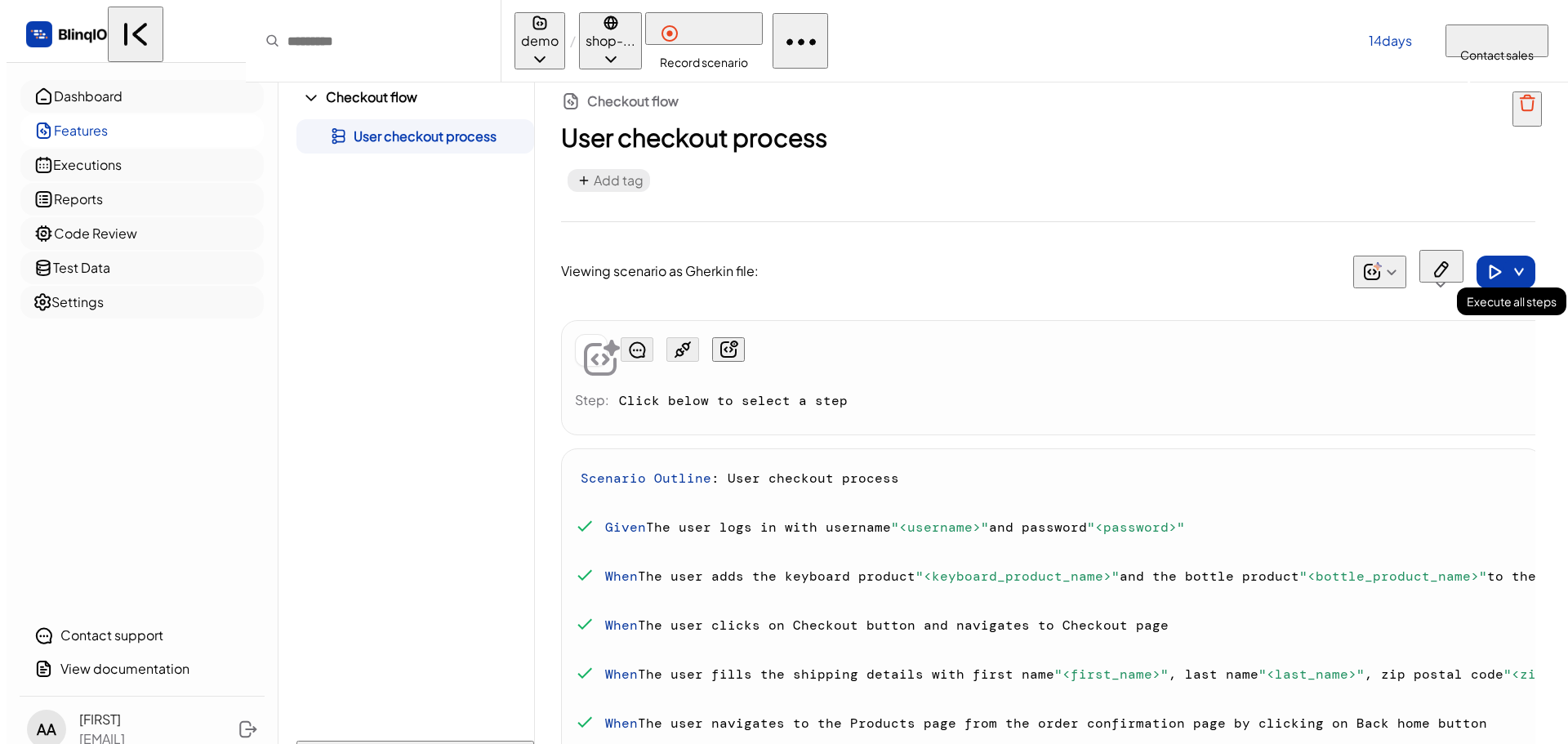 click at bounding box center [1519, 272] 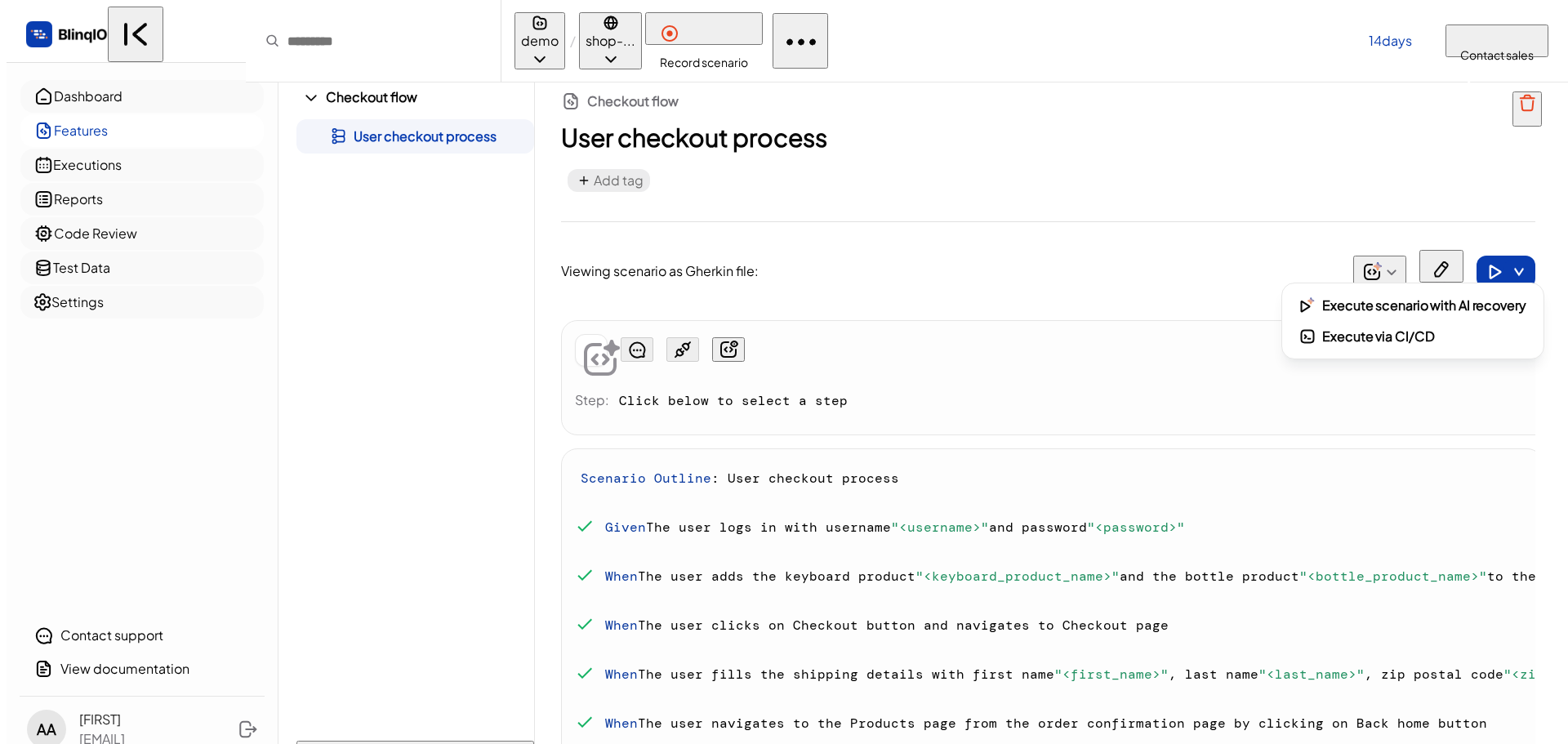 click at bounding box center [784, 372] 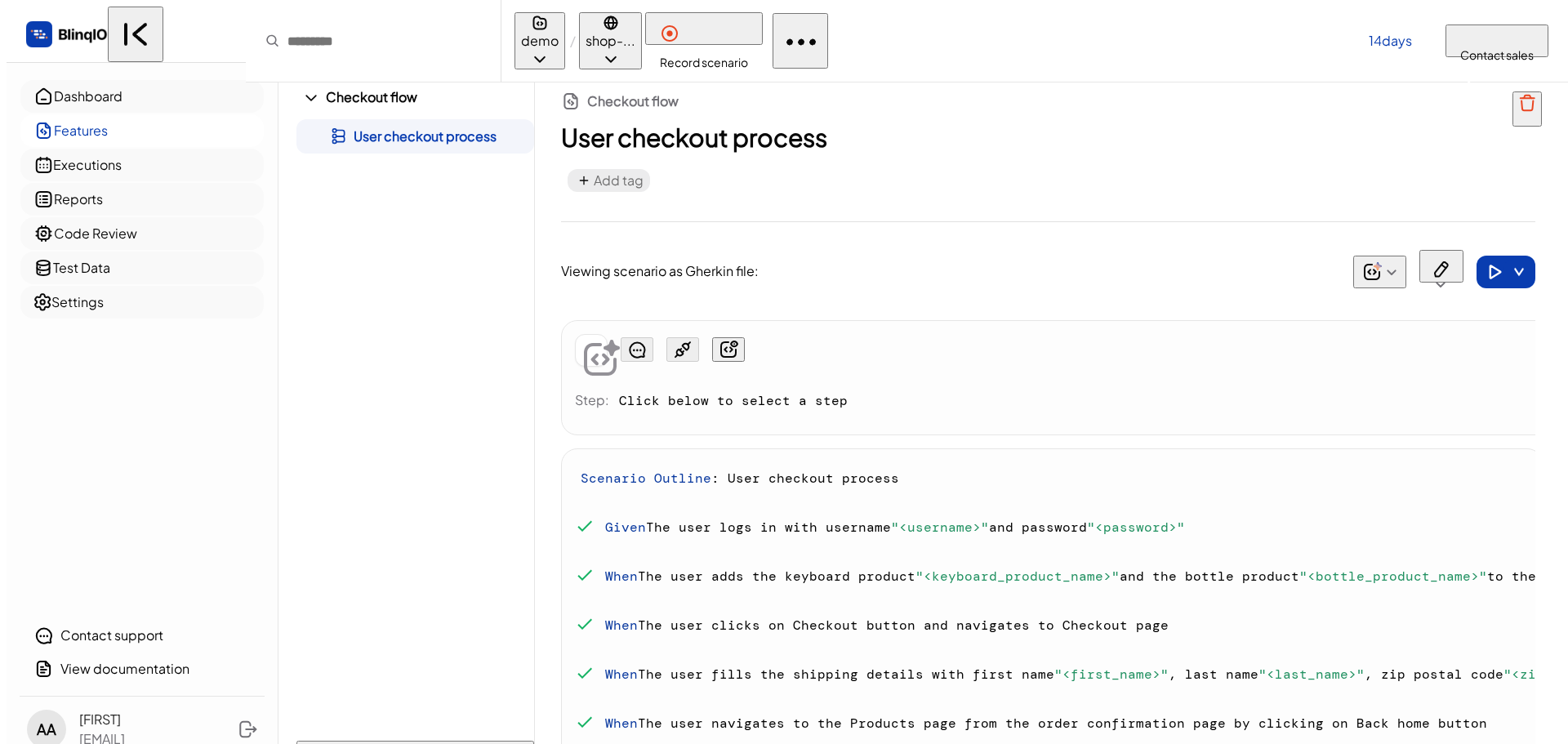 click on "Reports" at bounding box center (152, 199) 